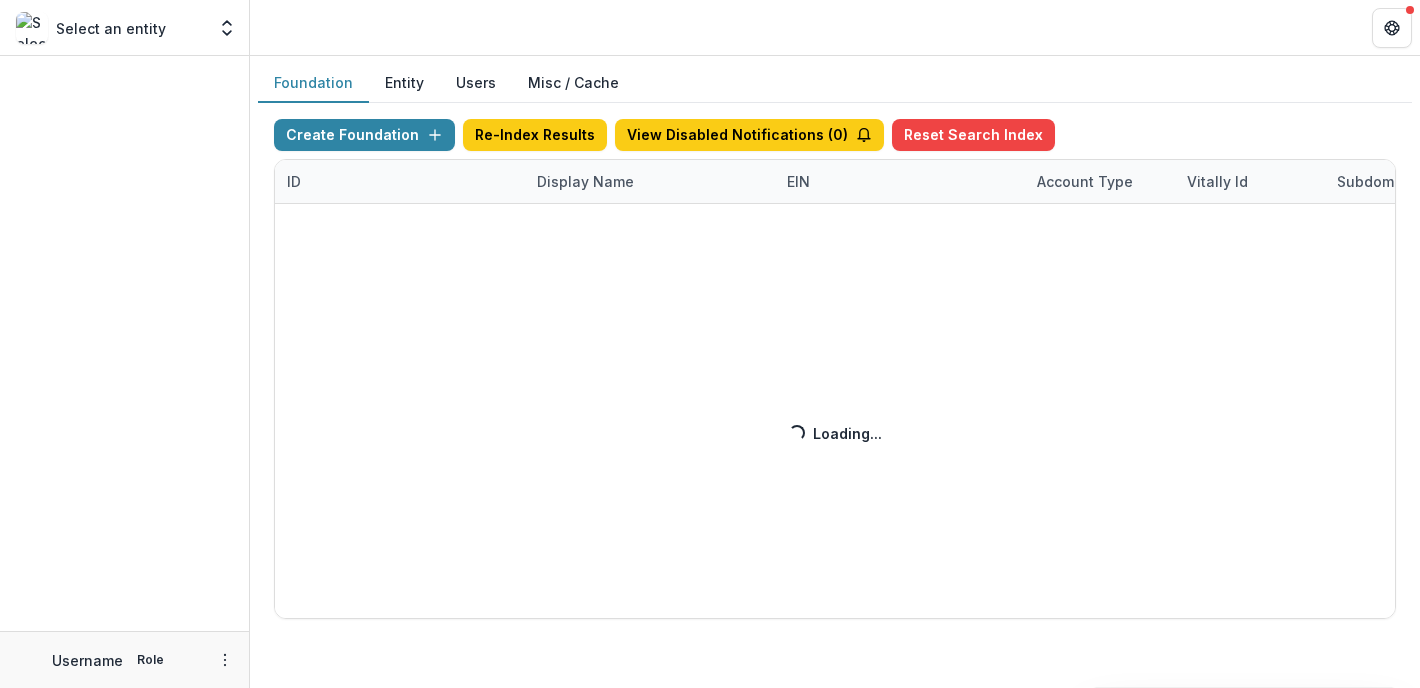 scroll, scrollTop: 0, scrollLeft: 0, axis: both 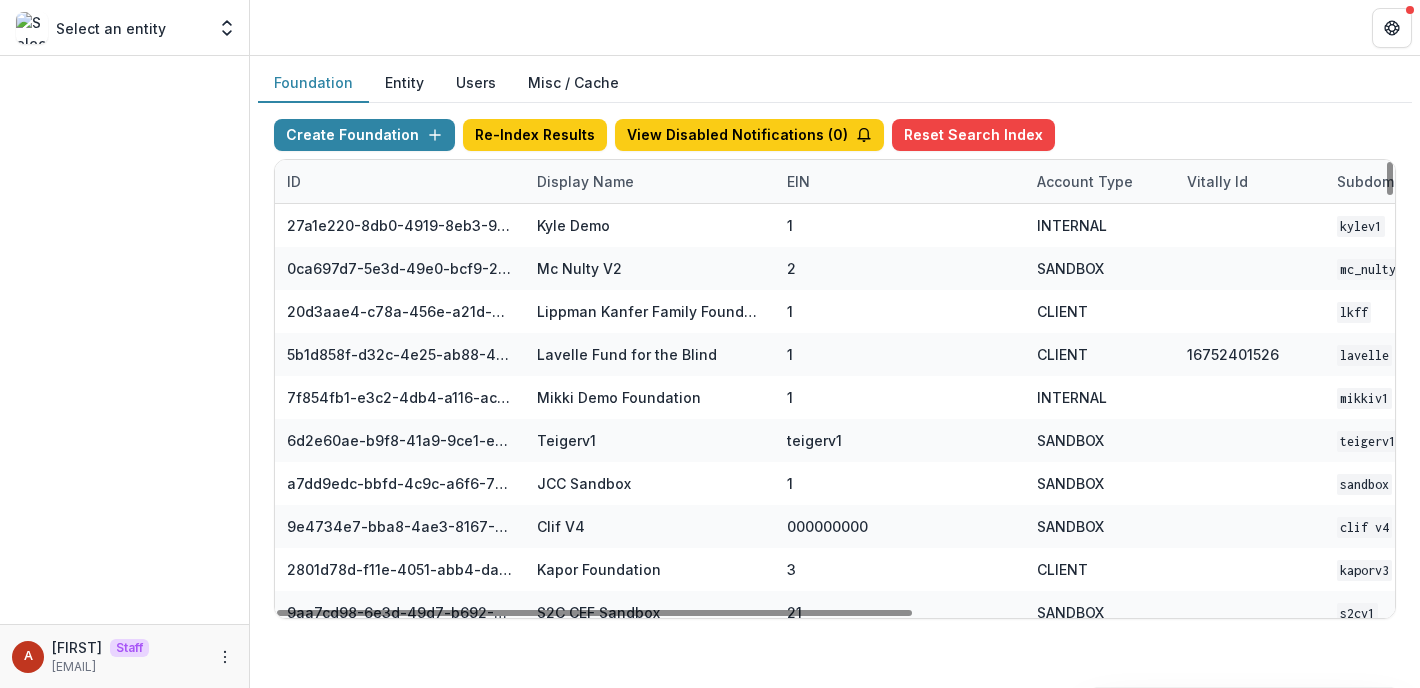 click on "Display Name" at bounding box center [585, 181] 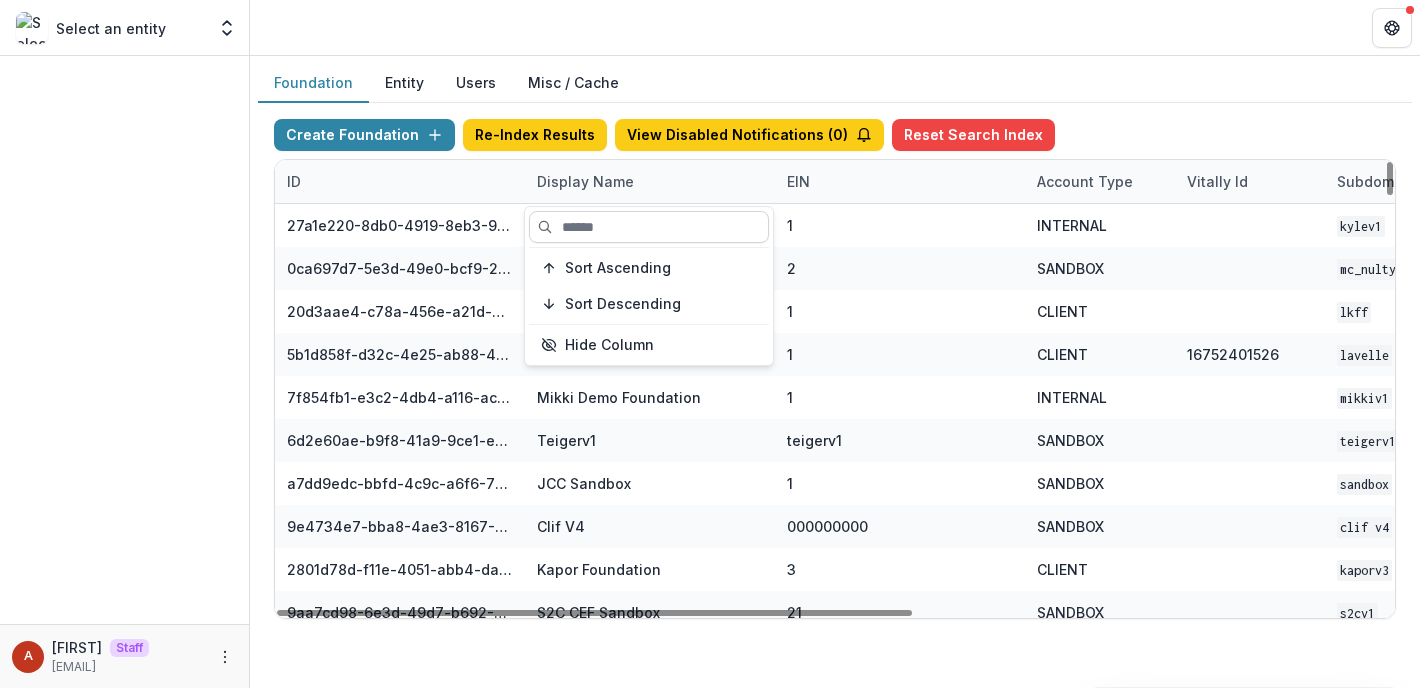 click at bounding box center [649, 227] 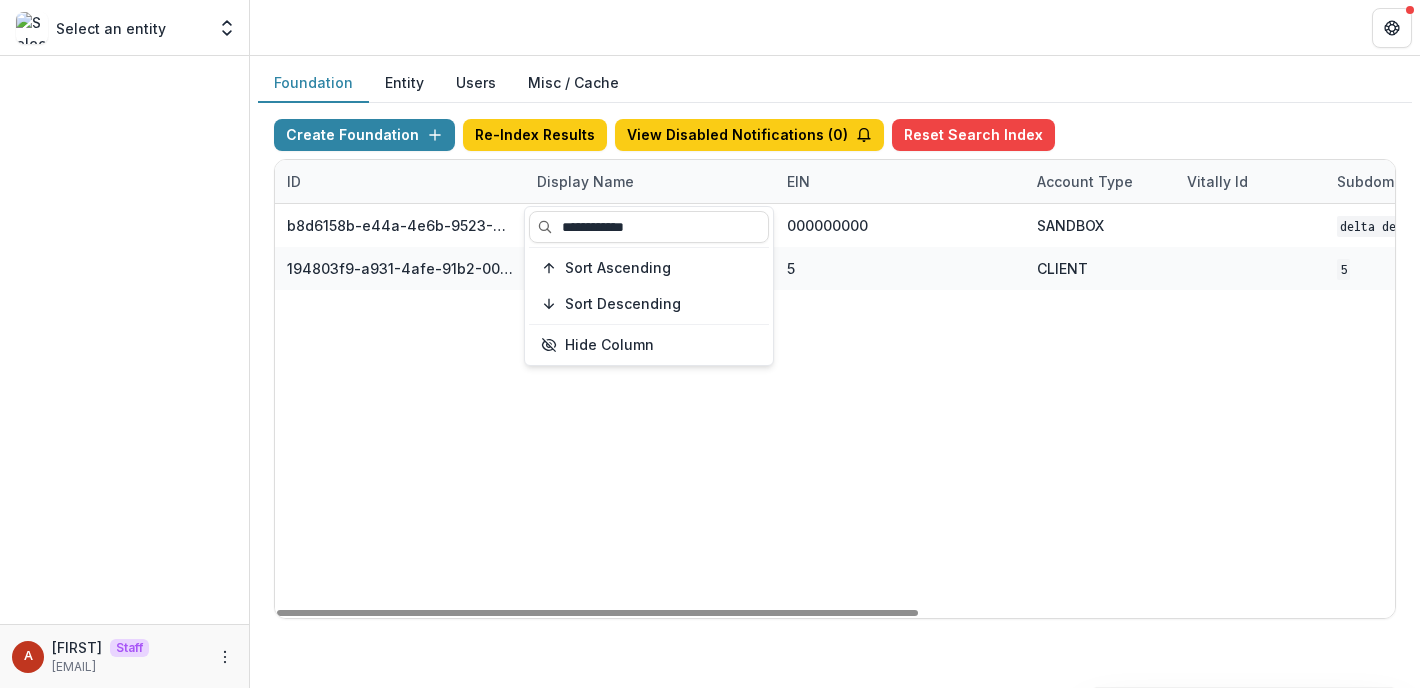 type on "**********" 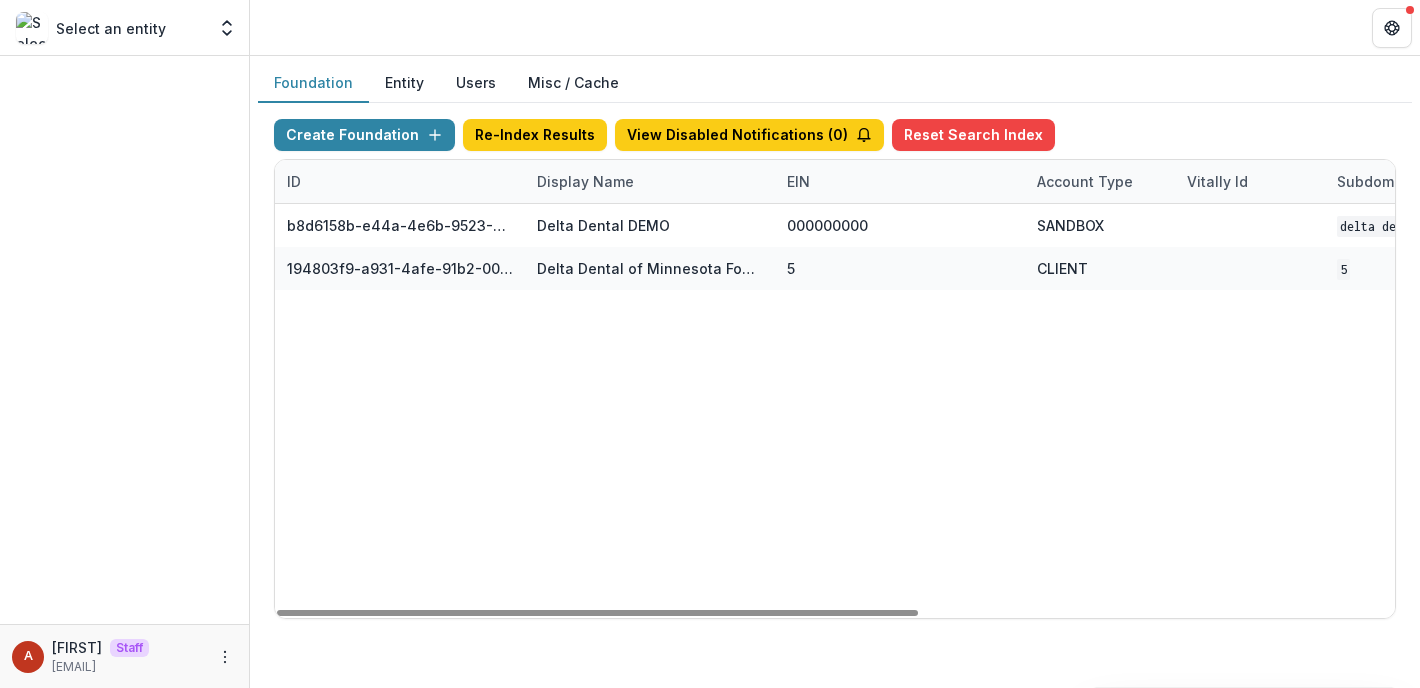 click at bounding box center (835, 27) 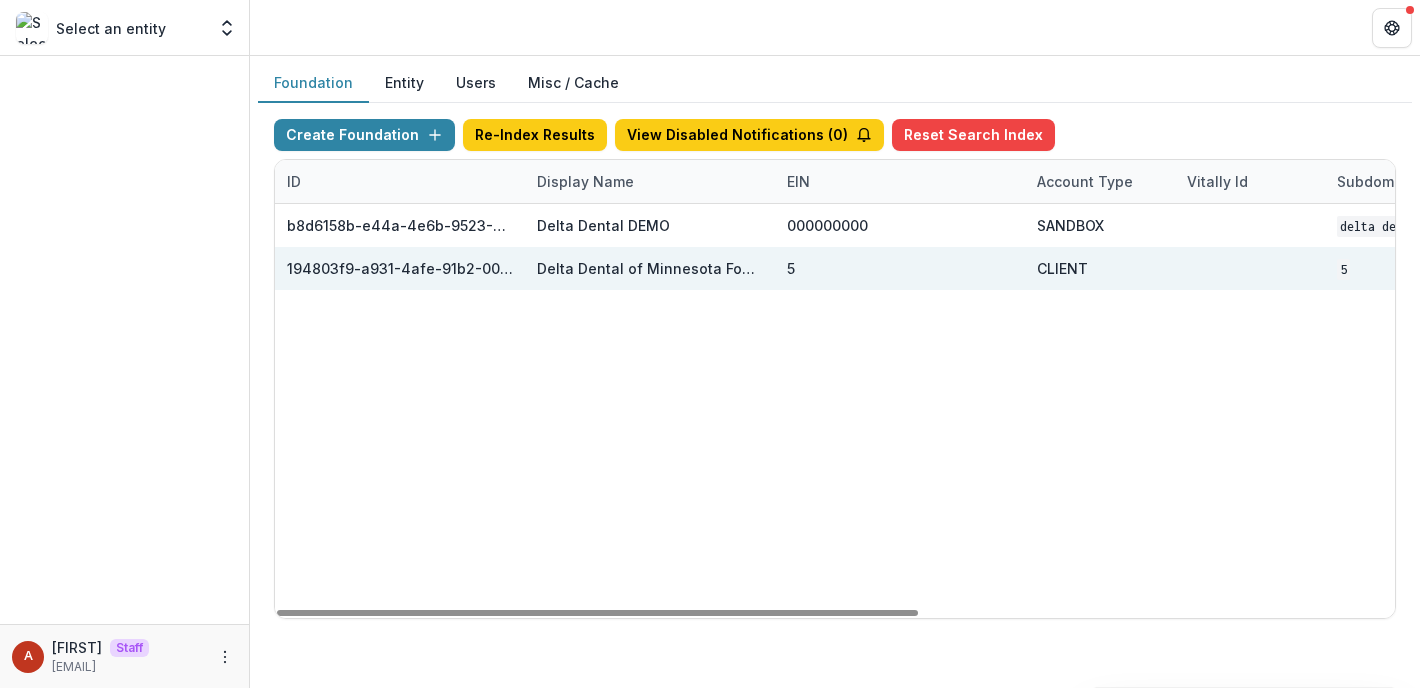 scroll, scrollTop: 0, scrollLeft: 830, axis: horizontal 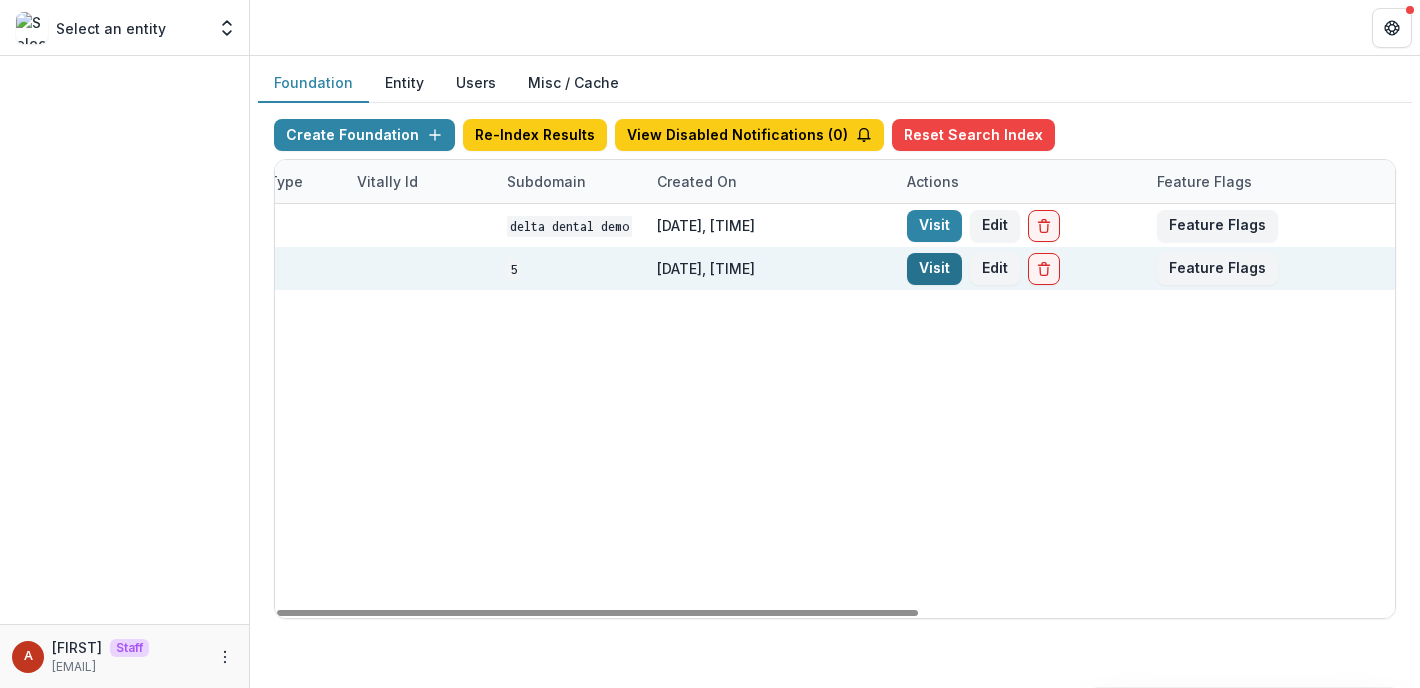 click on "Visit" at bounding box center [934, 269] 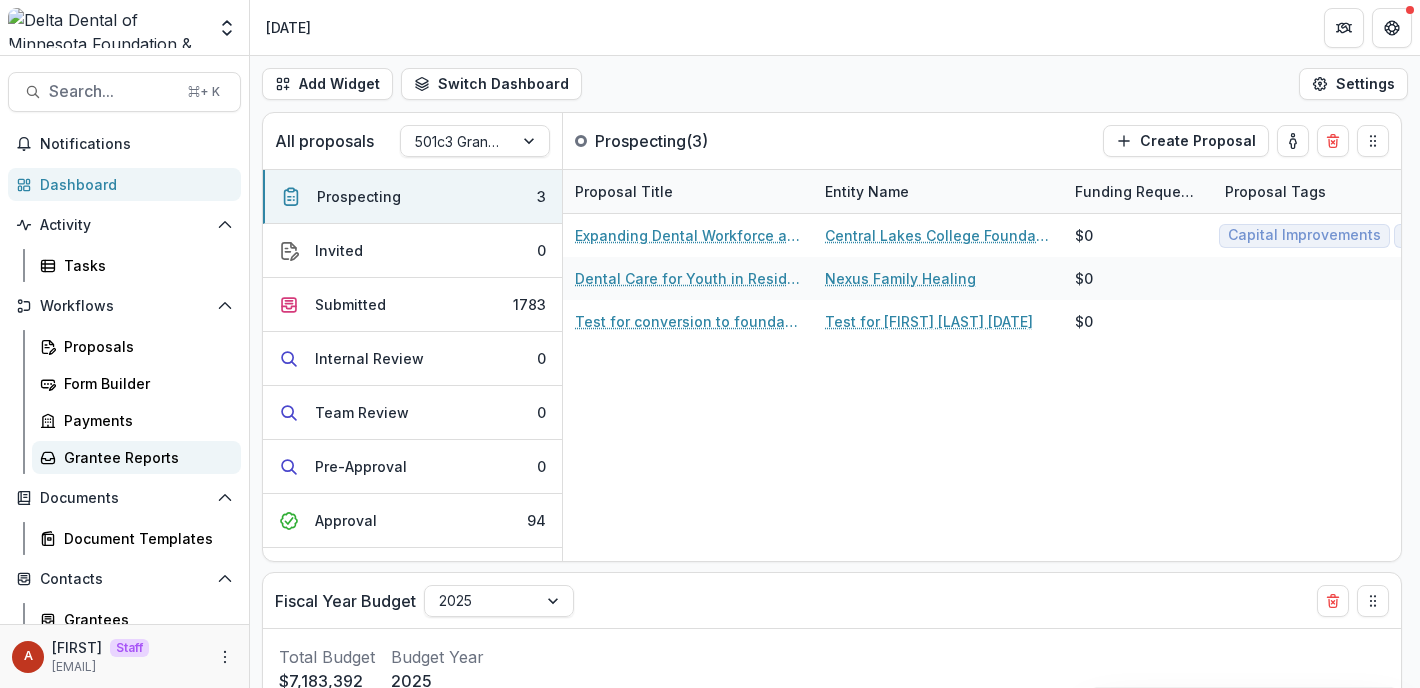 scroll, scrollTop: 241, scrollLeft: 0, axis: vertical 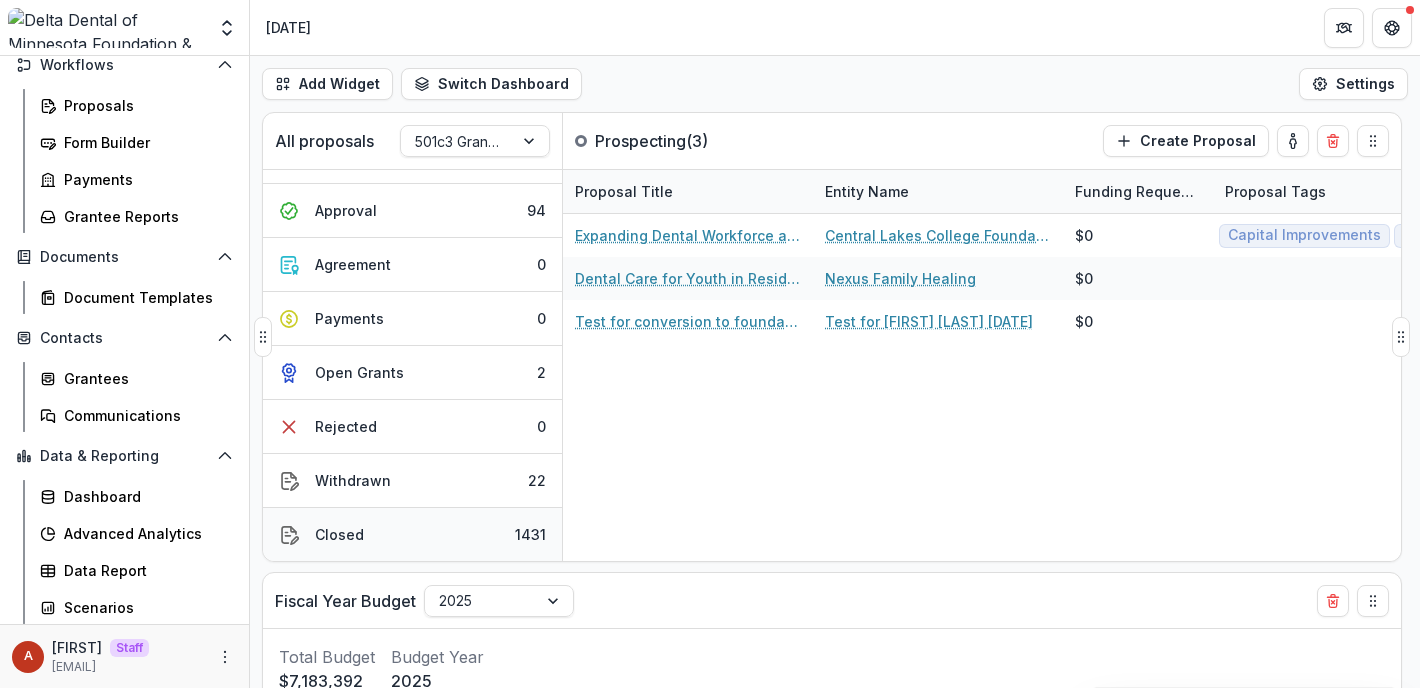 click on "Closed" at bounding box center (339, 534) 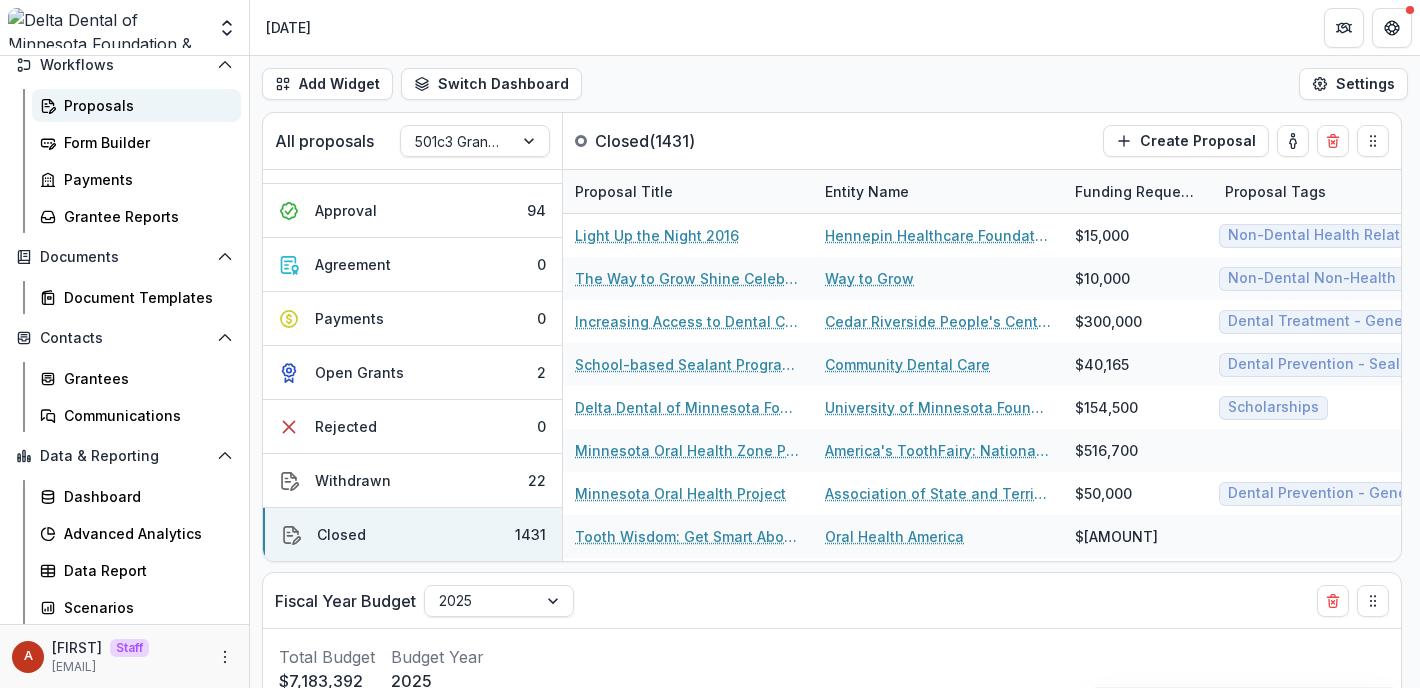 scroll, scrollTop: 0, scrollLeft: 0, axis: both 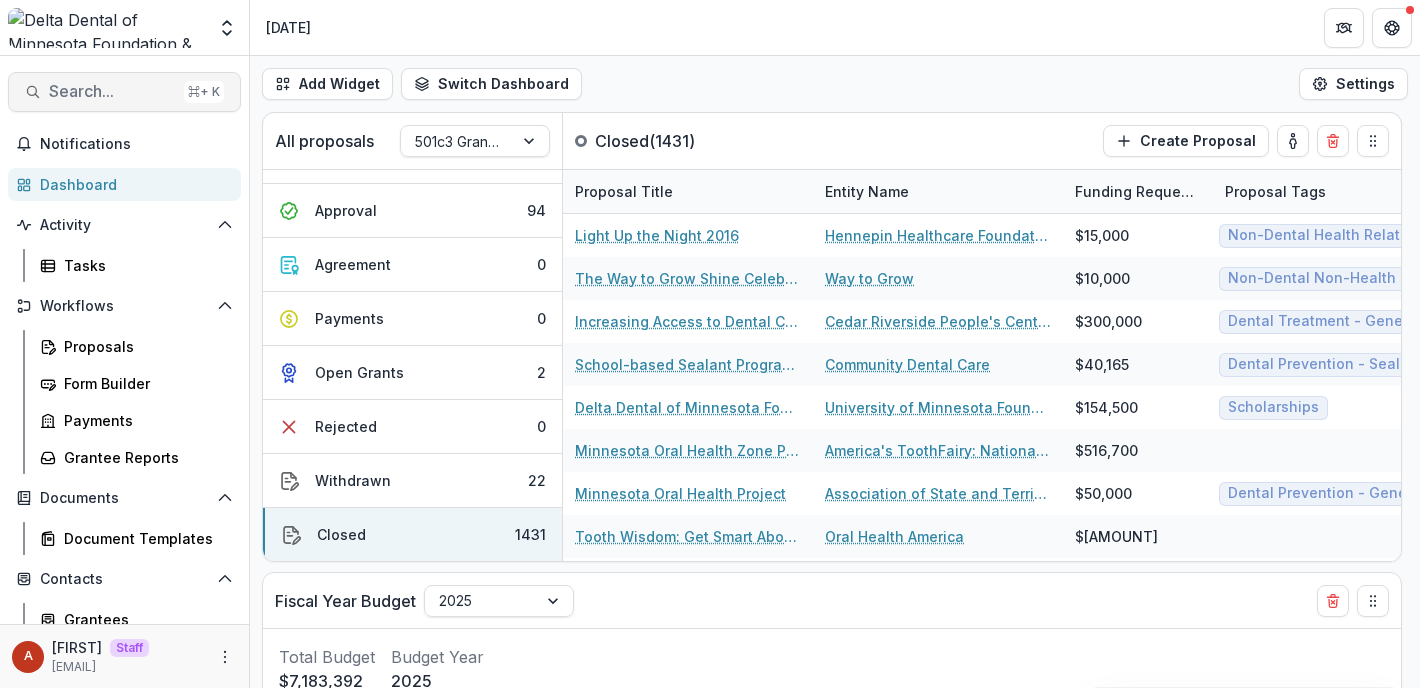 click on "Search..." at bounding box center (112, 91) 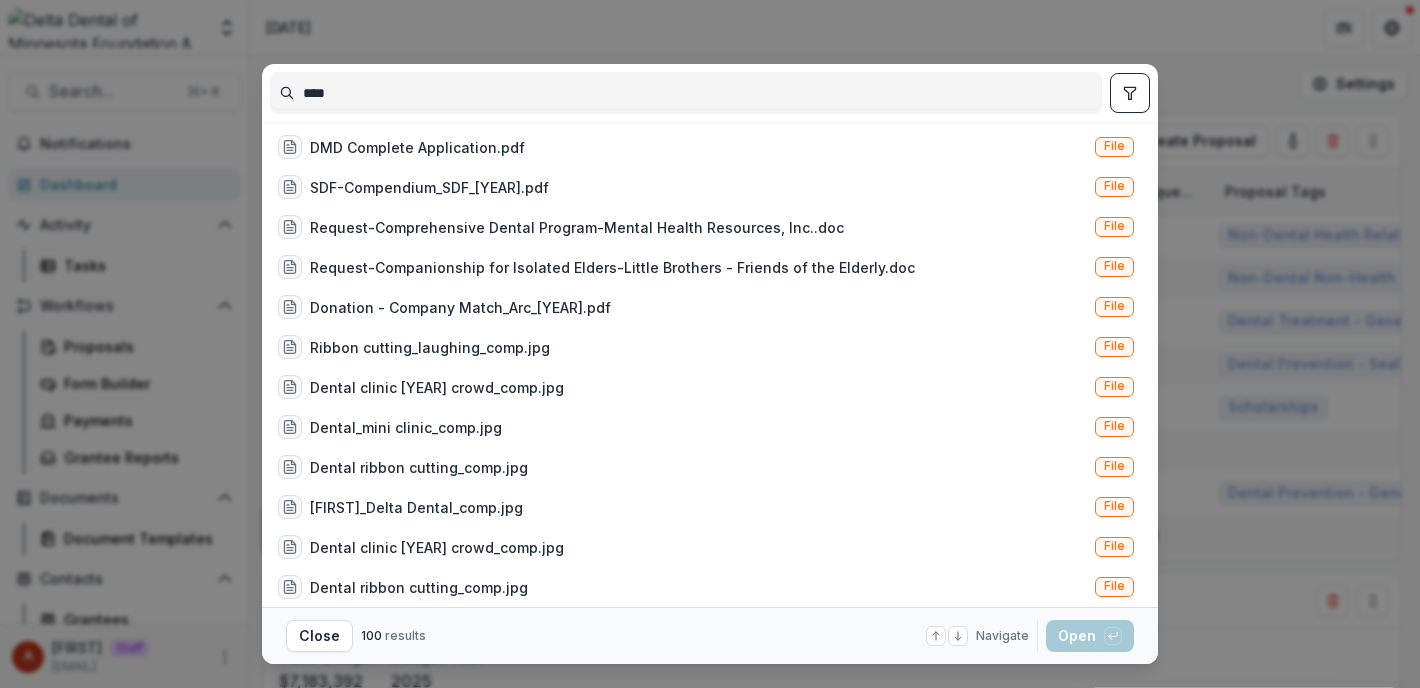 scroll, scrollTop: 0, scrollLeft: 0, axis: both 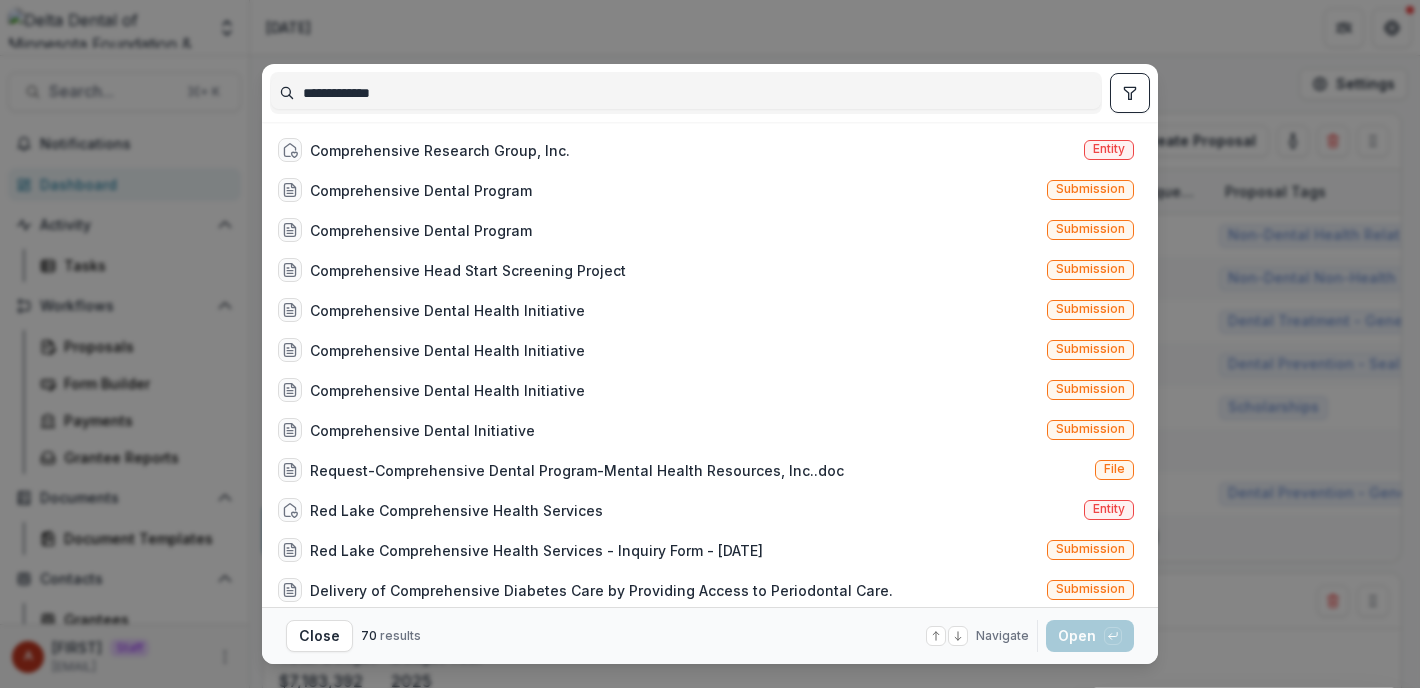 type on "**********" 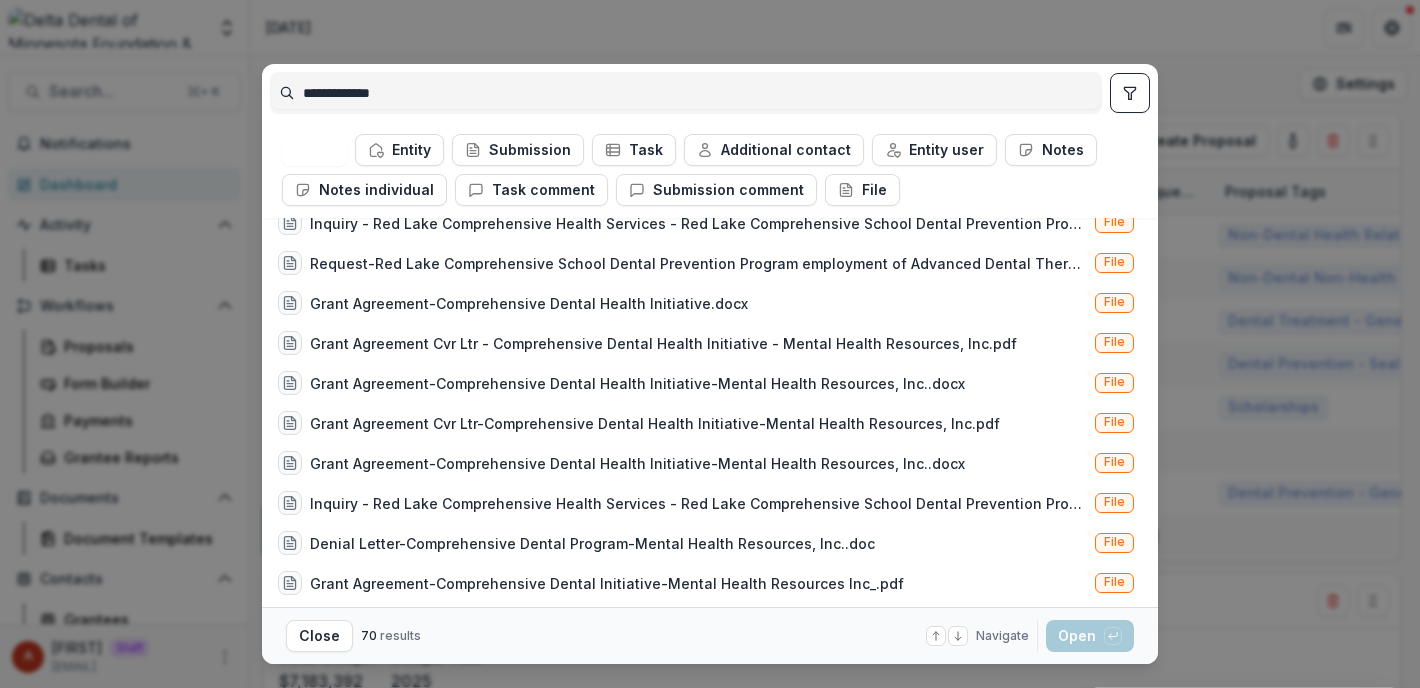 scroll, scrollTop: 0, scrollLeft: 0, axis: both 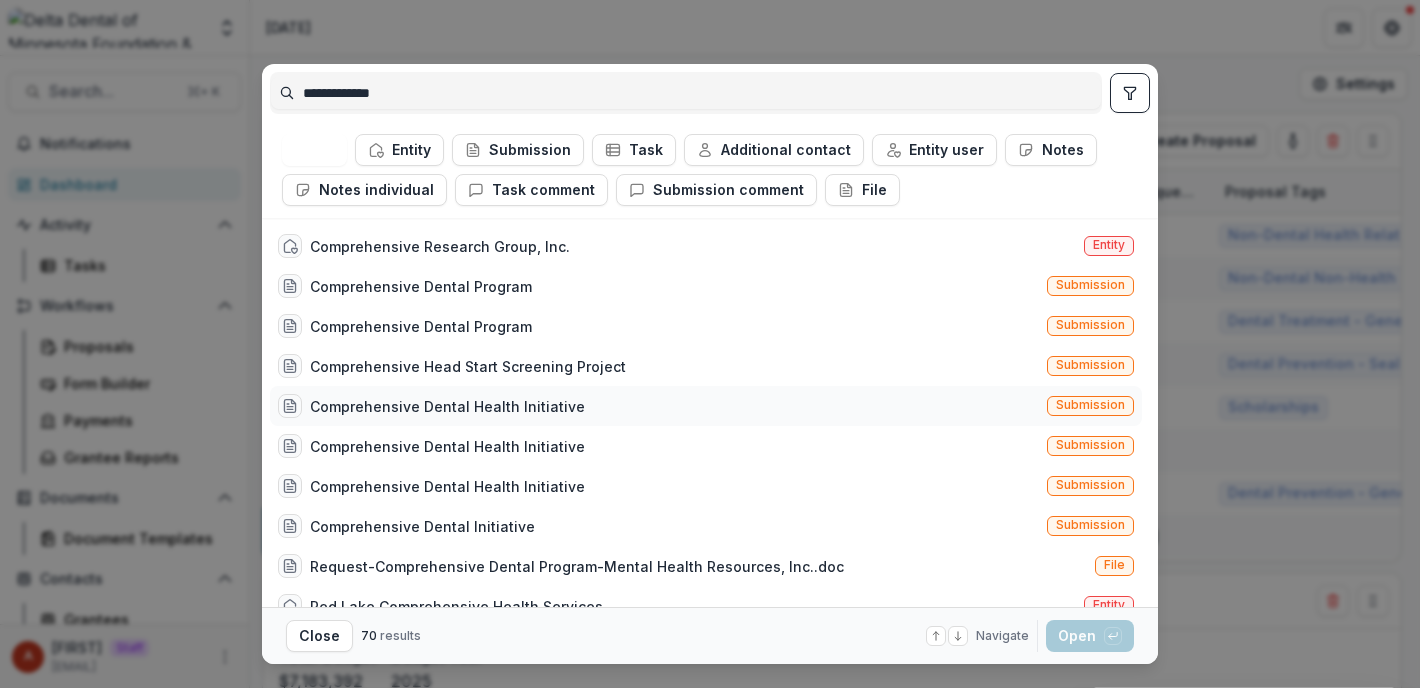 click on "Comprehensive Dental Health Initiative" at bounding box center (447, 406) 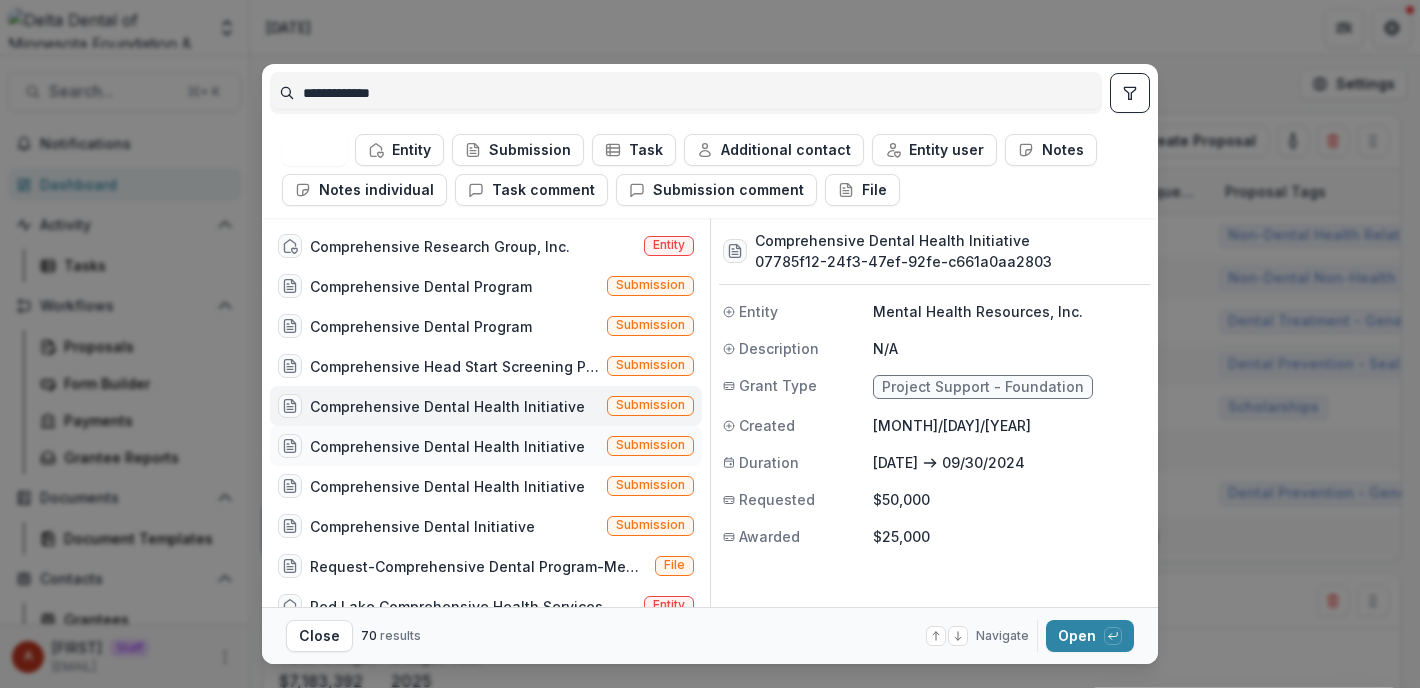 click on "Comprehensive Dental Health Initiative" at bounding box center [447, 446] 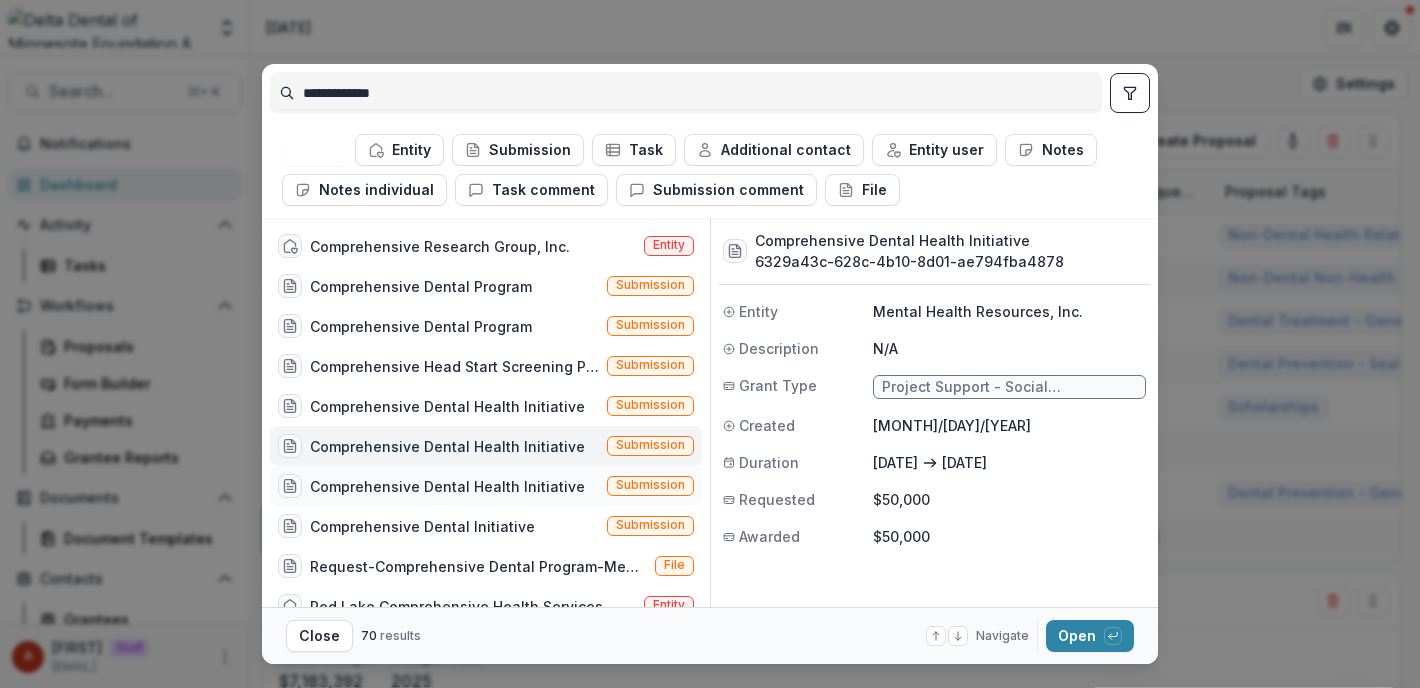 click on "Comprehensive Dental Health Initiative" at bounding box center [447, 486] 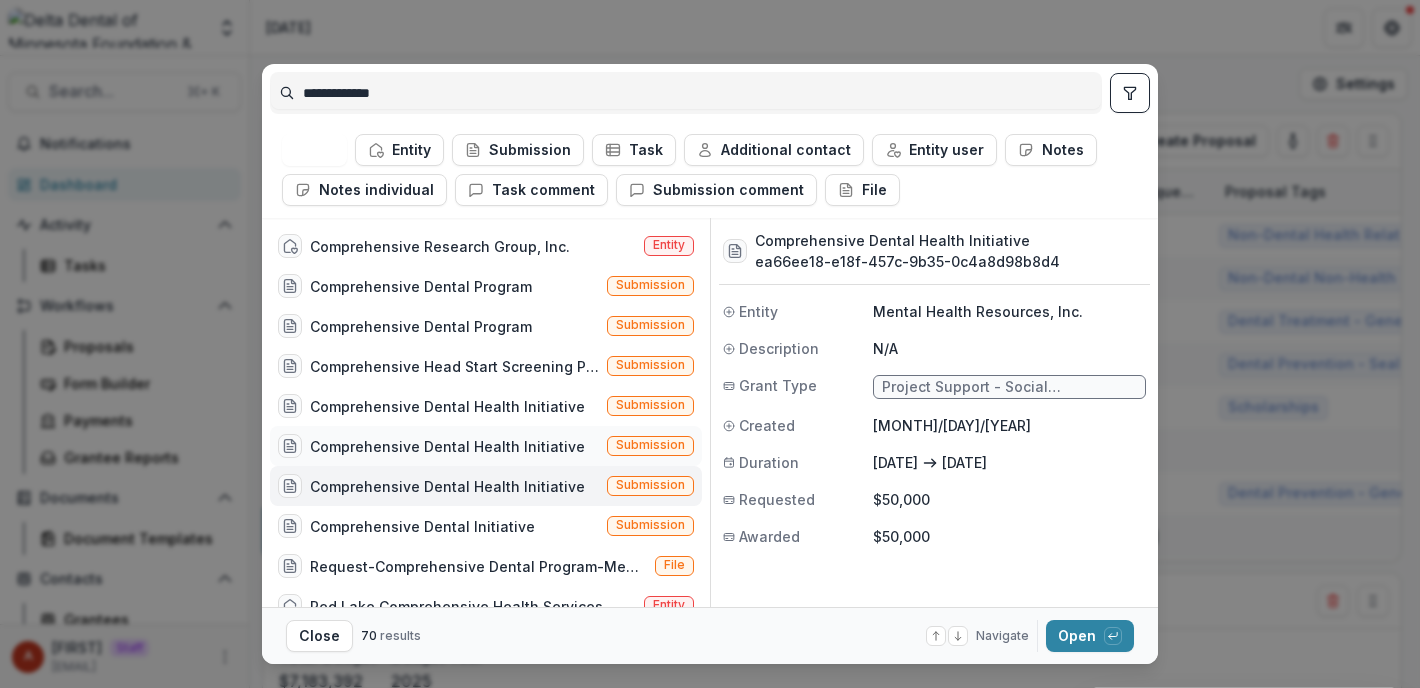 click on "Comprehensive Dental Health Initiative" at bounding box center (447, 446) 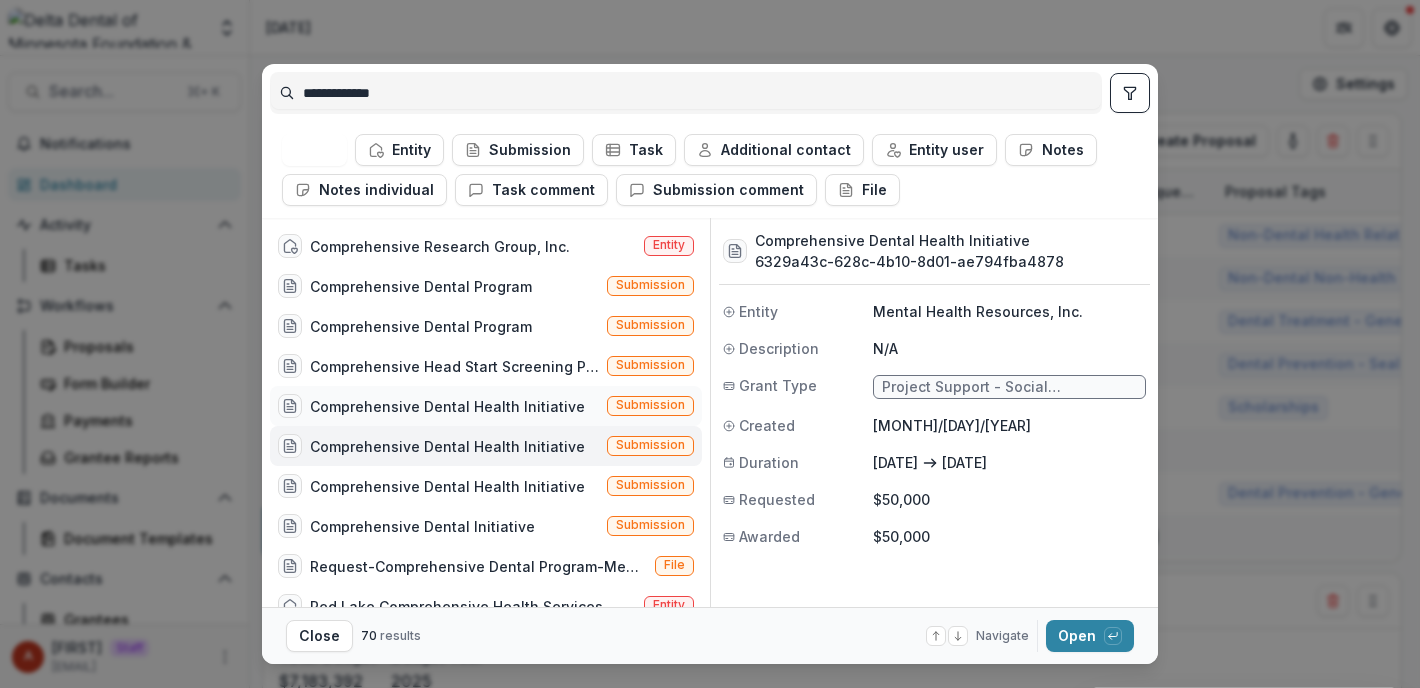 click on "Comprehensive Dental Health Initiative" at bounding box center [447, 406] 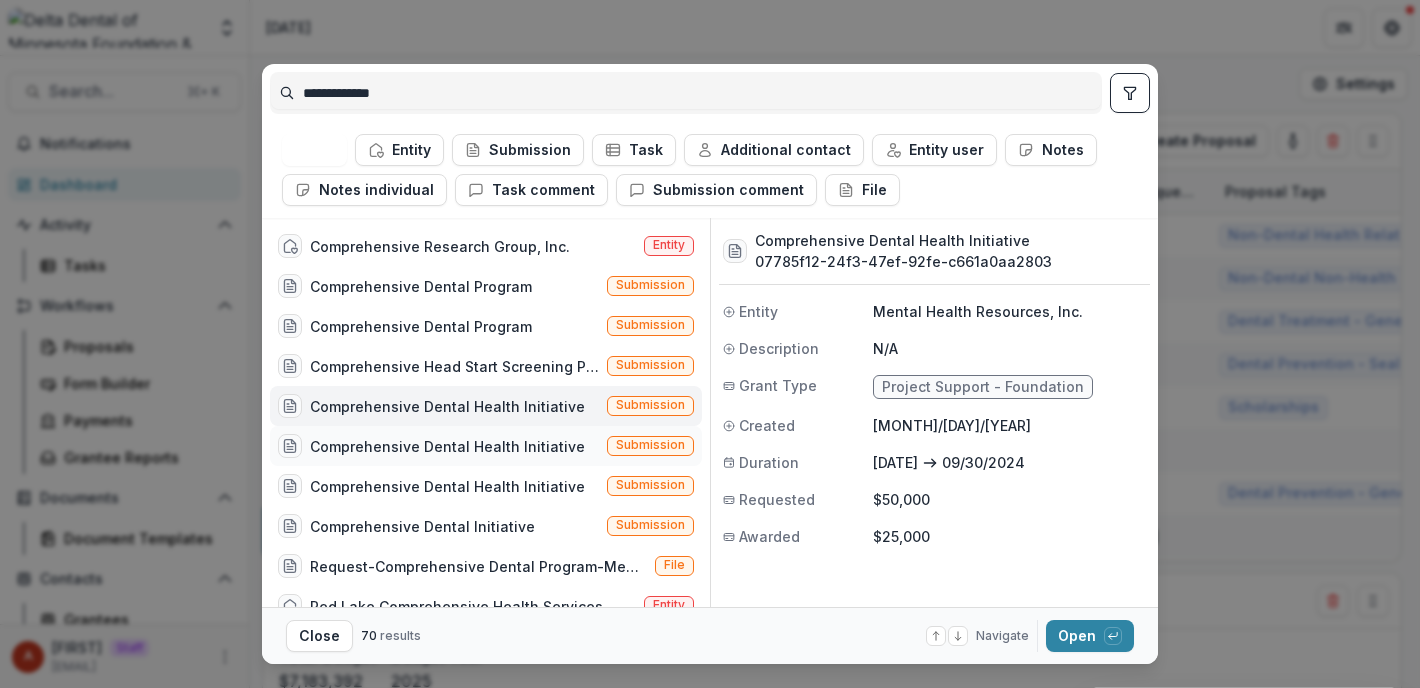click on "Comprehensive Dental Health Initiative" at bounding box center (447, 446) 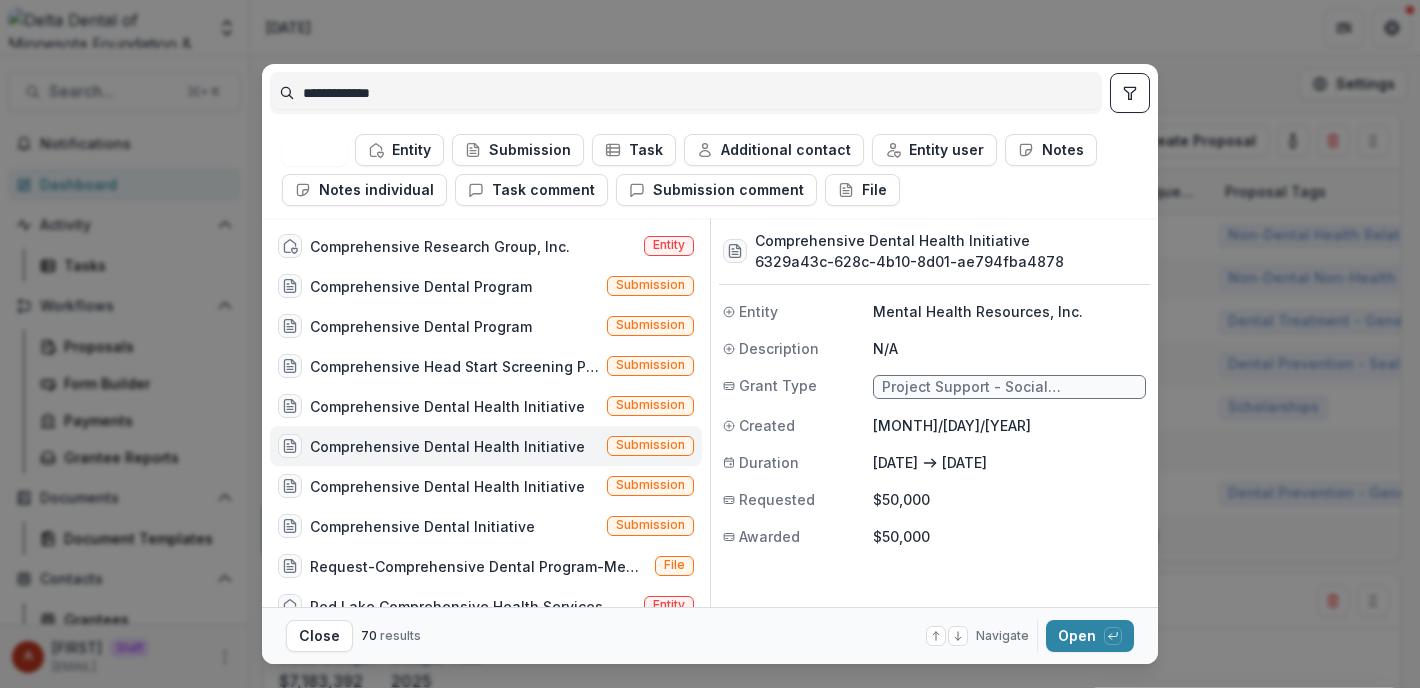 click on "Comprehensive Dental Health Initiative" at bounding box center [447, 446] 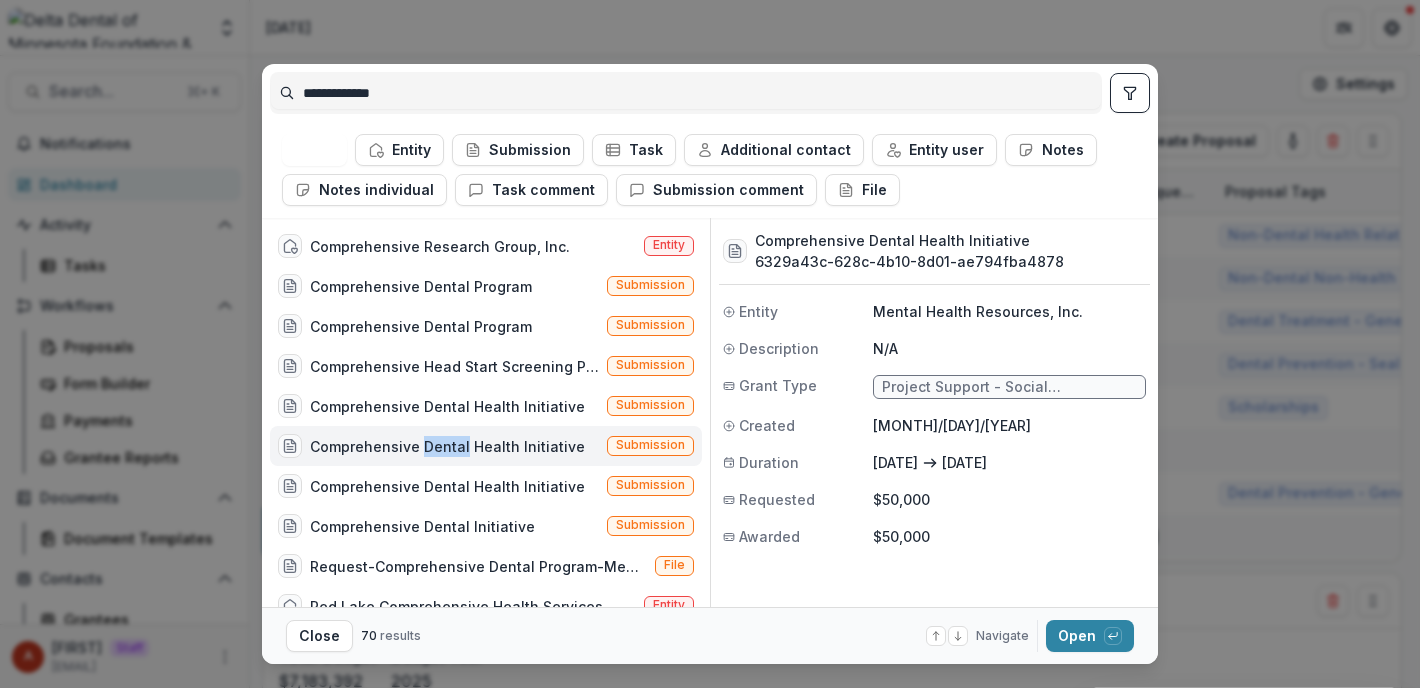 click on "Comprehensive Dental Health Initiative" at bounding box center [447, 446] 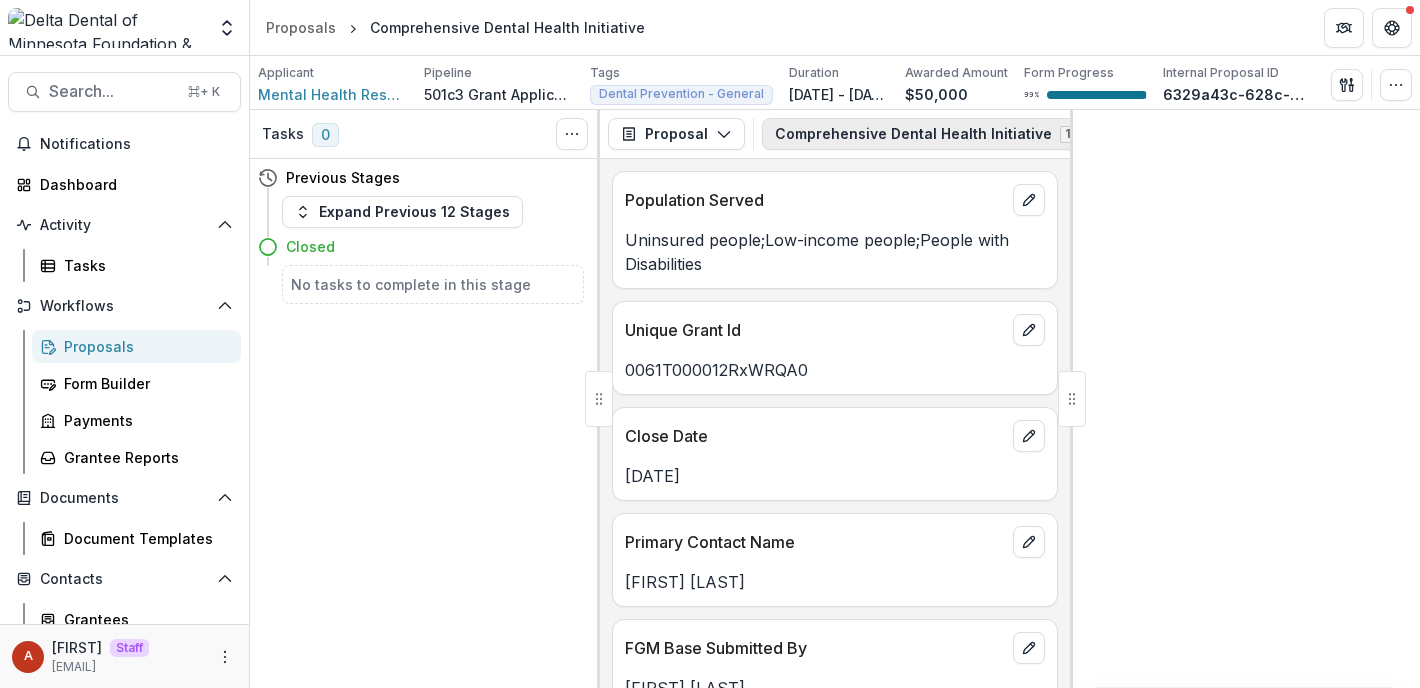 click on "Comprehensive Dental Health Initiative 1" at bounding box center (937, 134) 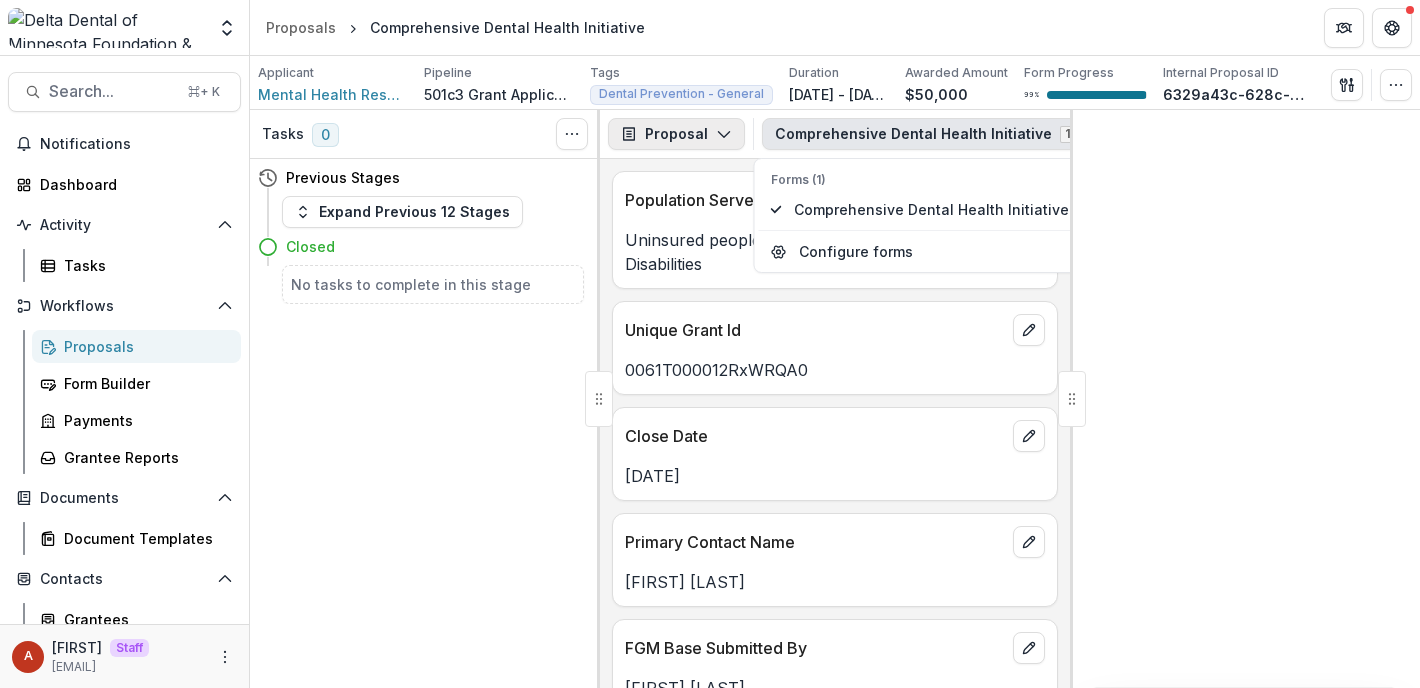 click 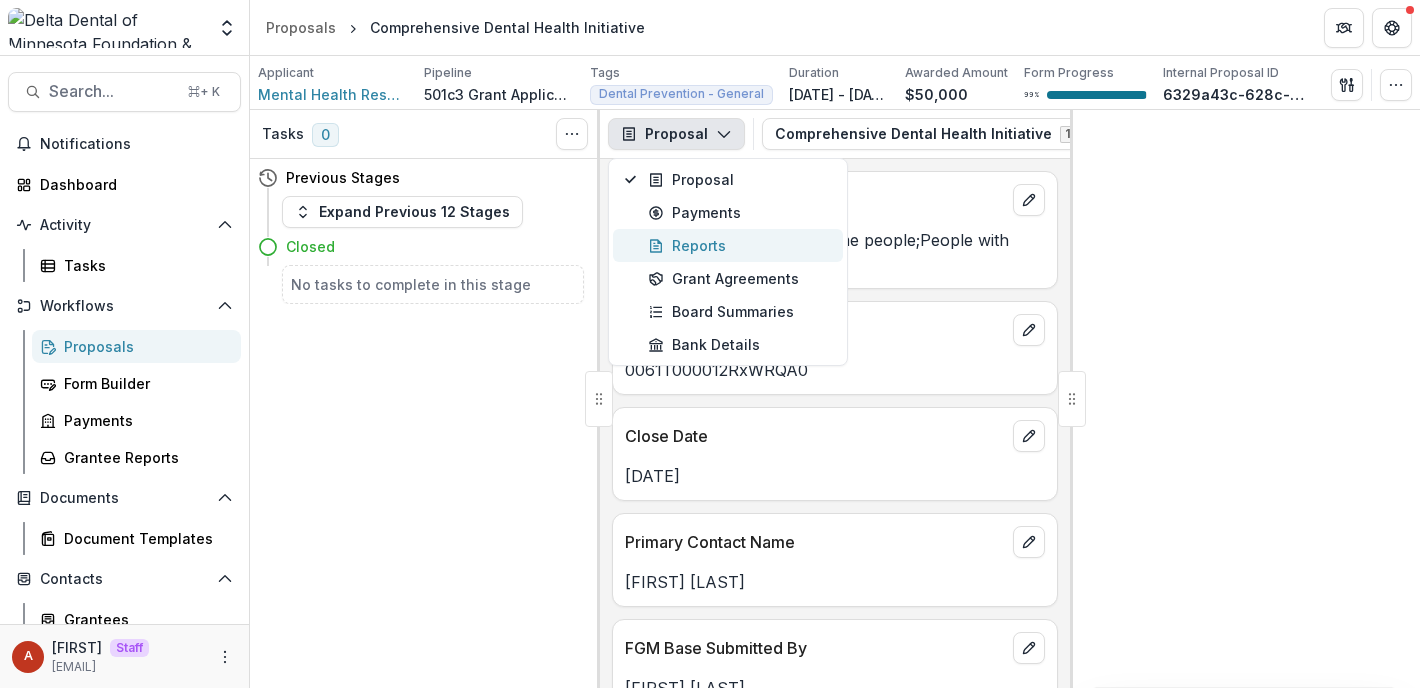 click on "Reports" at bounding box center (739, 245) 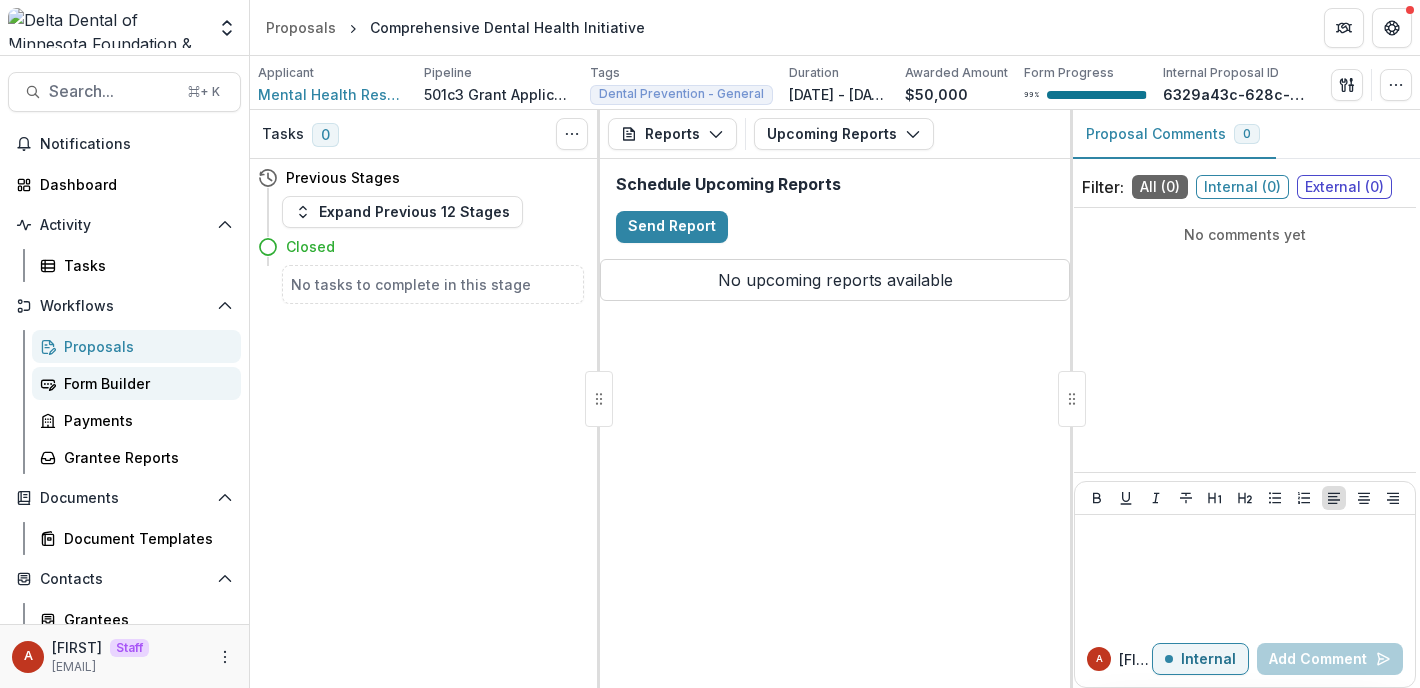 scroll, scrollTop: 241, scrollLeft: 0, axis: vertical 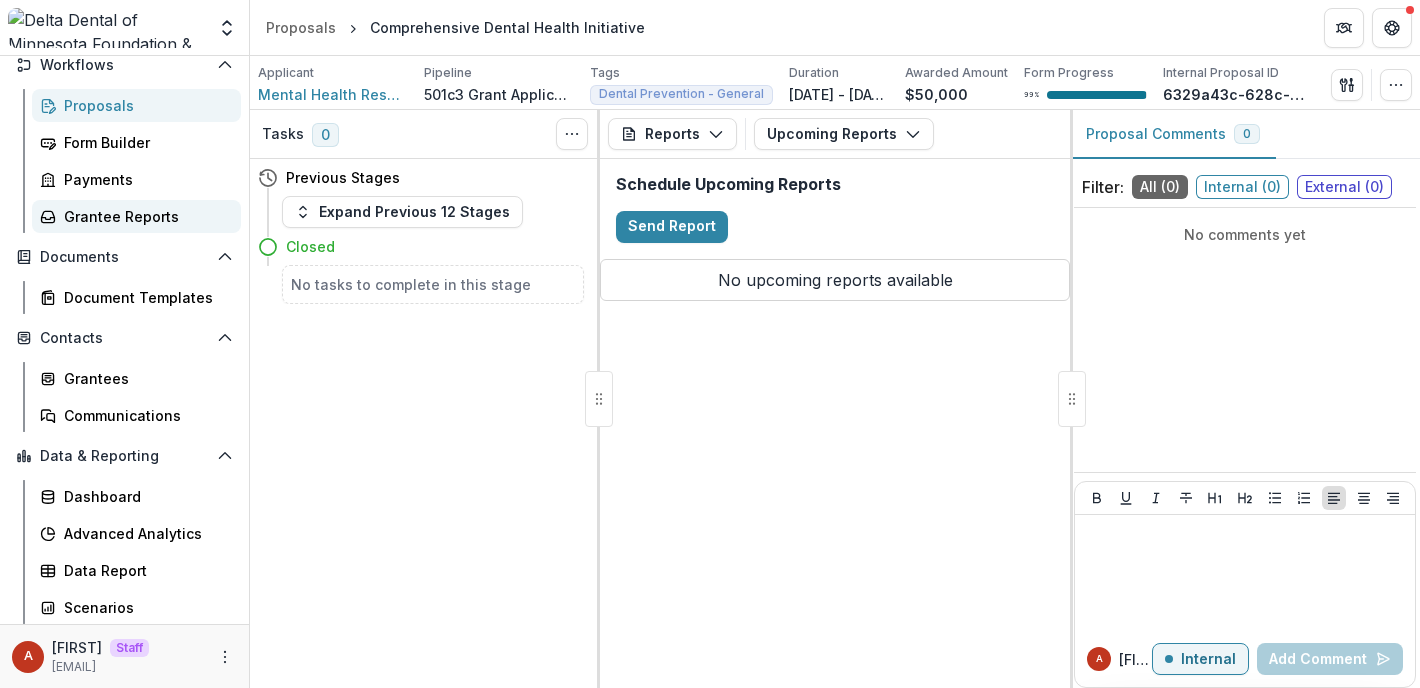 click on "Grantee Reports" at bounding box center [144, 216] 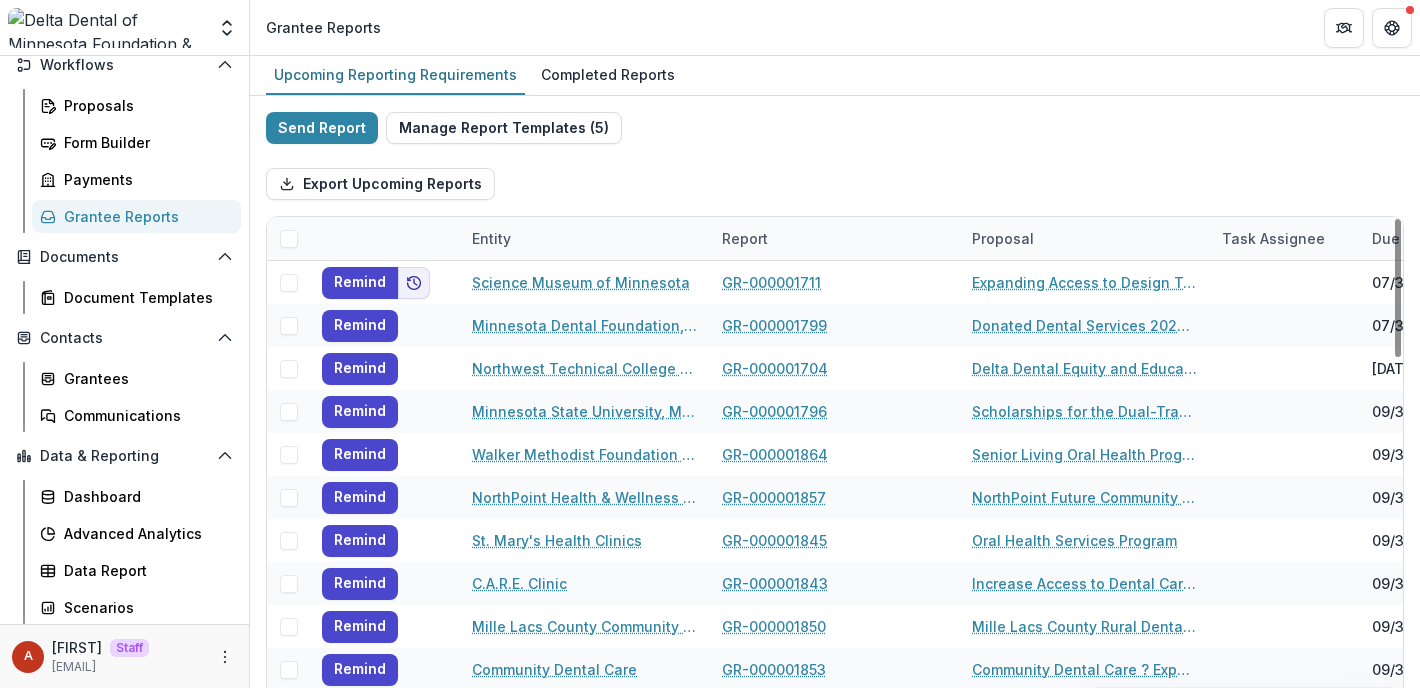 click on "Entity" at bounding box center (491, 238) 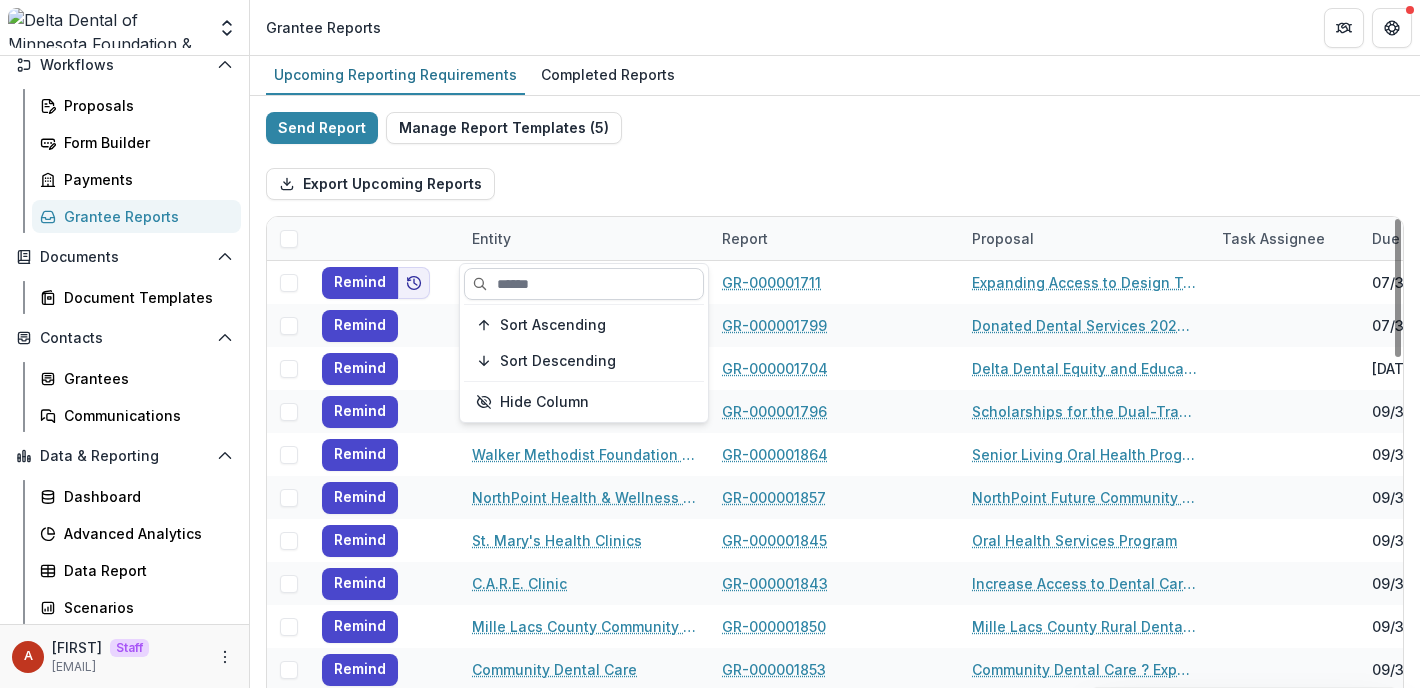 click at bounding box center (584, 284) 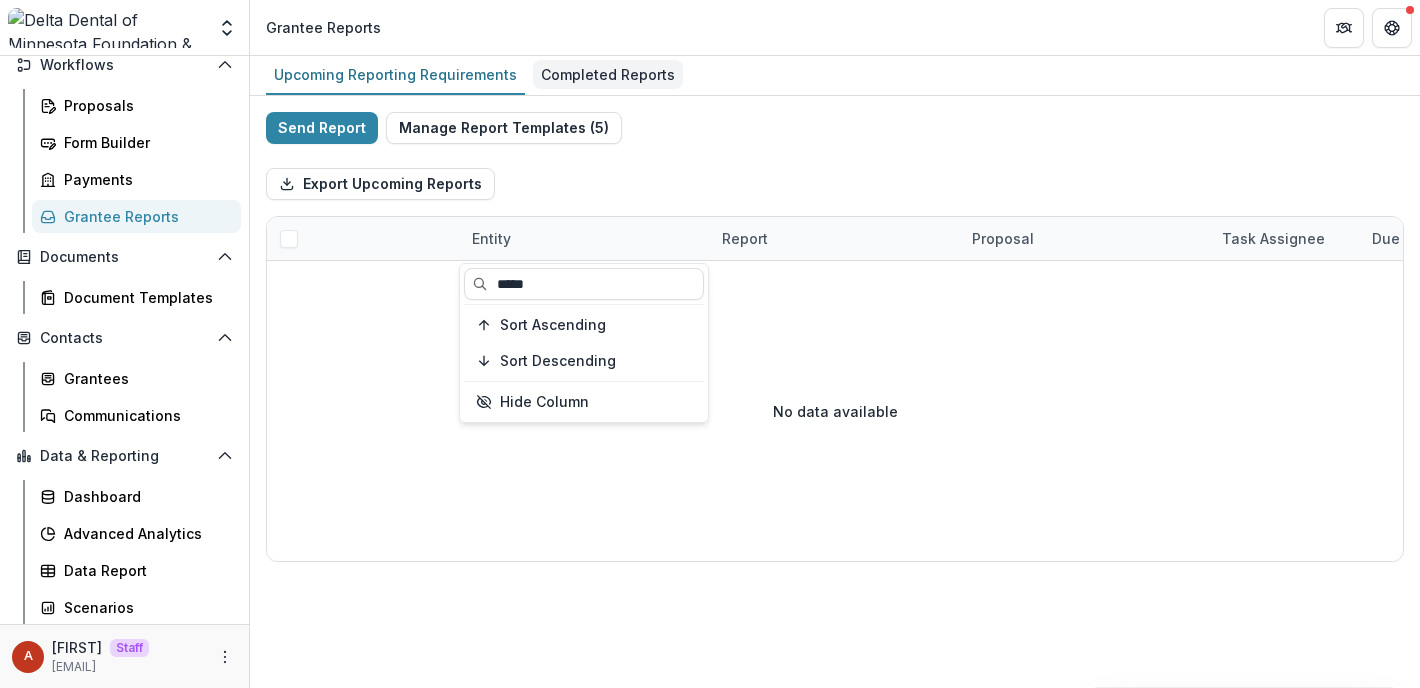 type on "*****" 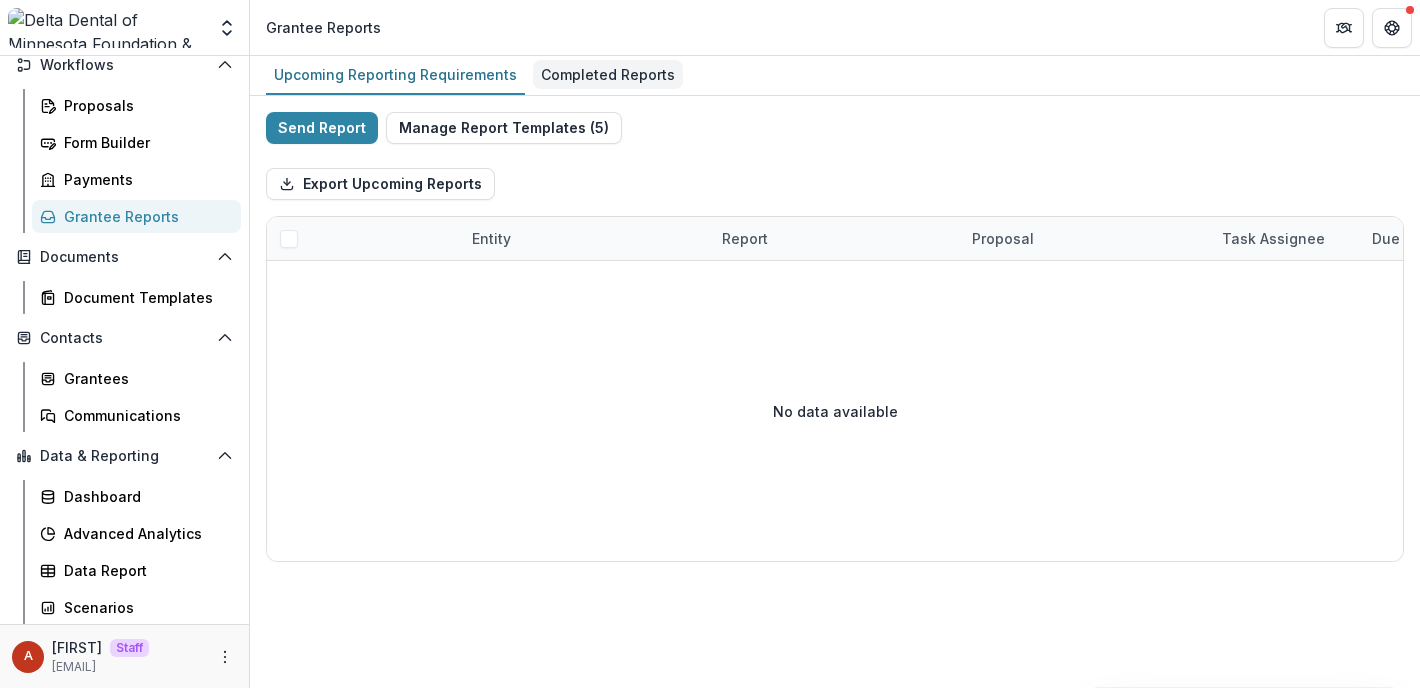 click on "Completed Reports" at bounding box center [608, 74] 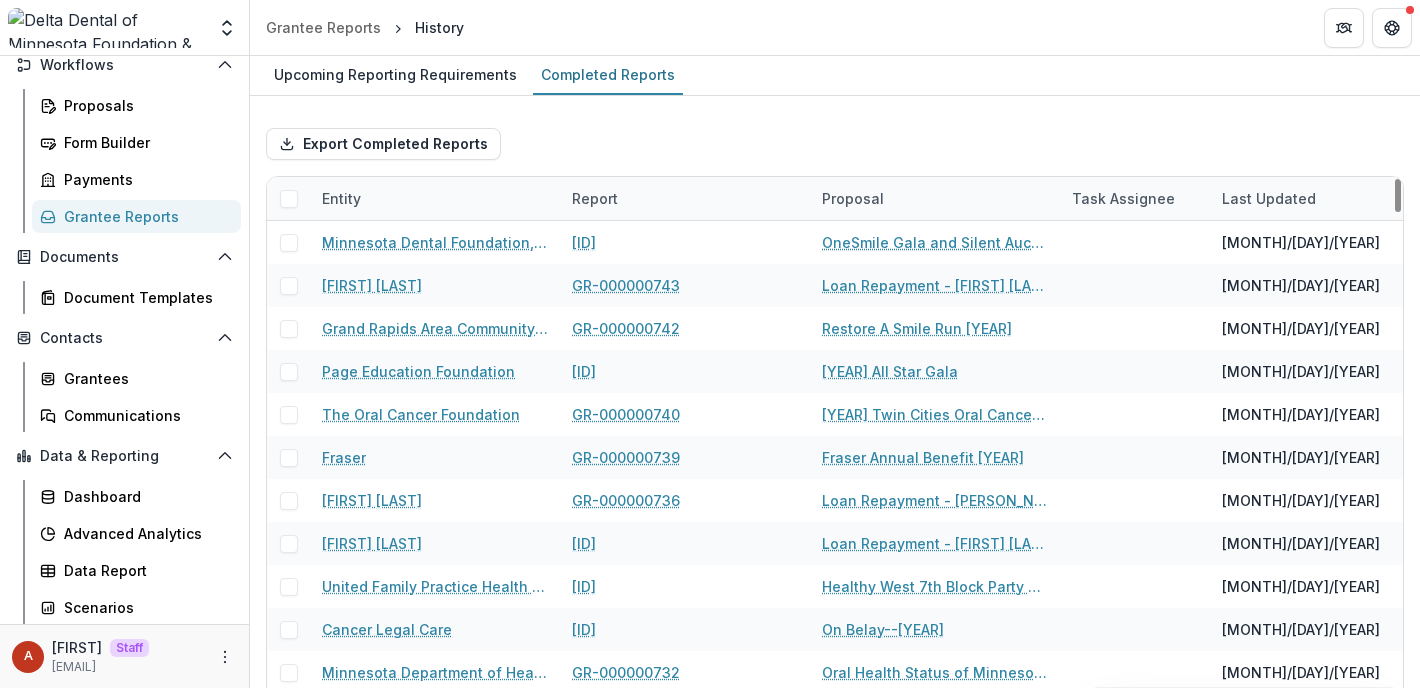 click on "Entity" at bounding box center (435, 198) 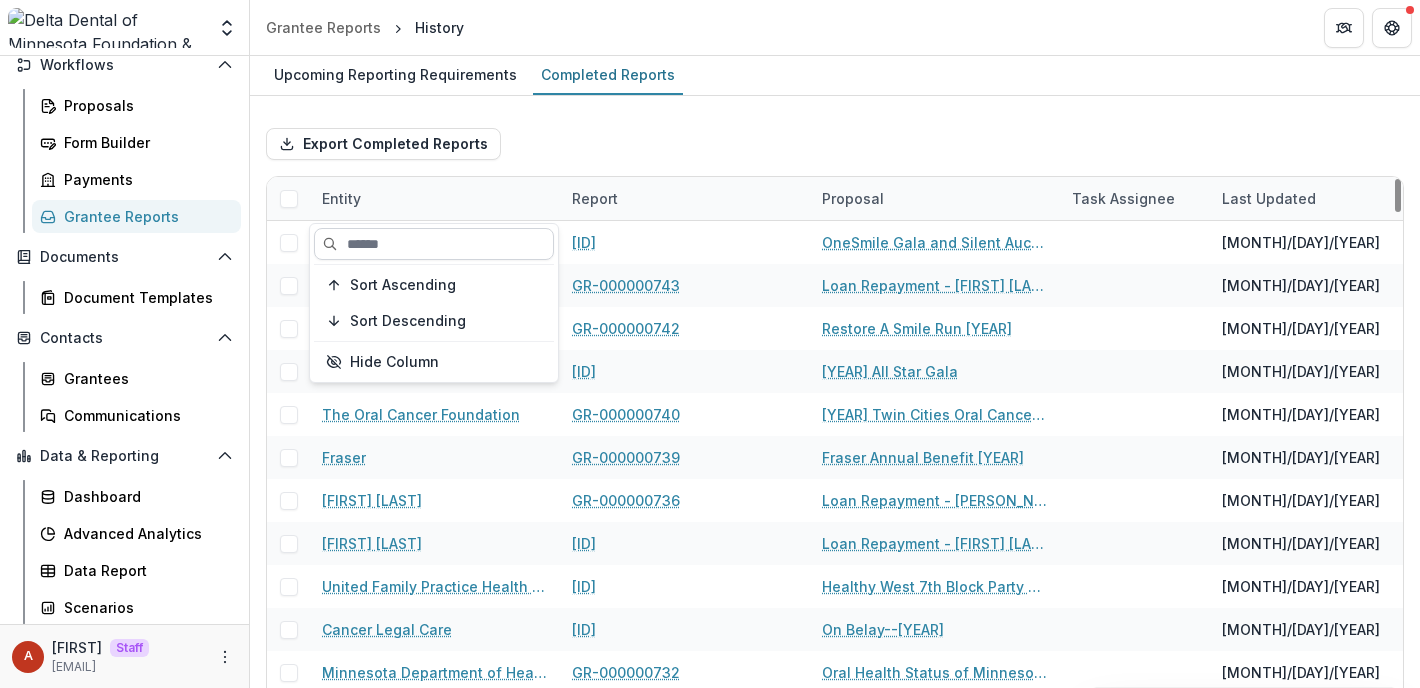 click at bounding box center [434, 244] 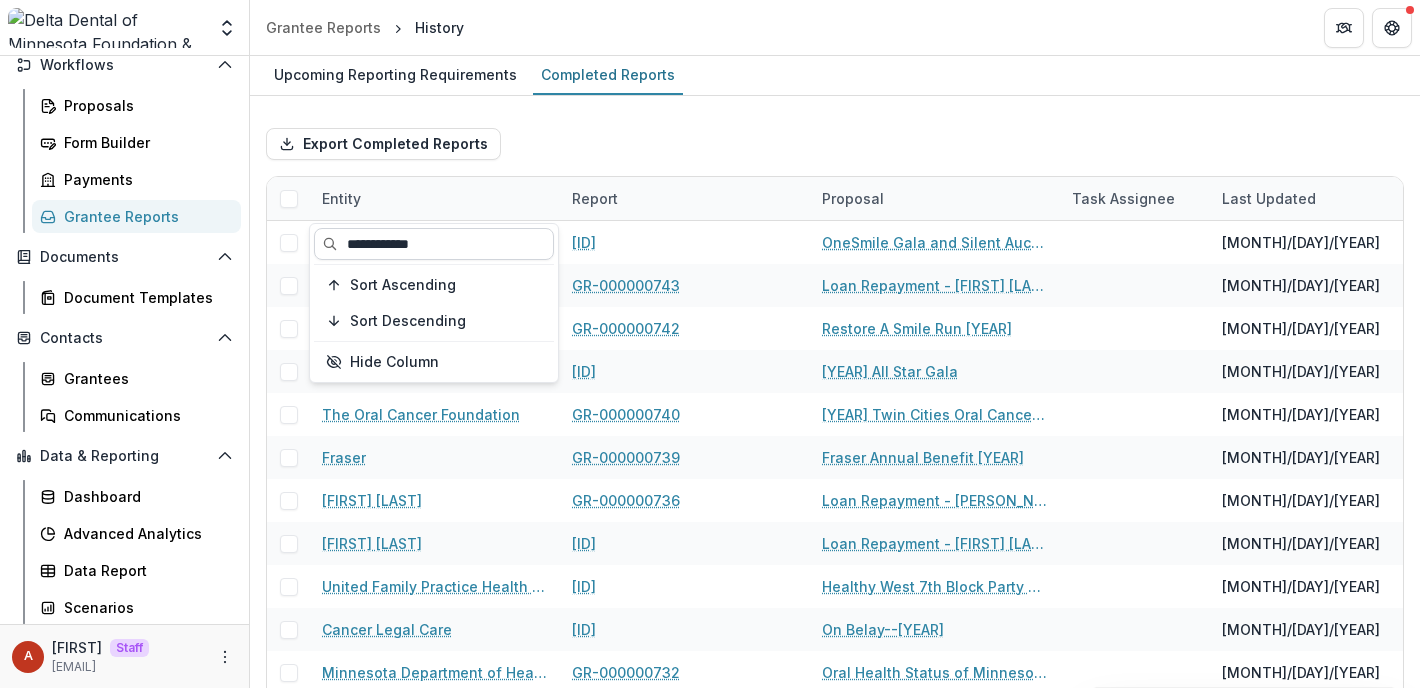 type on "**********" 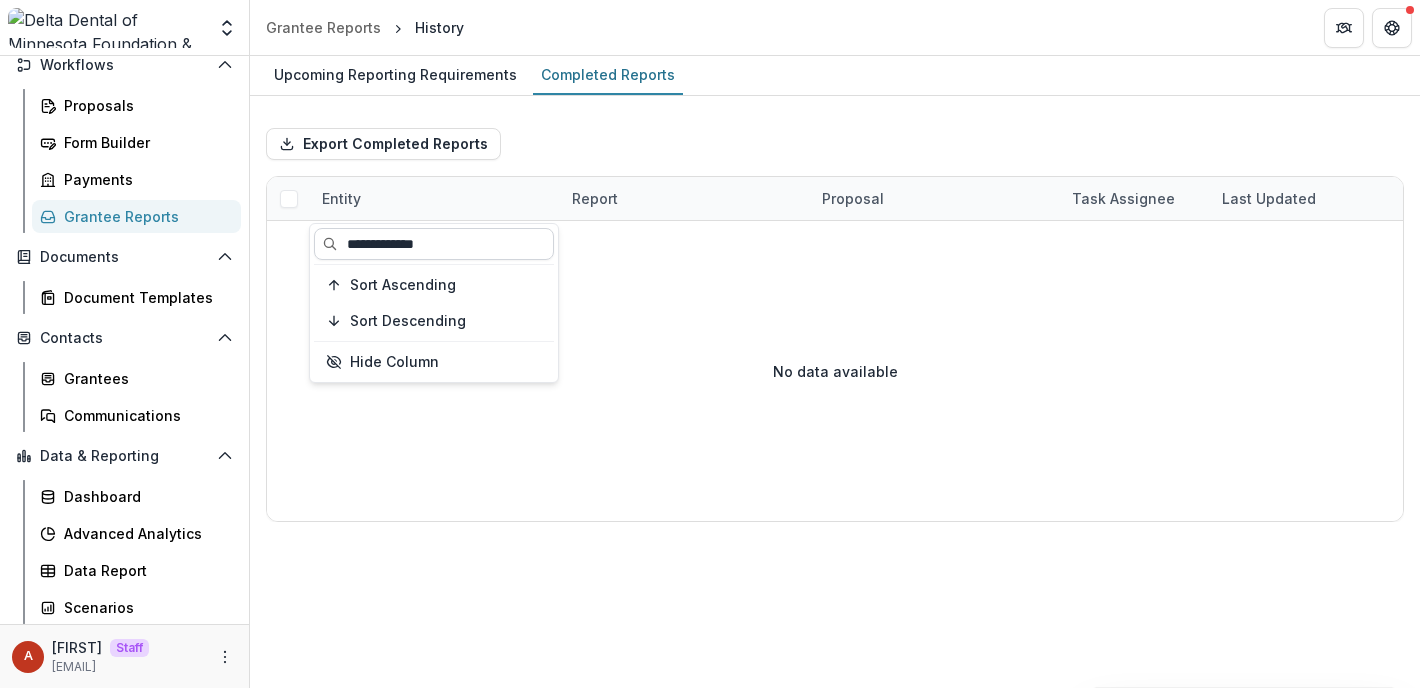 drag, startPoint x: 468, startPoint y: 240, endPoint x: 322, endPoint y: 234, distance: 146.12323 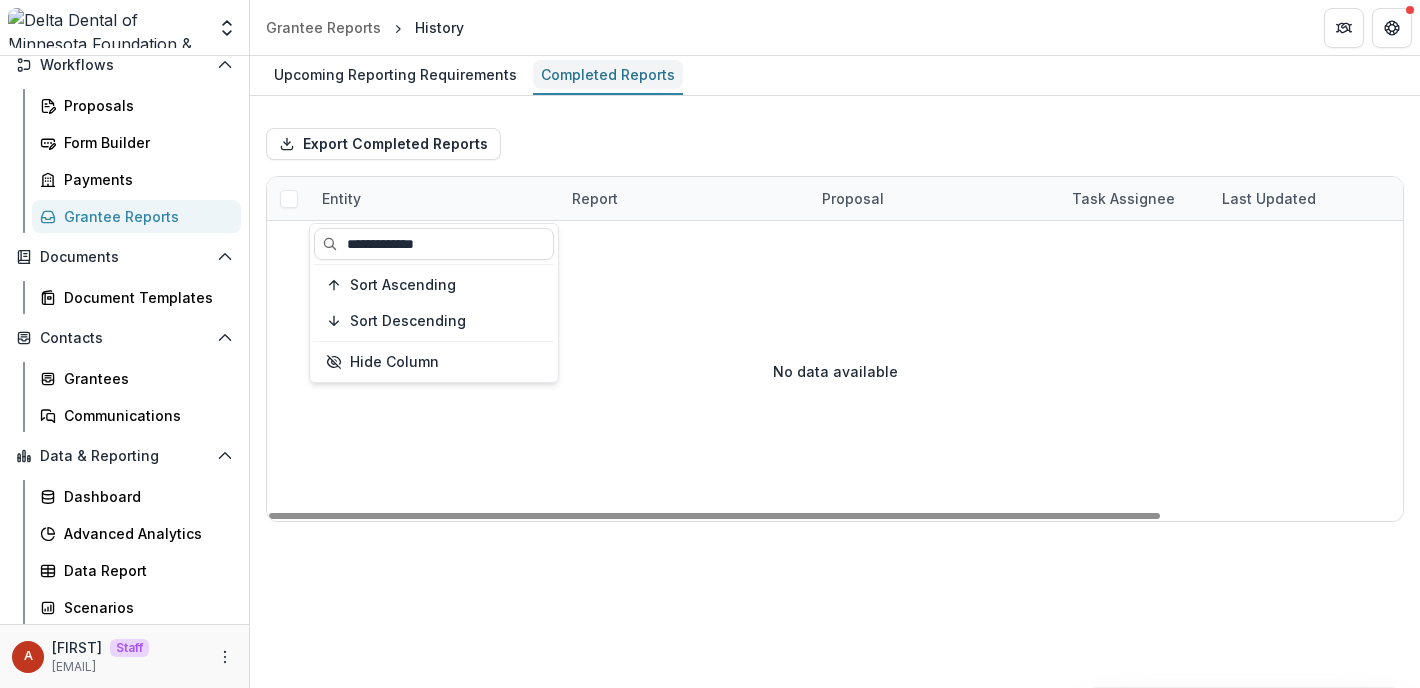 type 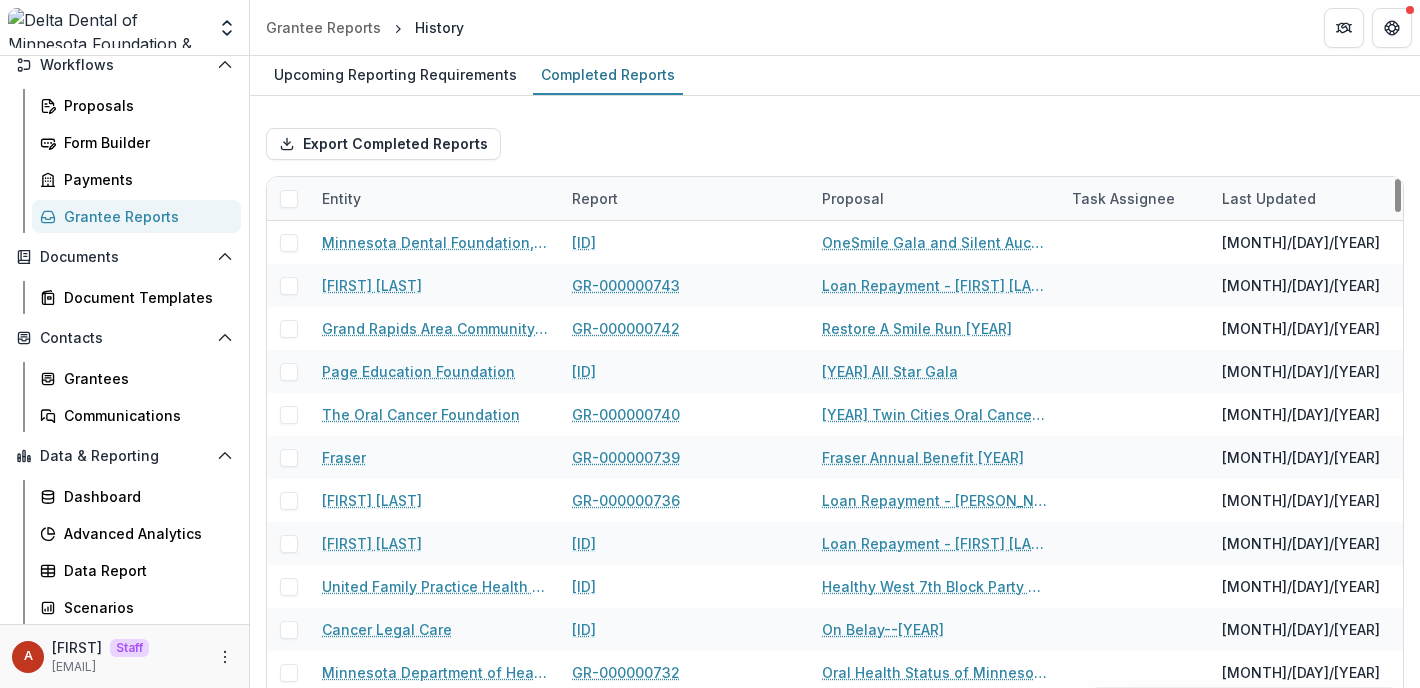 click on "Proposal" at bounding box center [853, 198] 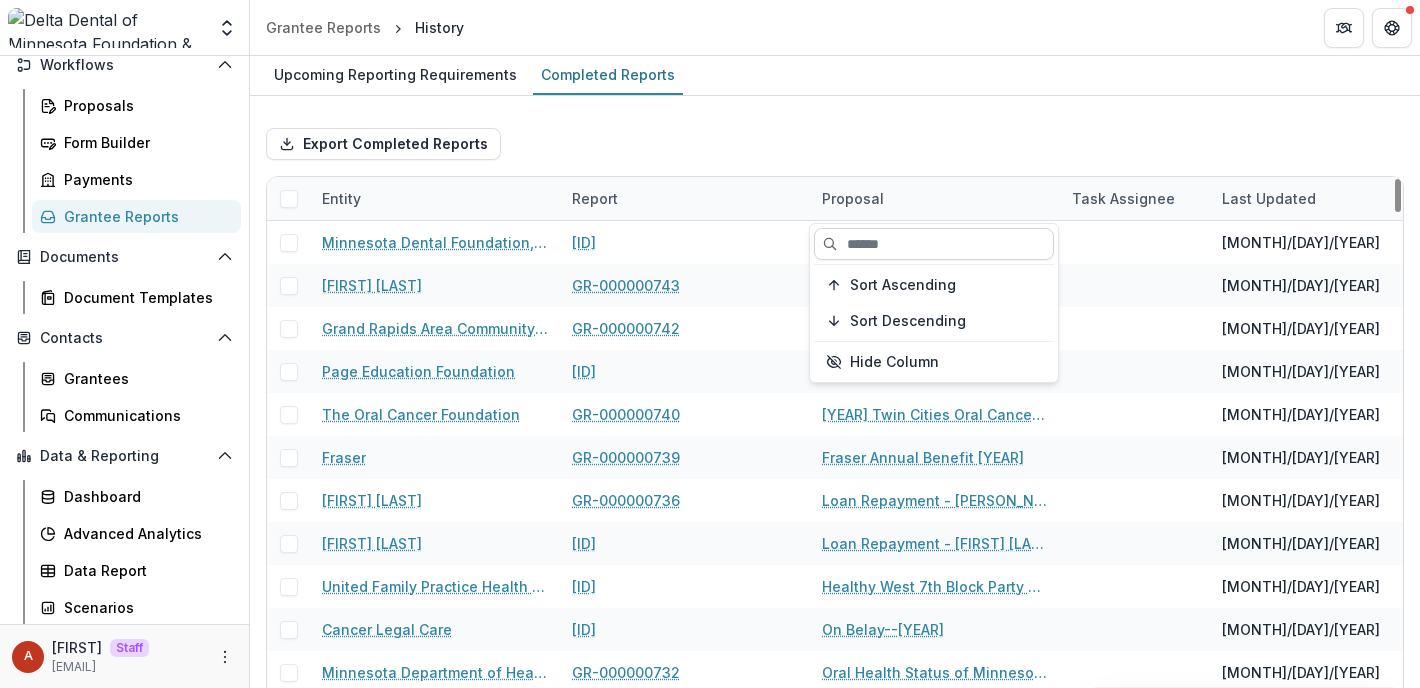 click at bounding box center [934, 244] 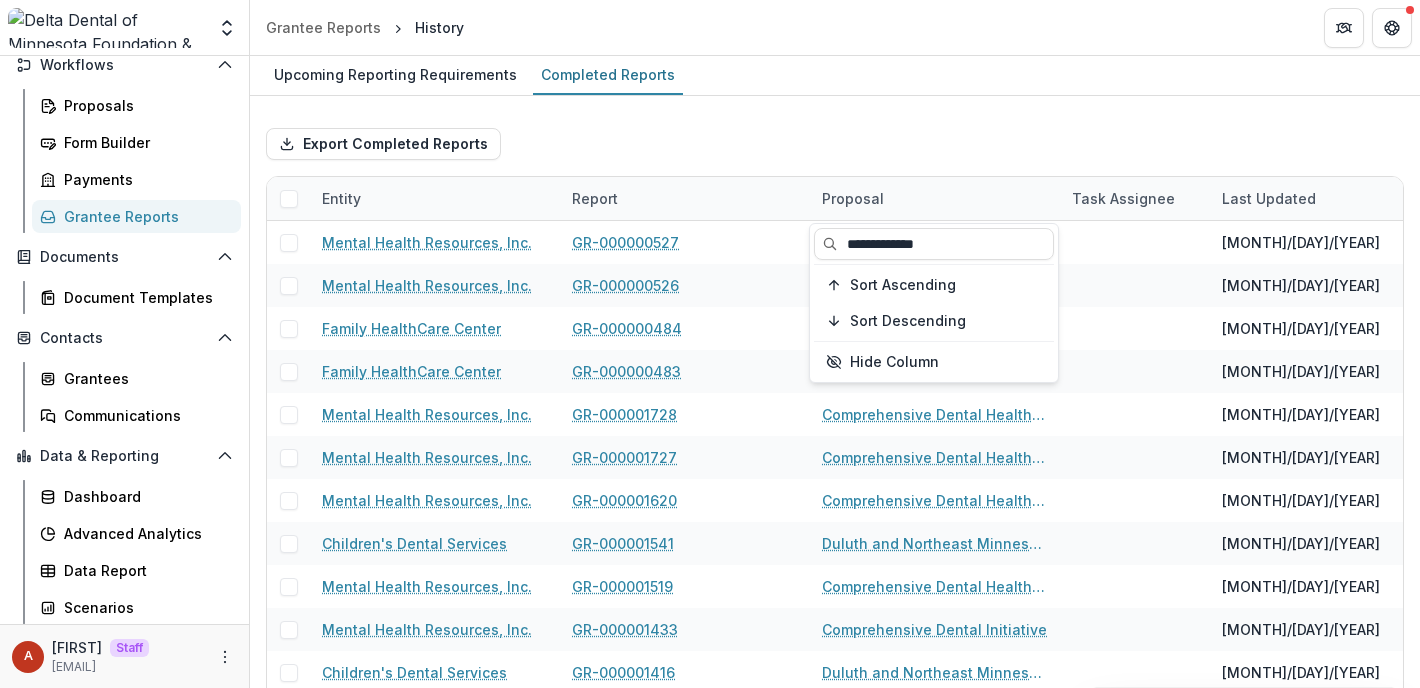 type on "**********" 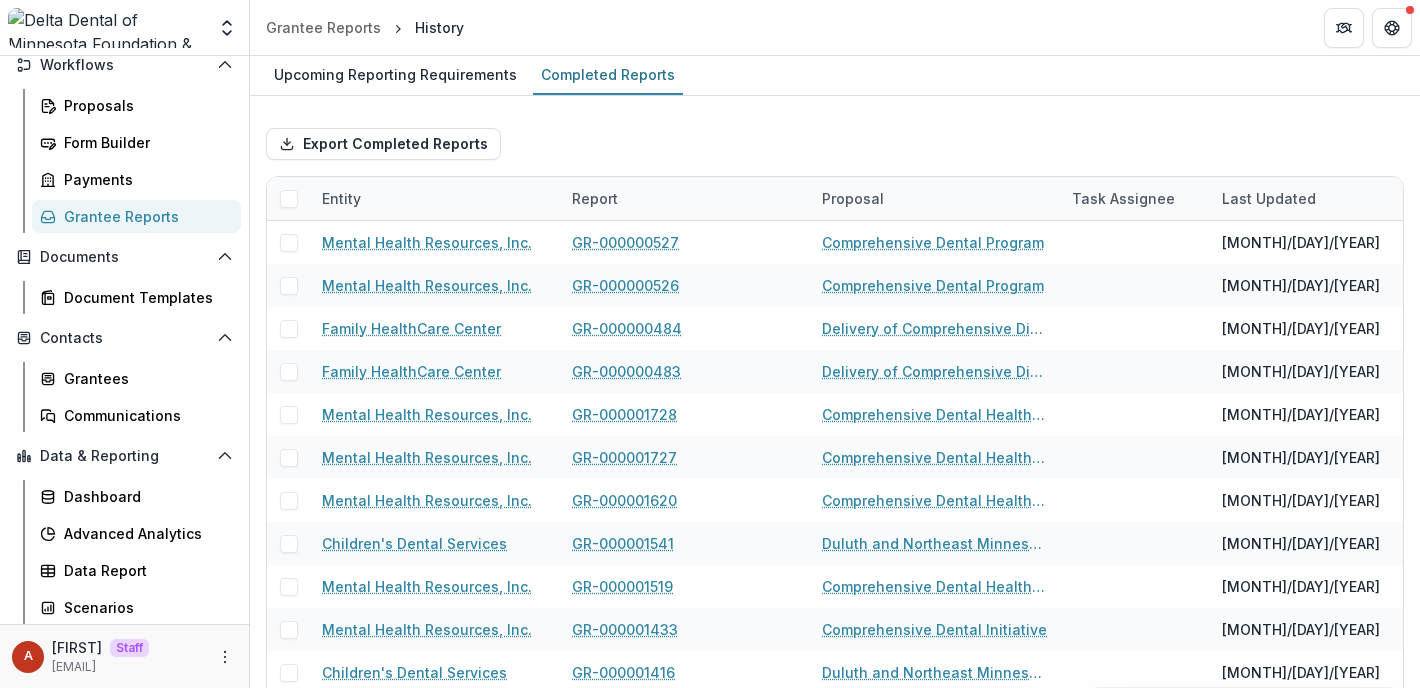 click on "Export Completed Reports" at bounding box center [835, 144] 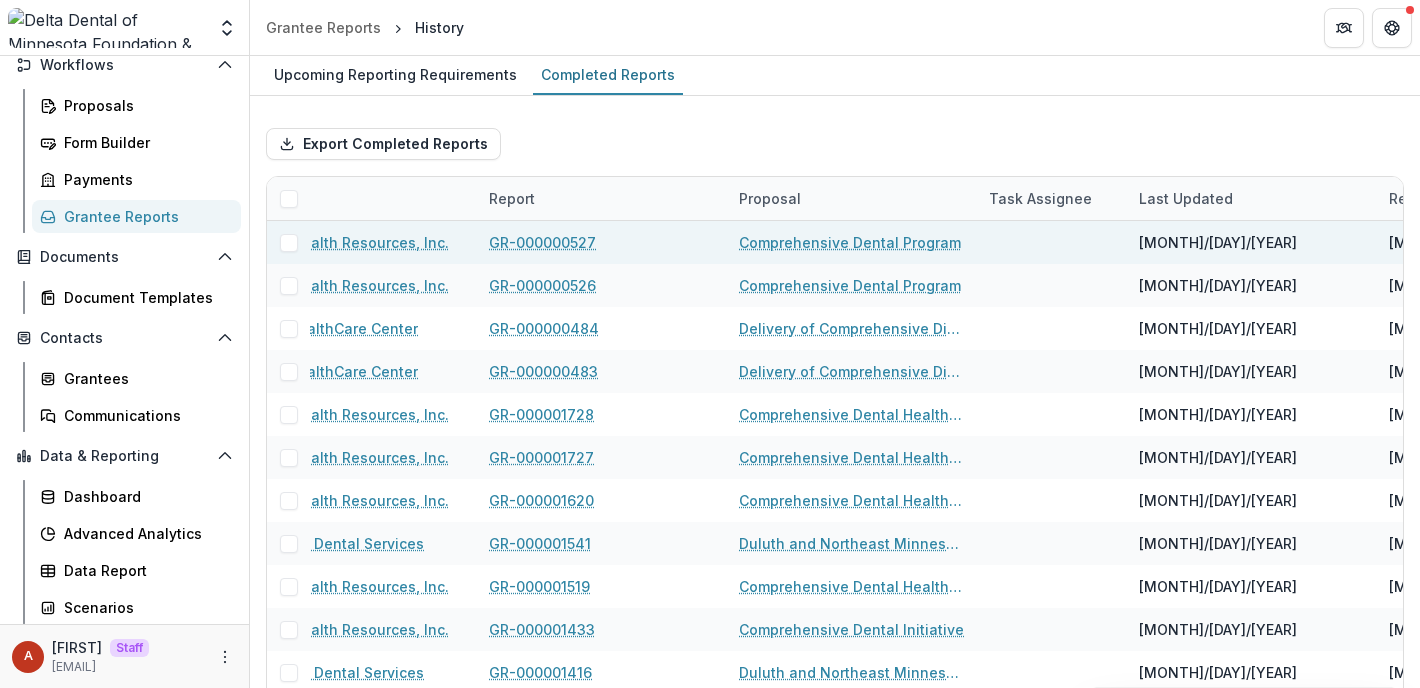 scroll, scrollTop: 0, scrollLeft: 0, axis: both 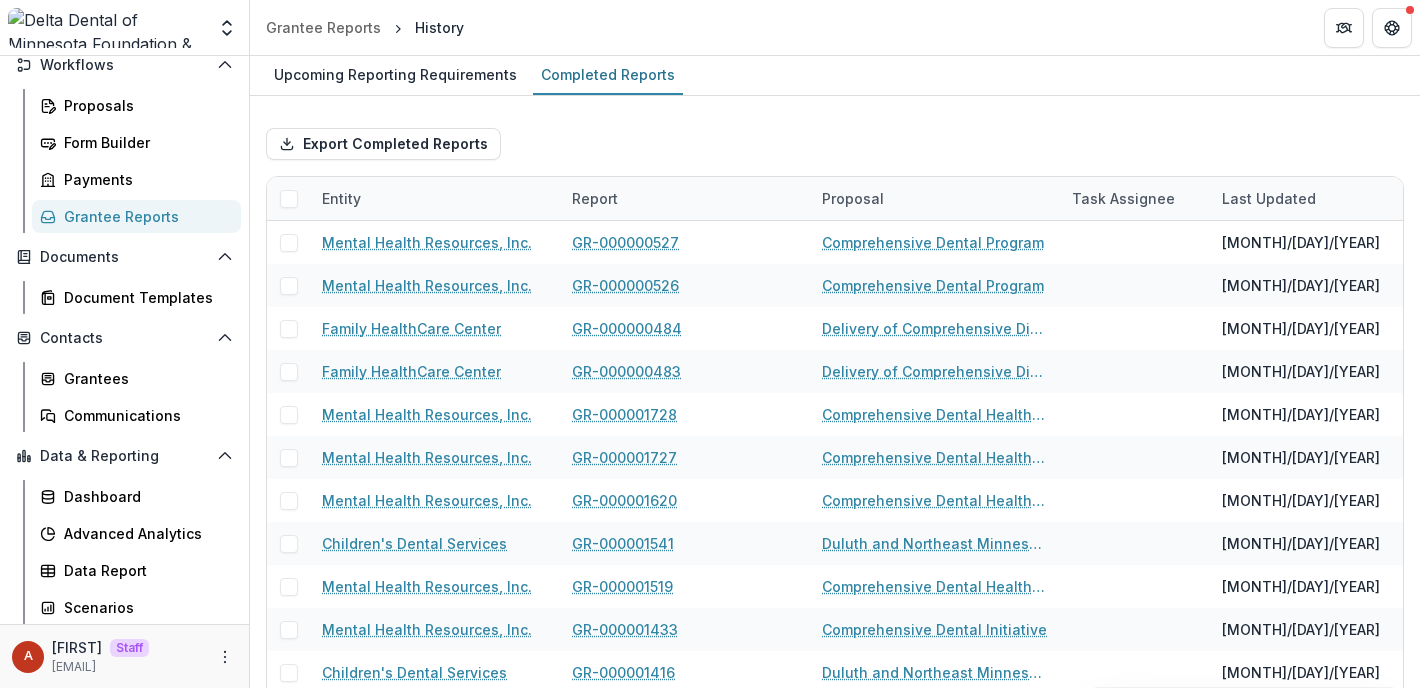 click on "Export Completed Reports" at bounding box center (835, 144) 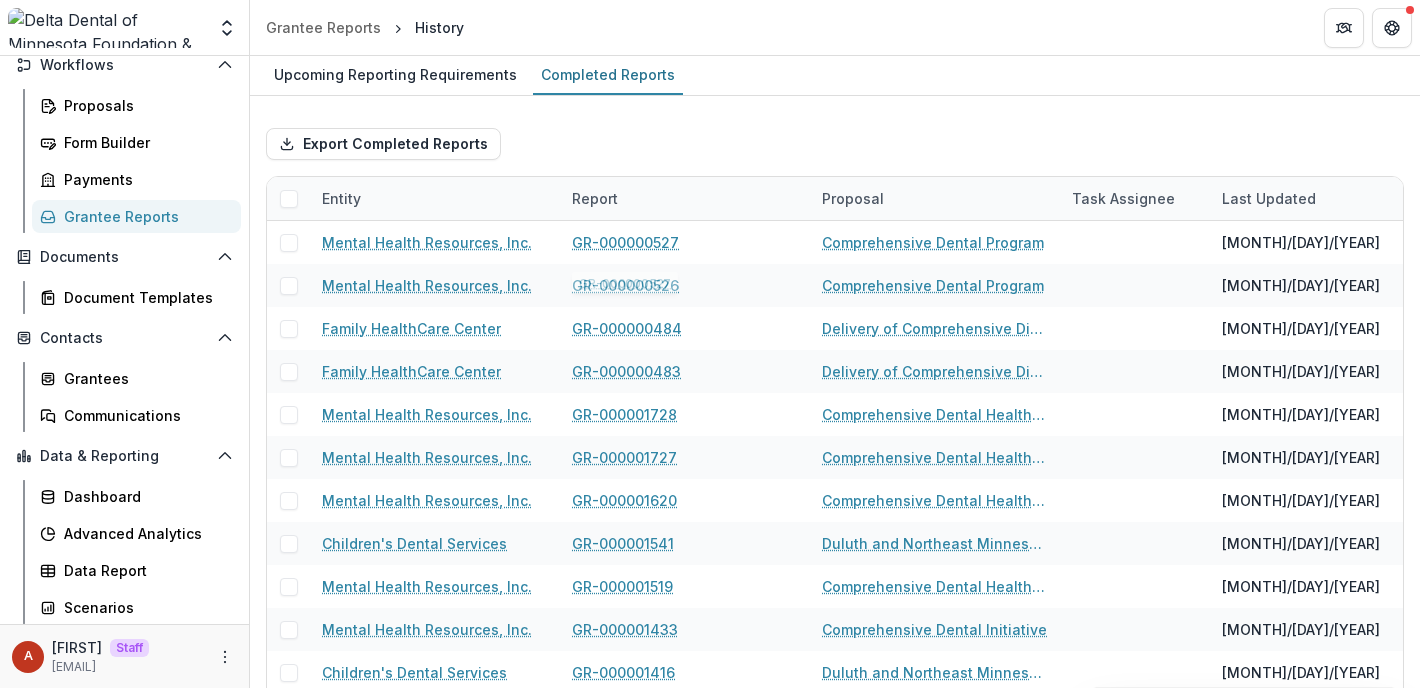 click on "Report" at bounding box center [595, 198] 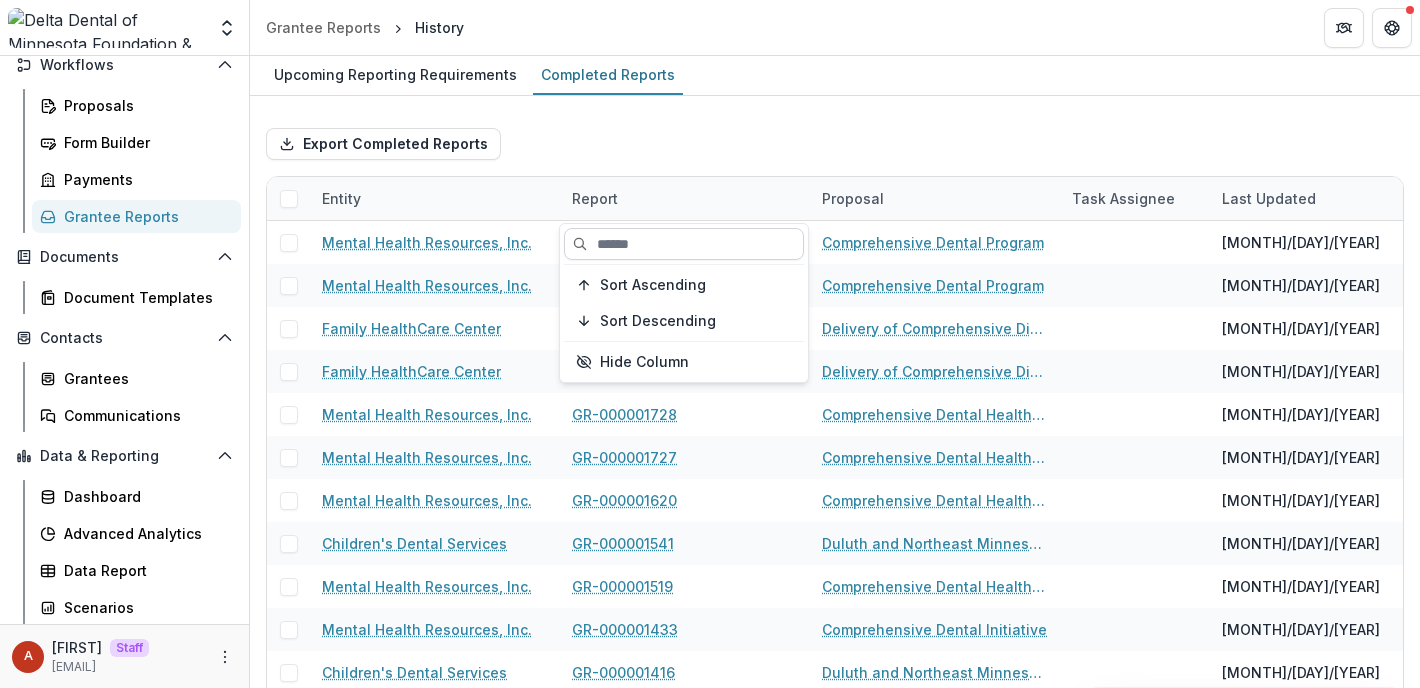 click at bounding box center [684, 244] 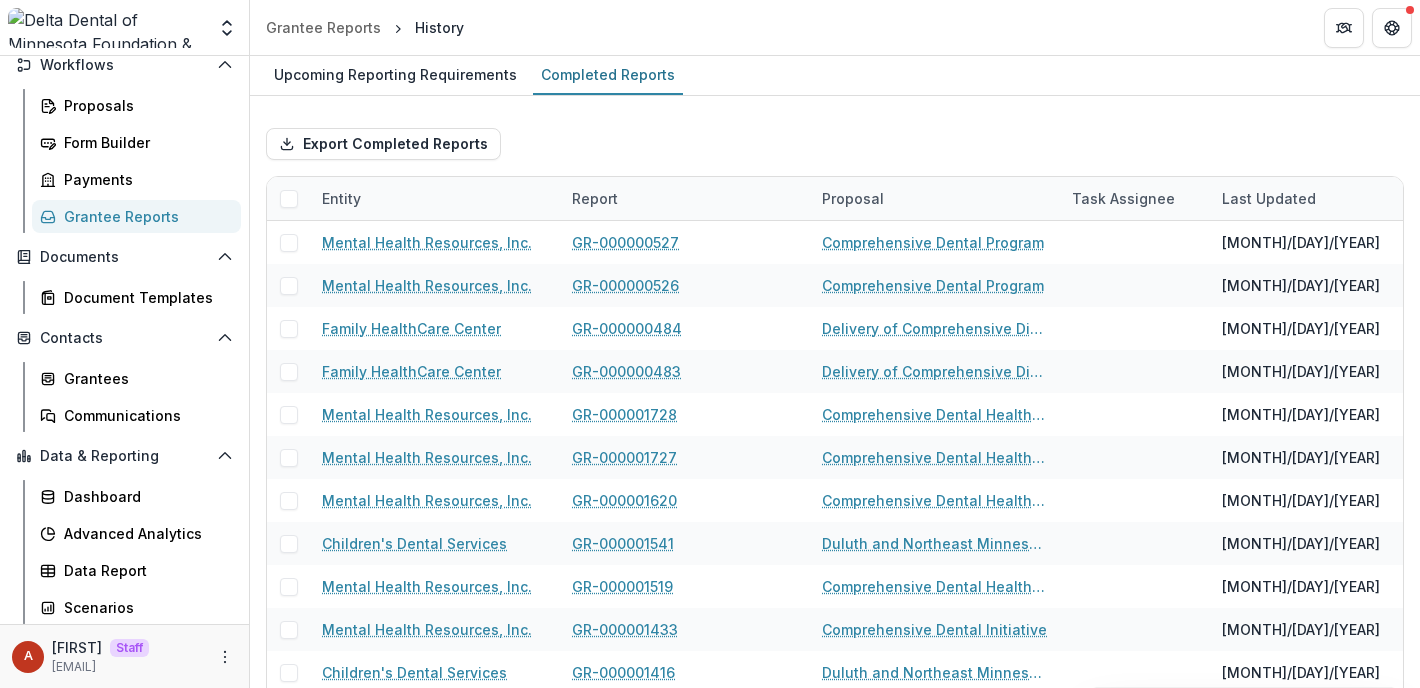 click on "Export Completed Reports" at bounding box center [835, 144] 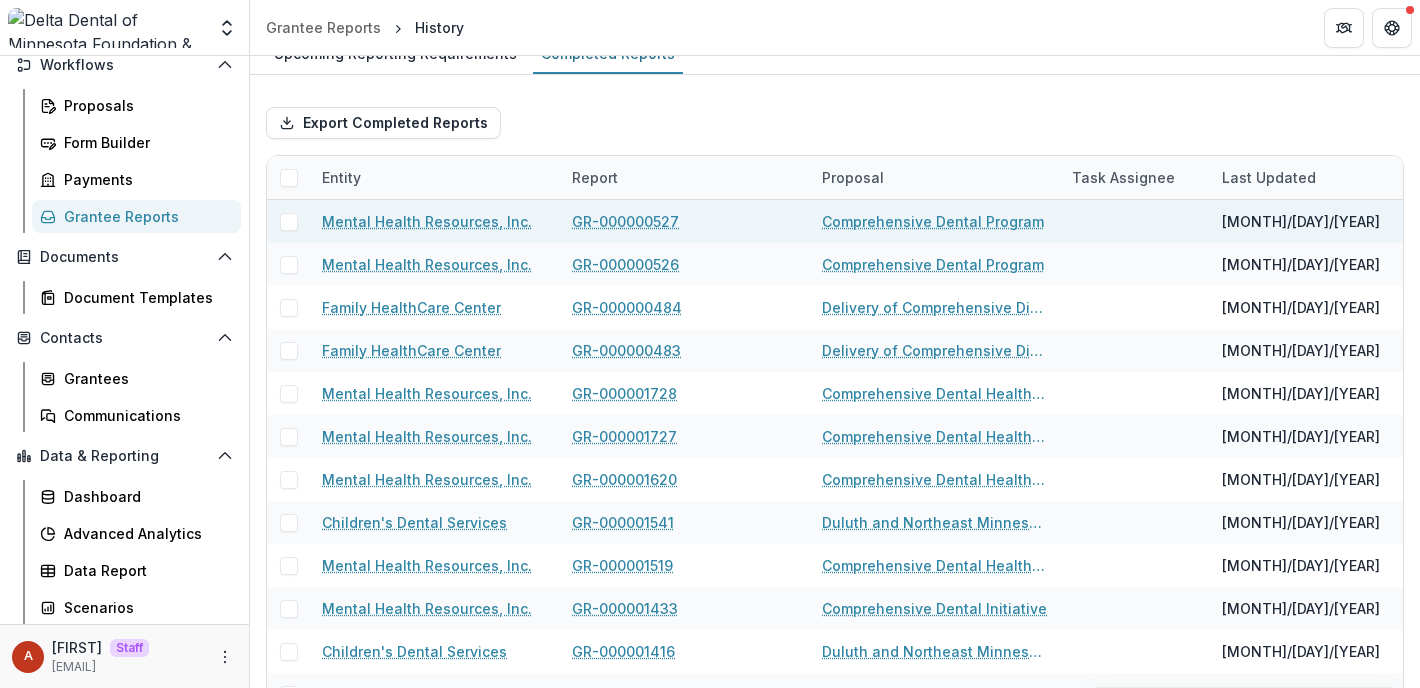 scroll, scrollTop: 19, scrollLeft: 0, axis: vertical 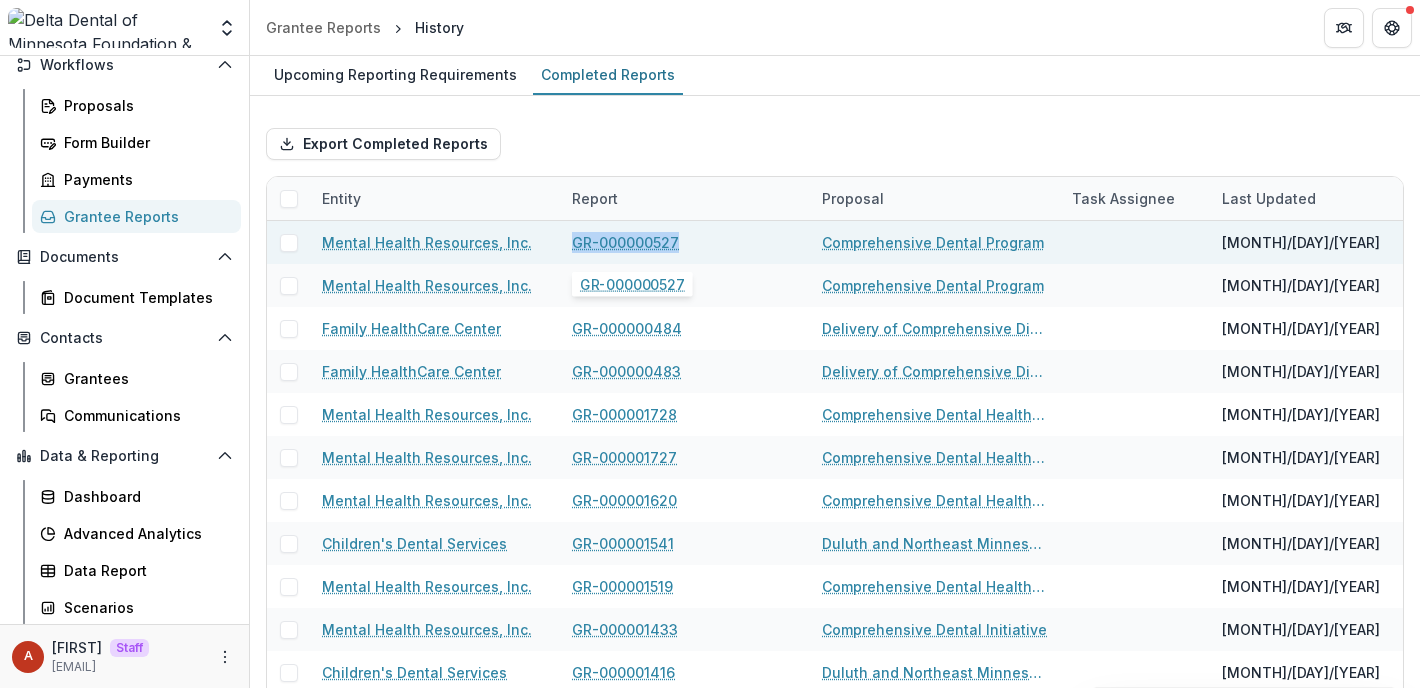 drag, startPoint x: 693, startPoint y: 243, endPoint x: 564, endPoint y: 243, distance: 129 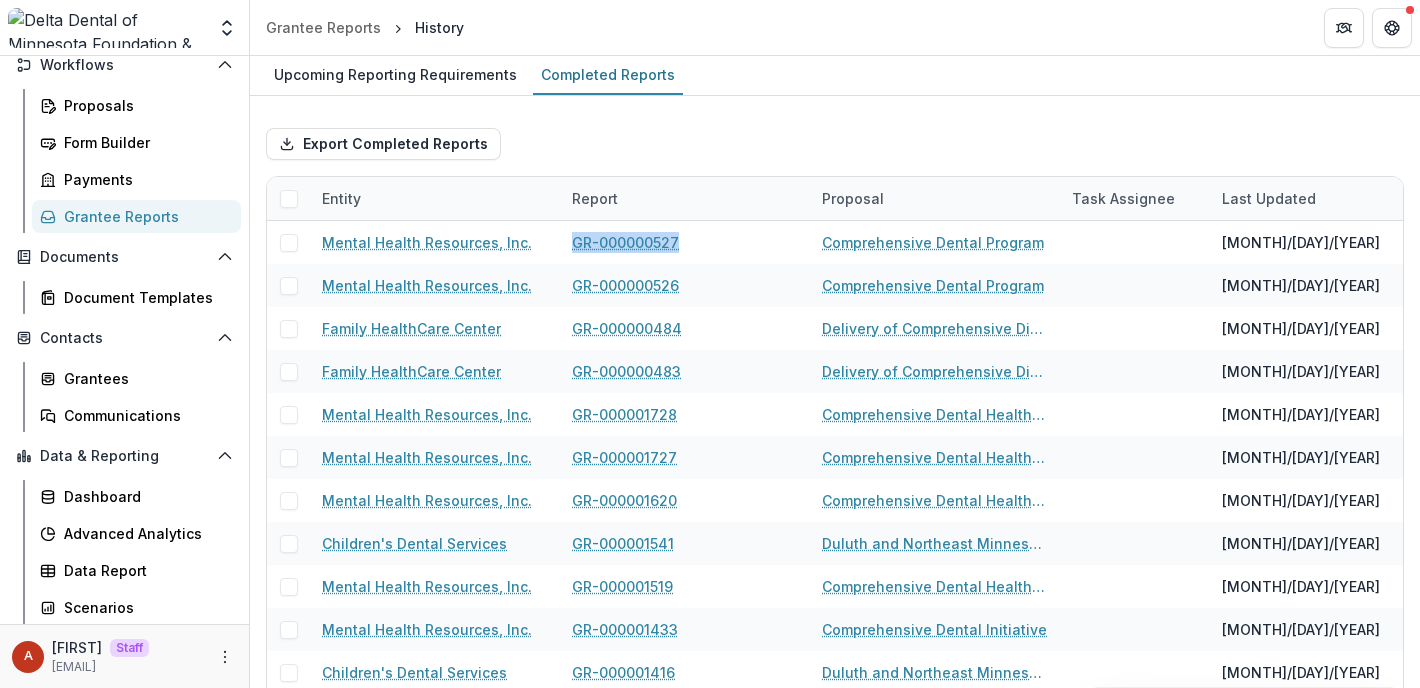 copy on "GR-000000527" 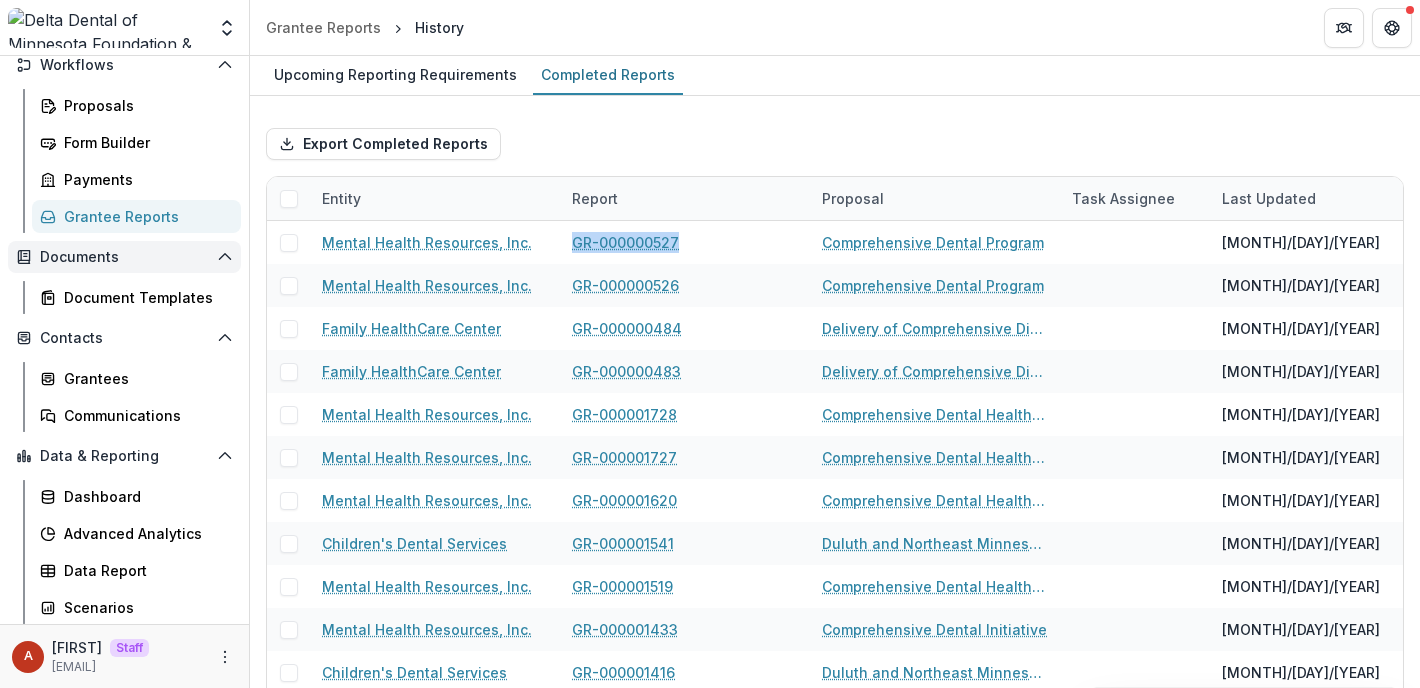 scroll, scrollTop: 0, scrollLeft: 0, axis: both 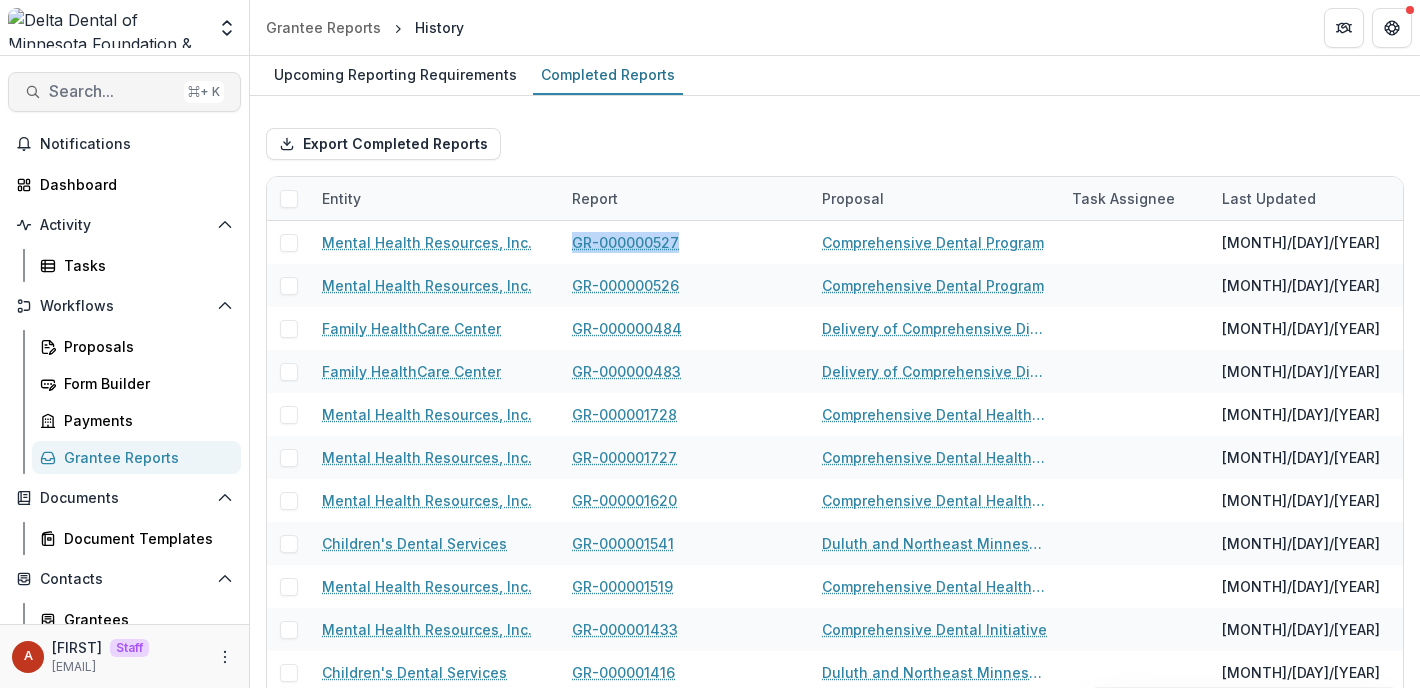 click on "Search..." at bounding box center (112, 91) 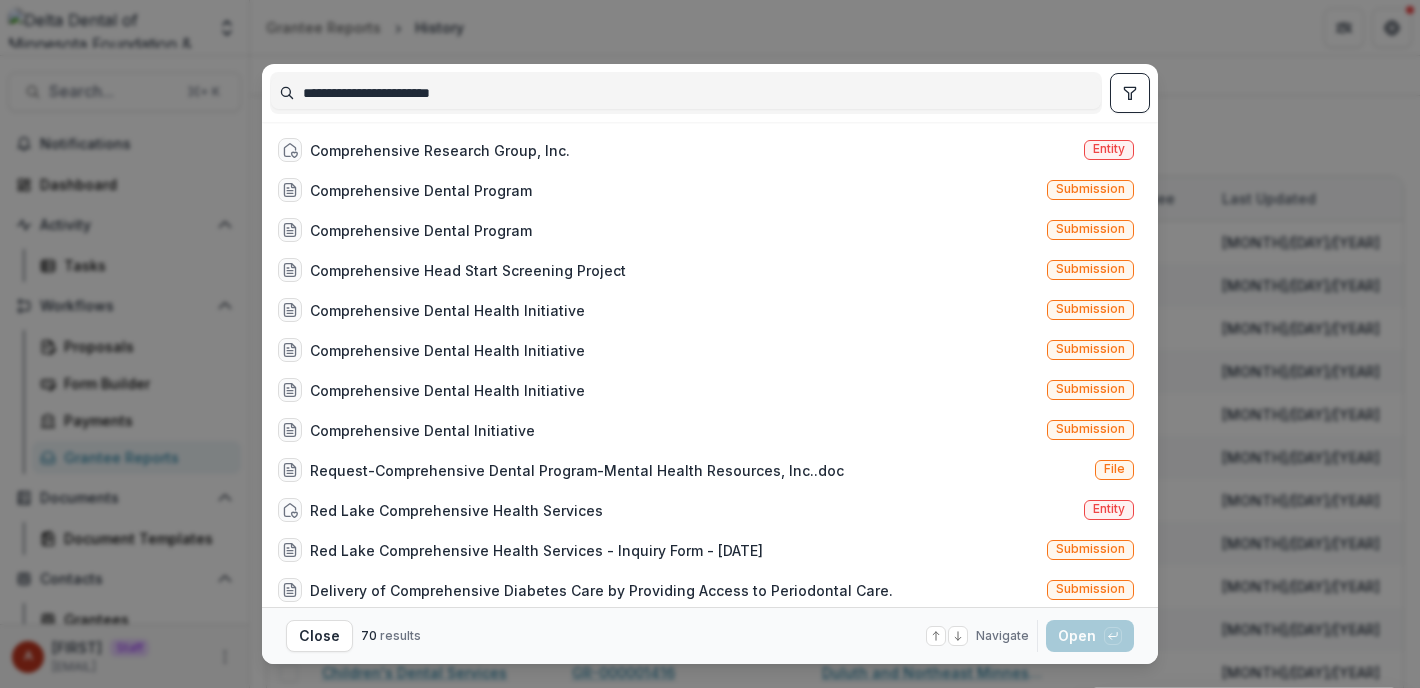 drag, startPoint x: 602, startPoint y: 90, endPoint x: 276, endPoint y: 87, distance: 326.0138 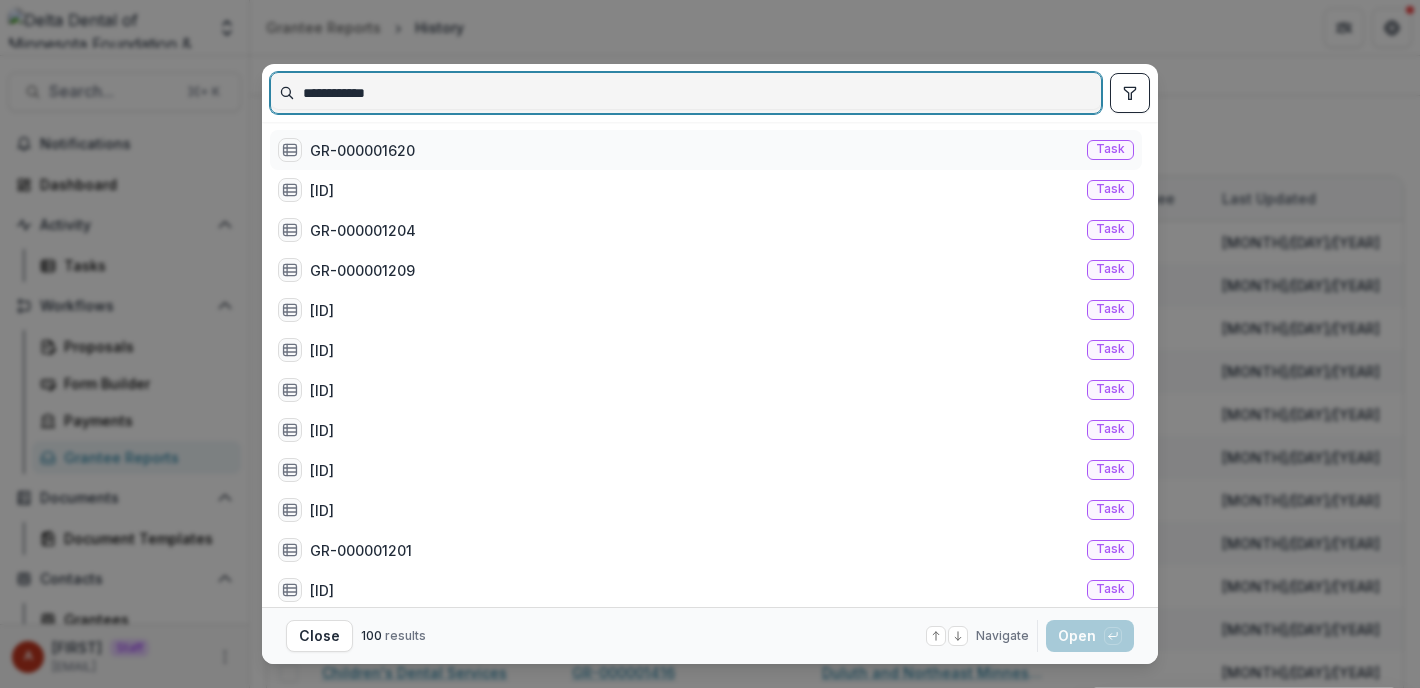type on "**********" 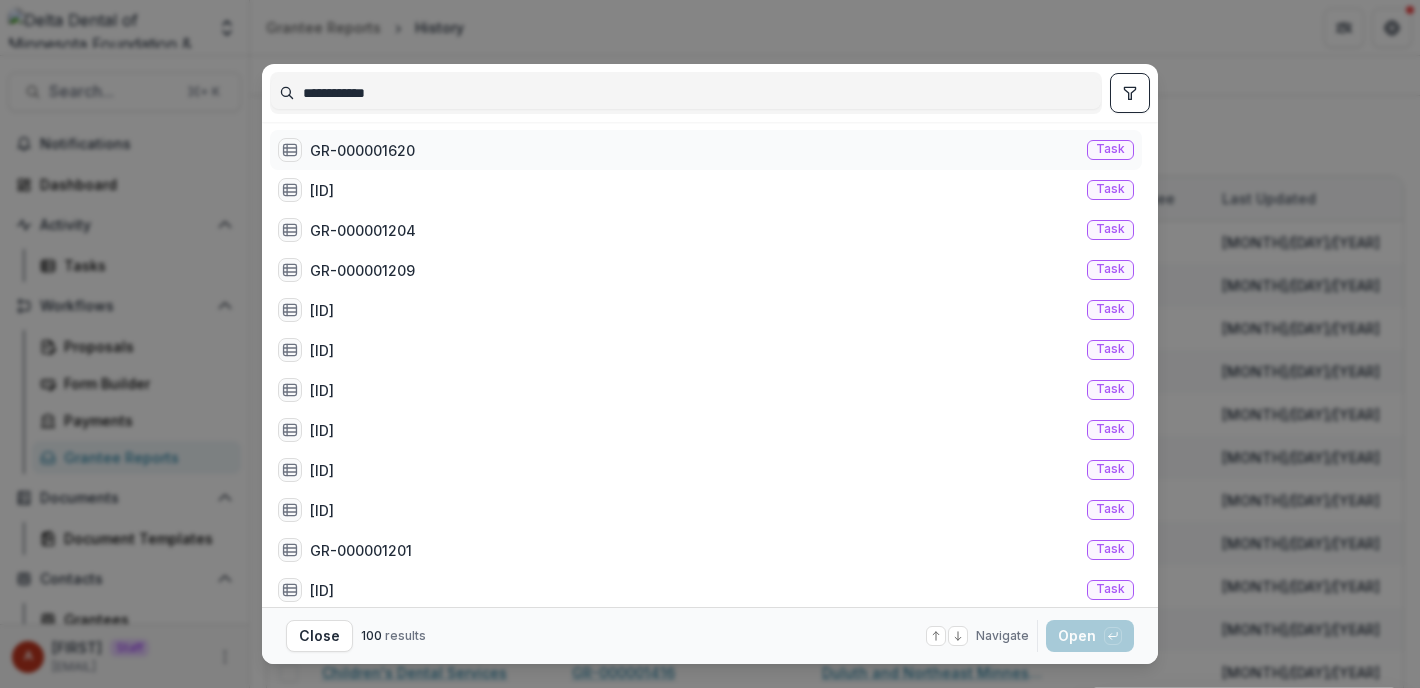 click on "[ID] Task" at bounding box center (706, 150) 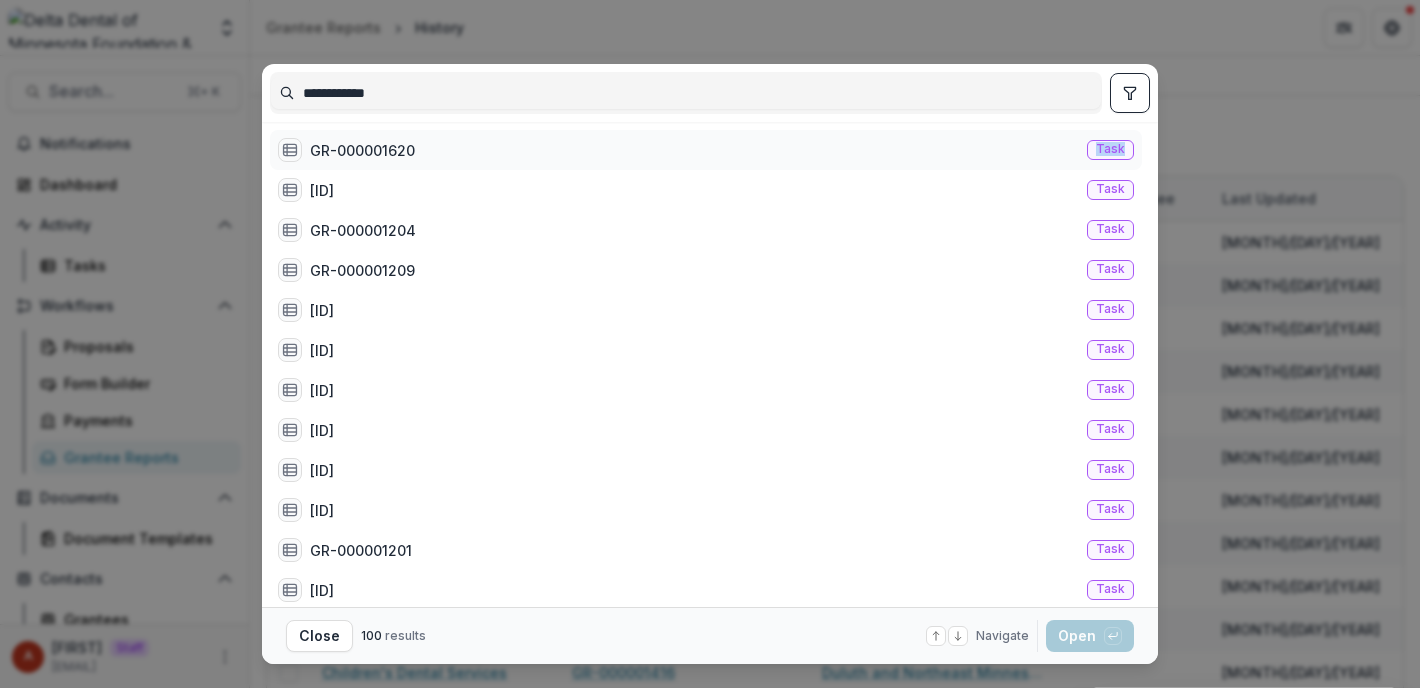 click on "[ID] Task" at bounding box center [706, 150] 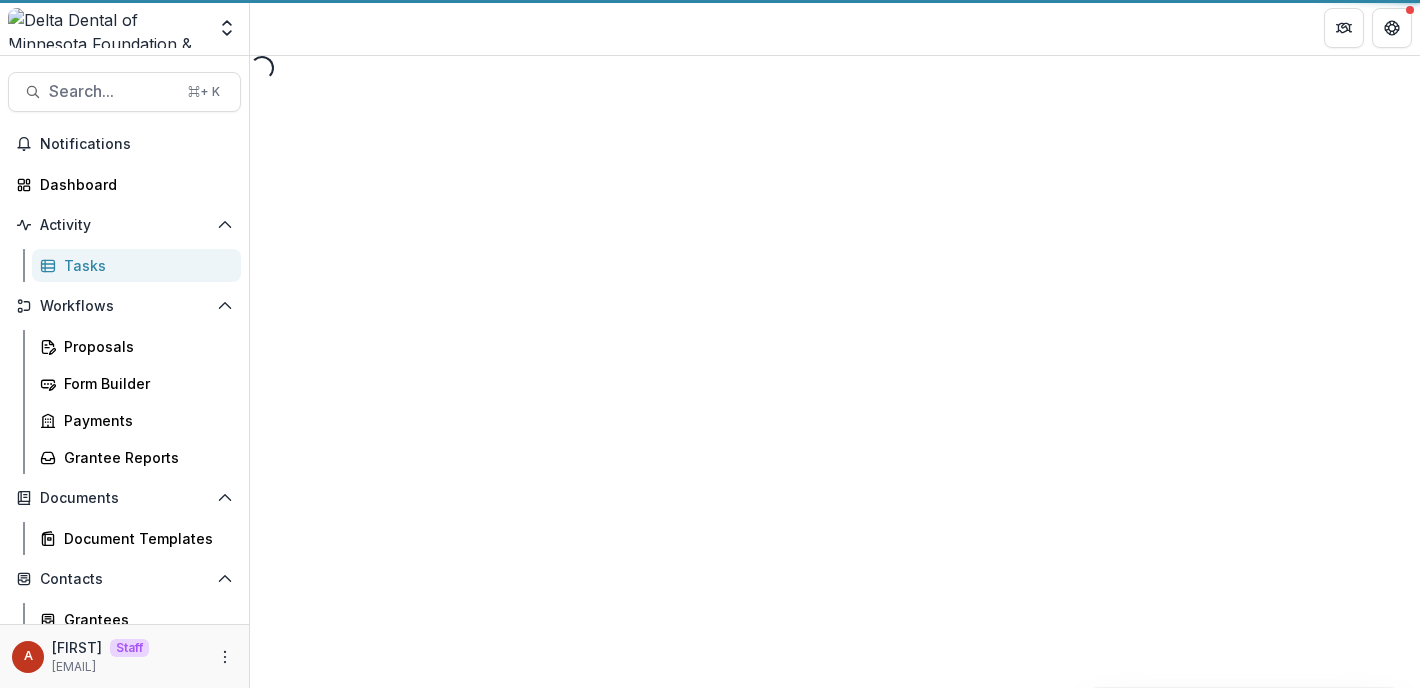 select on "********" 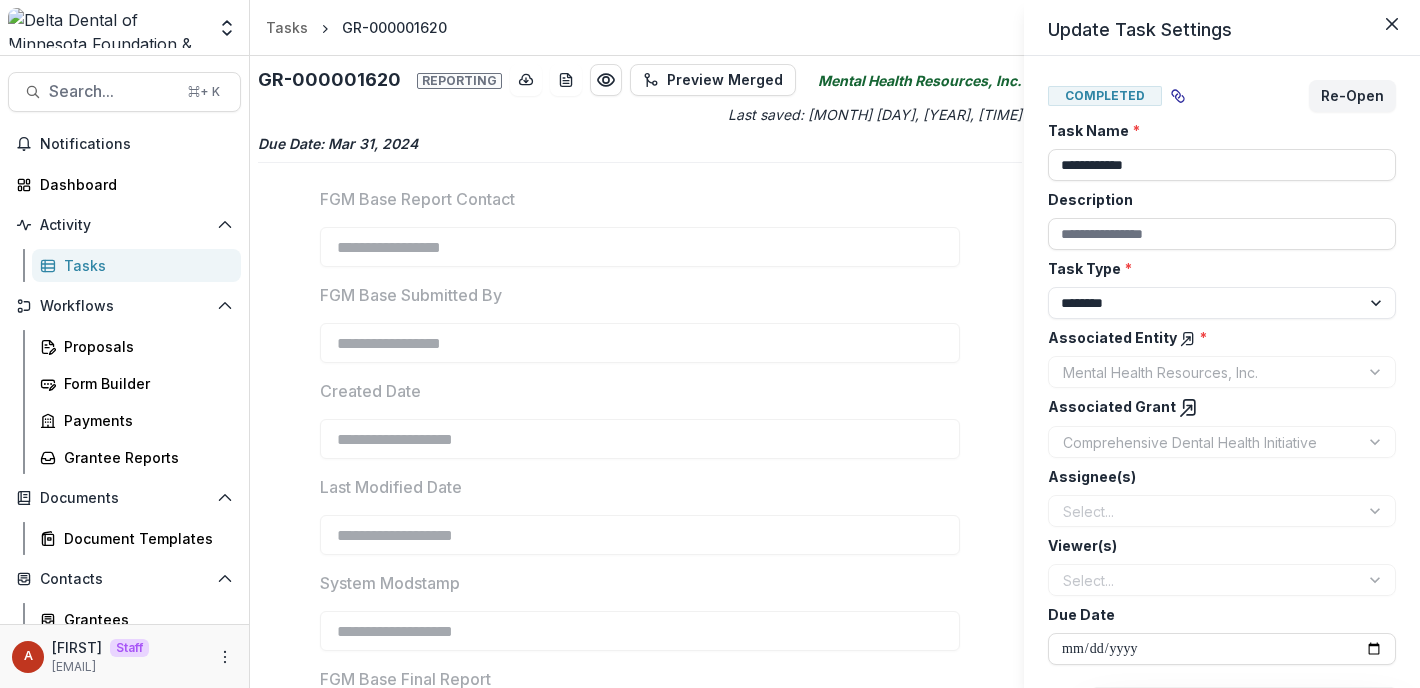 click on "**********" at bounding box center [710, 344] 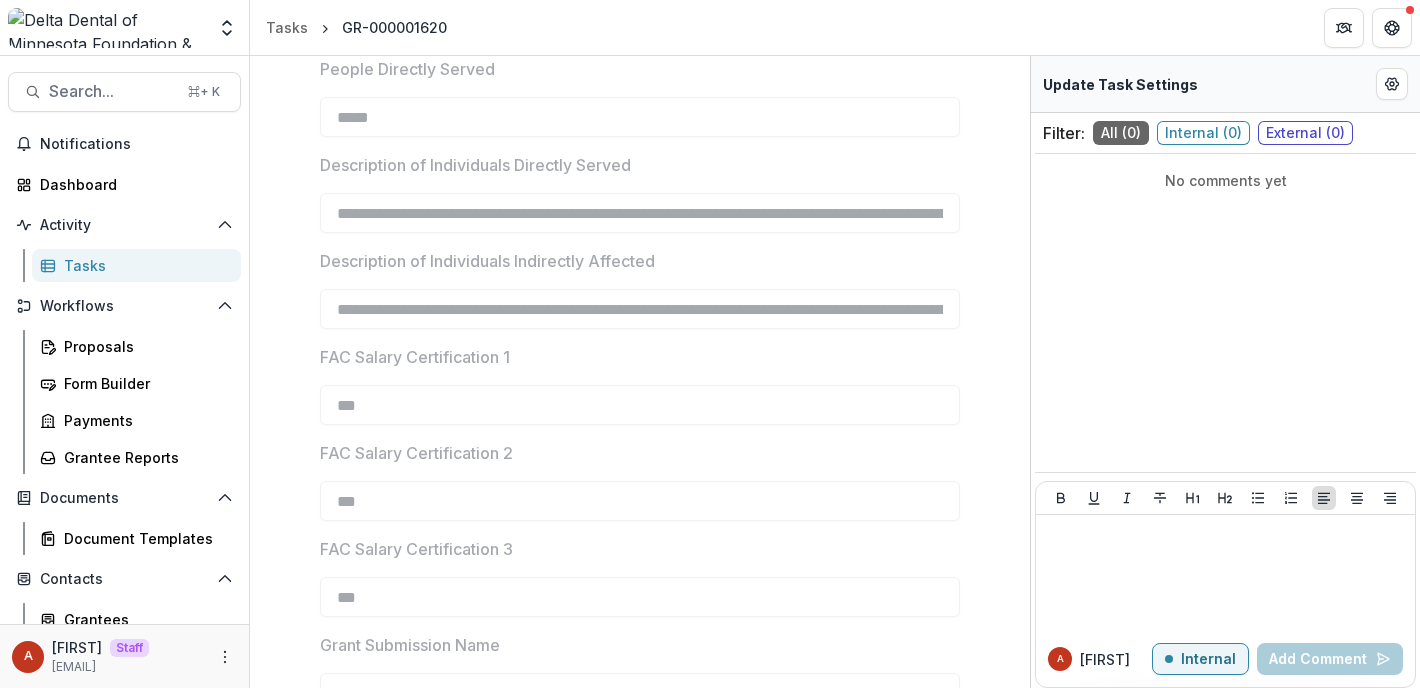 scroll, scrollTop: 2019, scrollLeft: 0, axis: vertical 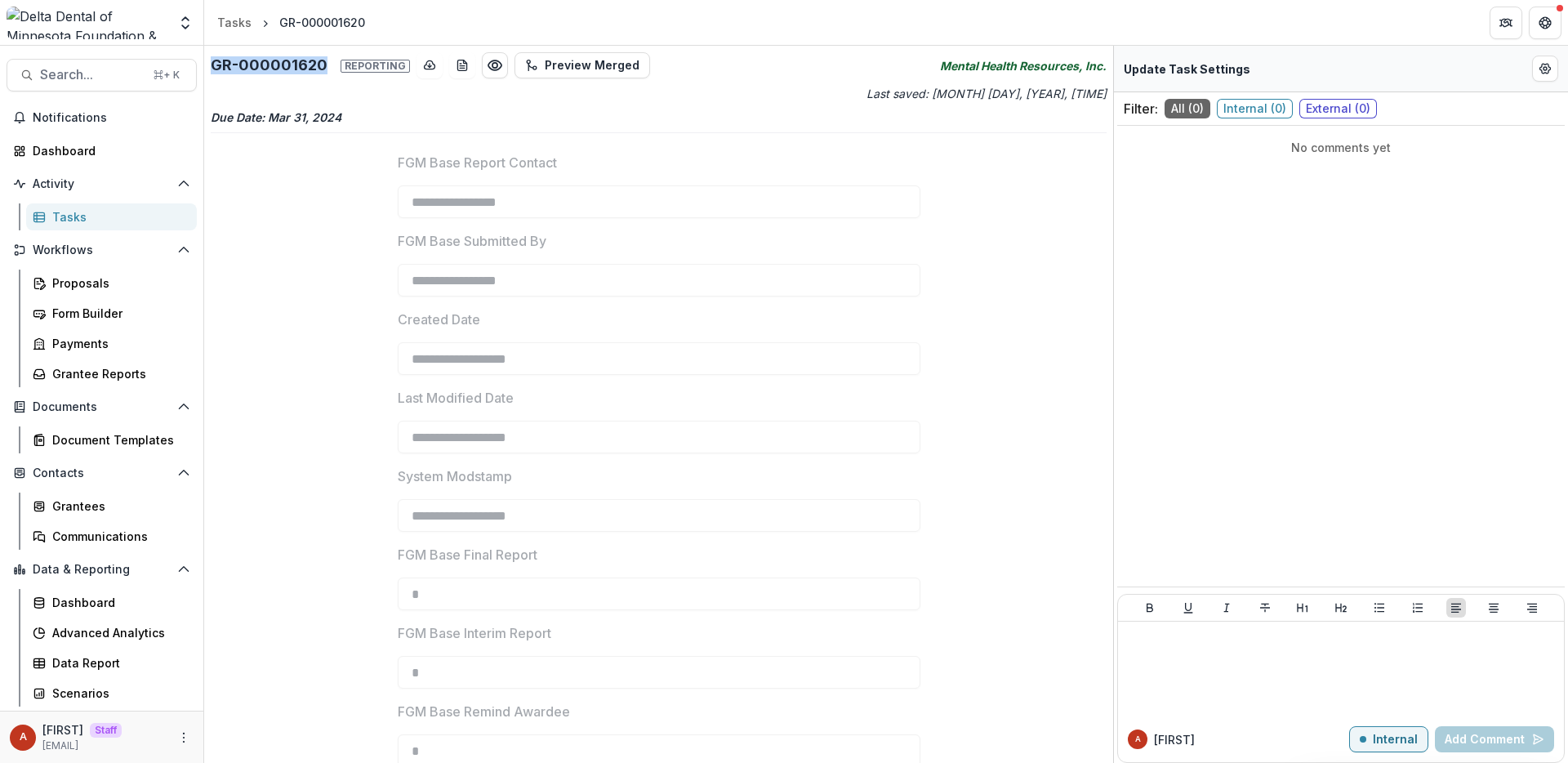 drag, startPoint x: 323, startPoint y: 67, endPoint x: 211, endPoint y: 64, distance: 112.04017 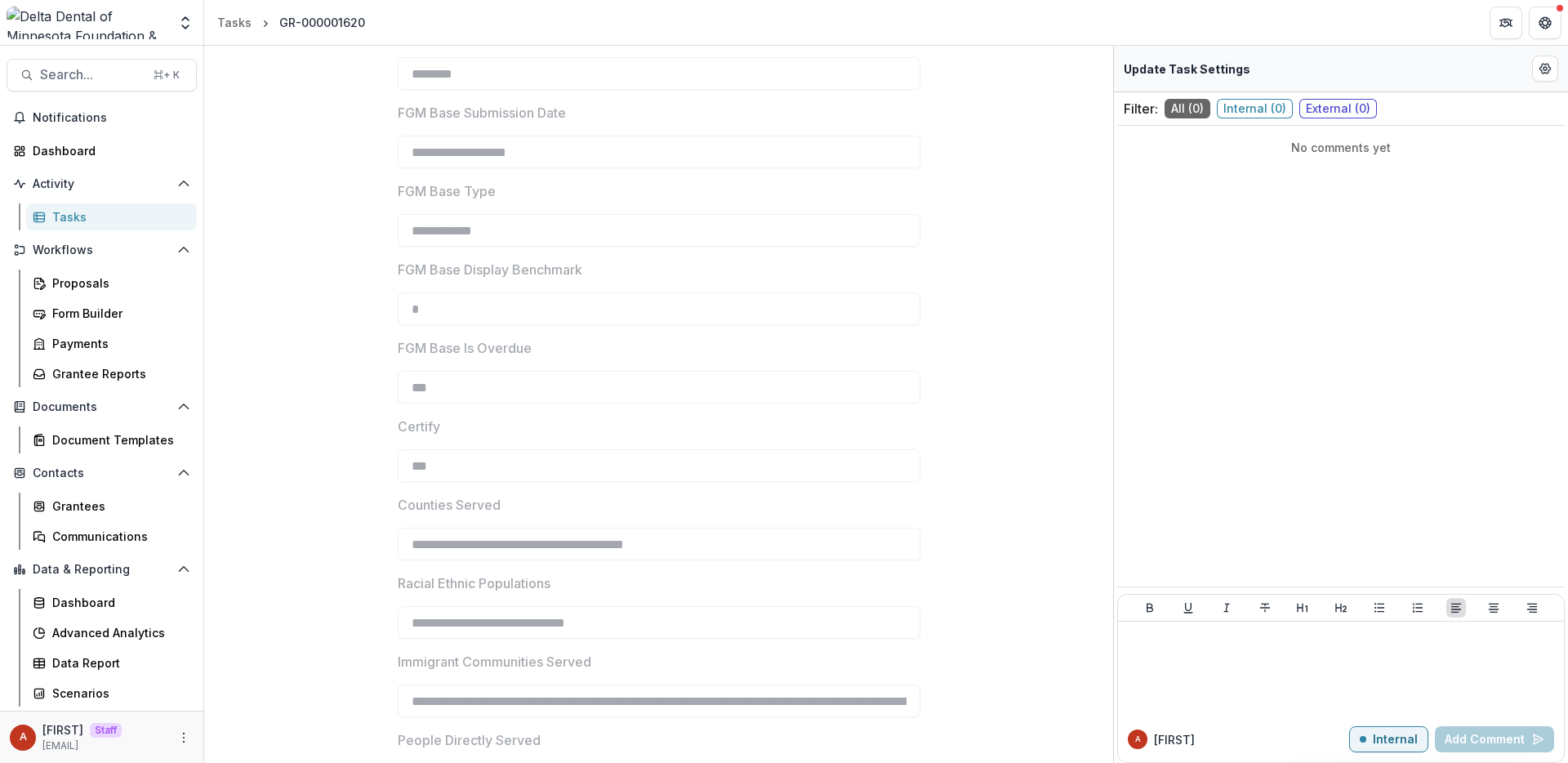 scroll, scrollTop: 0, scrollLeft: 0, axis: both 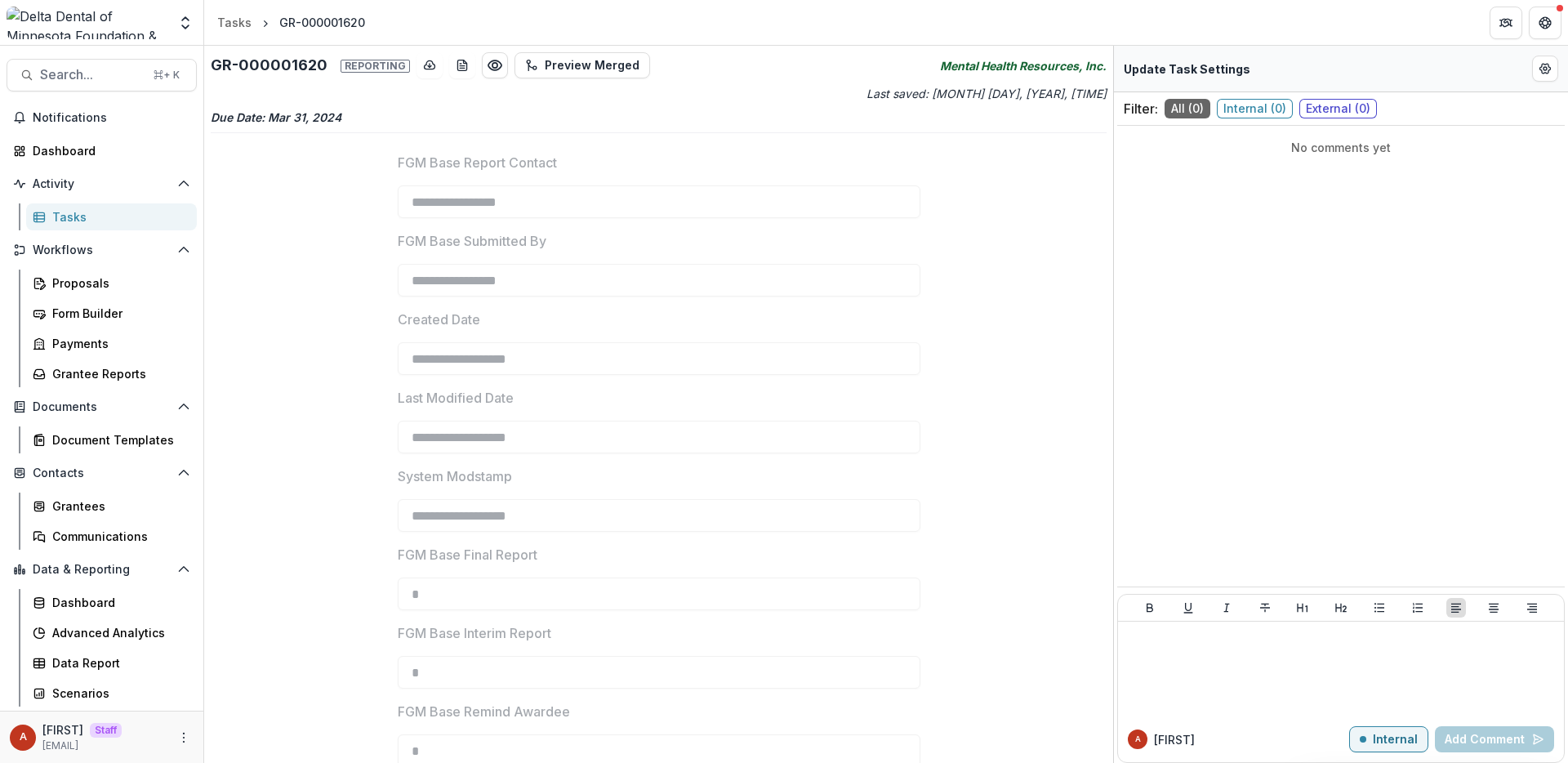 click on "Mental Health Resources, Inc." at bounding box center (1023, 65) 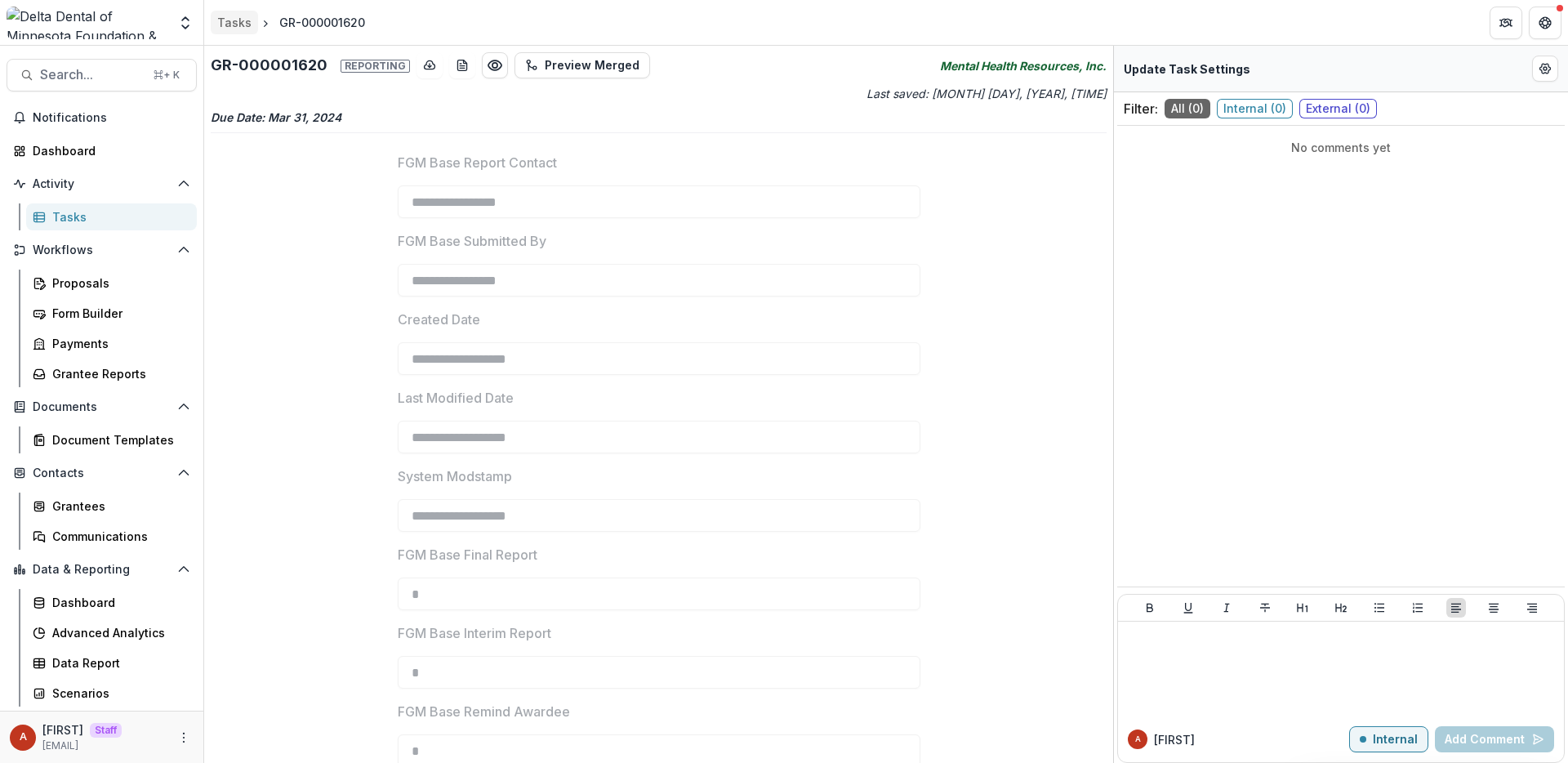 click on "Tasks" at bounding box center (234, 22) 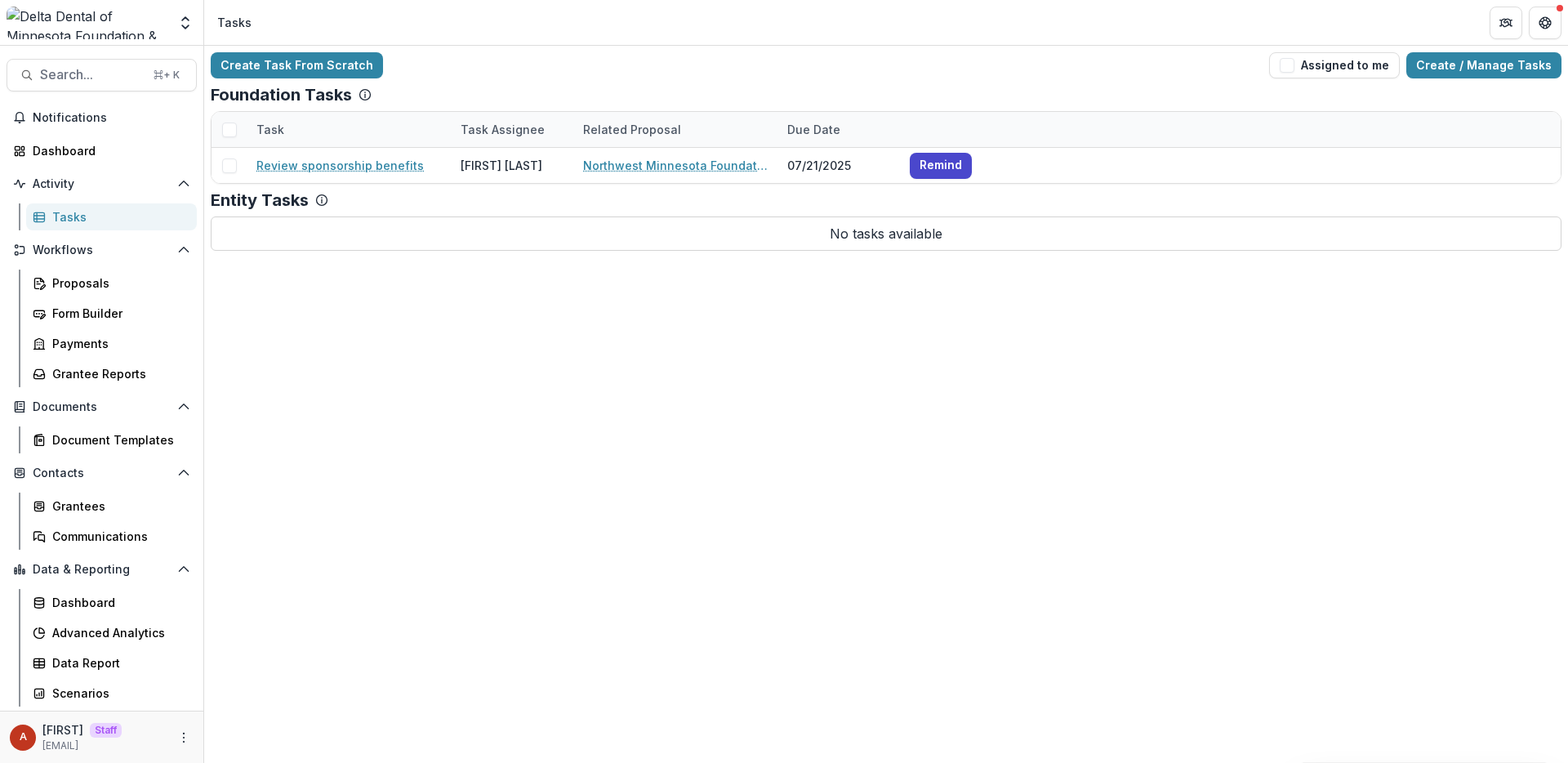 select on "********" 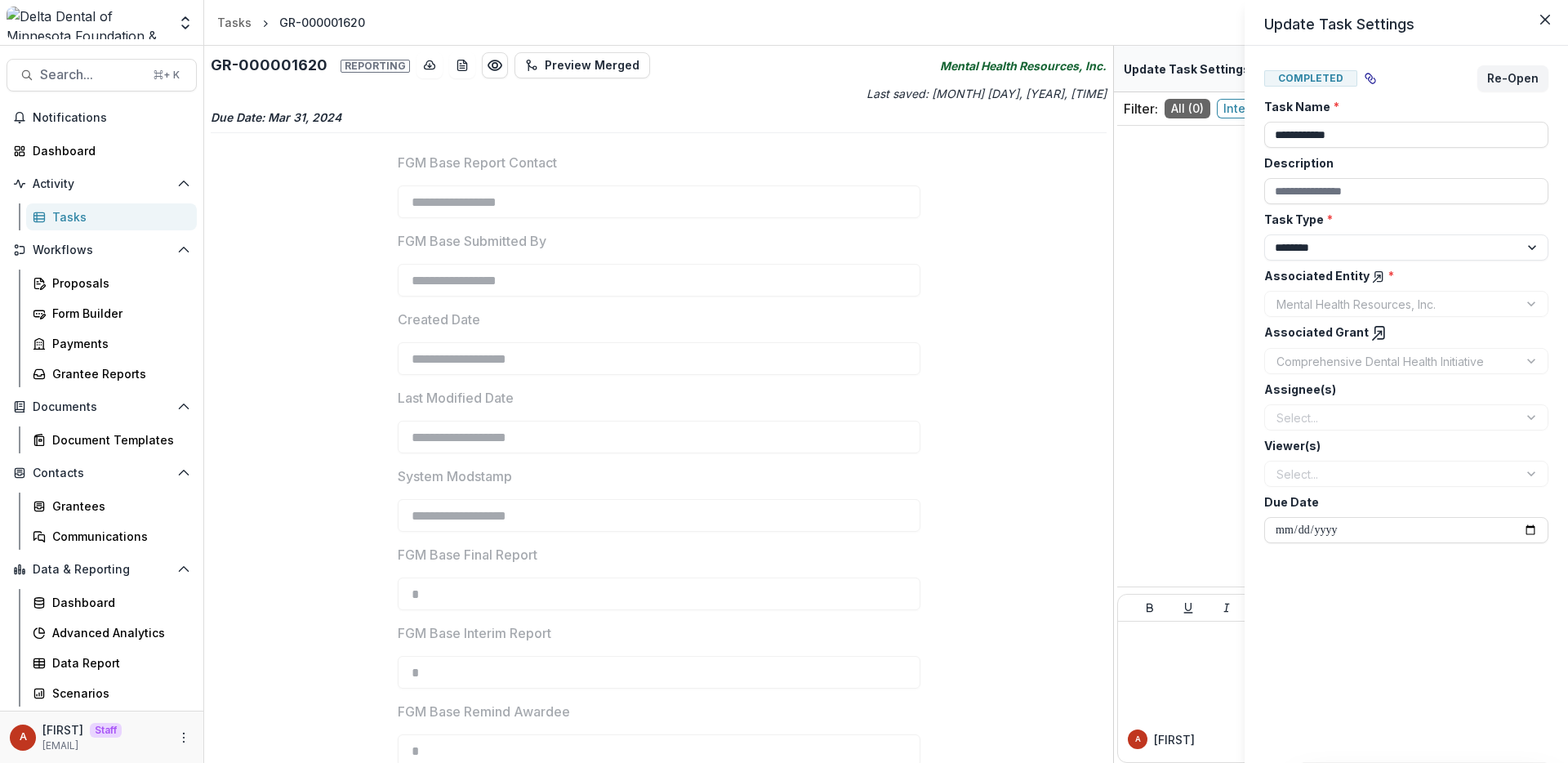 click 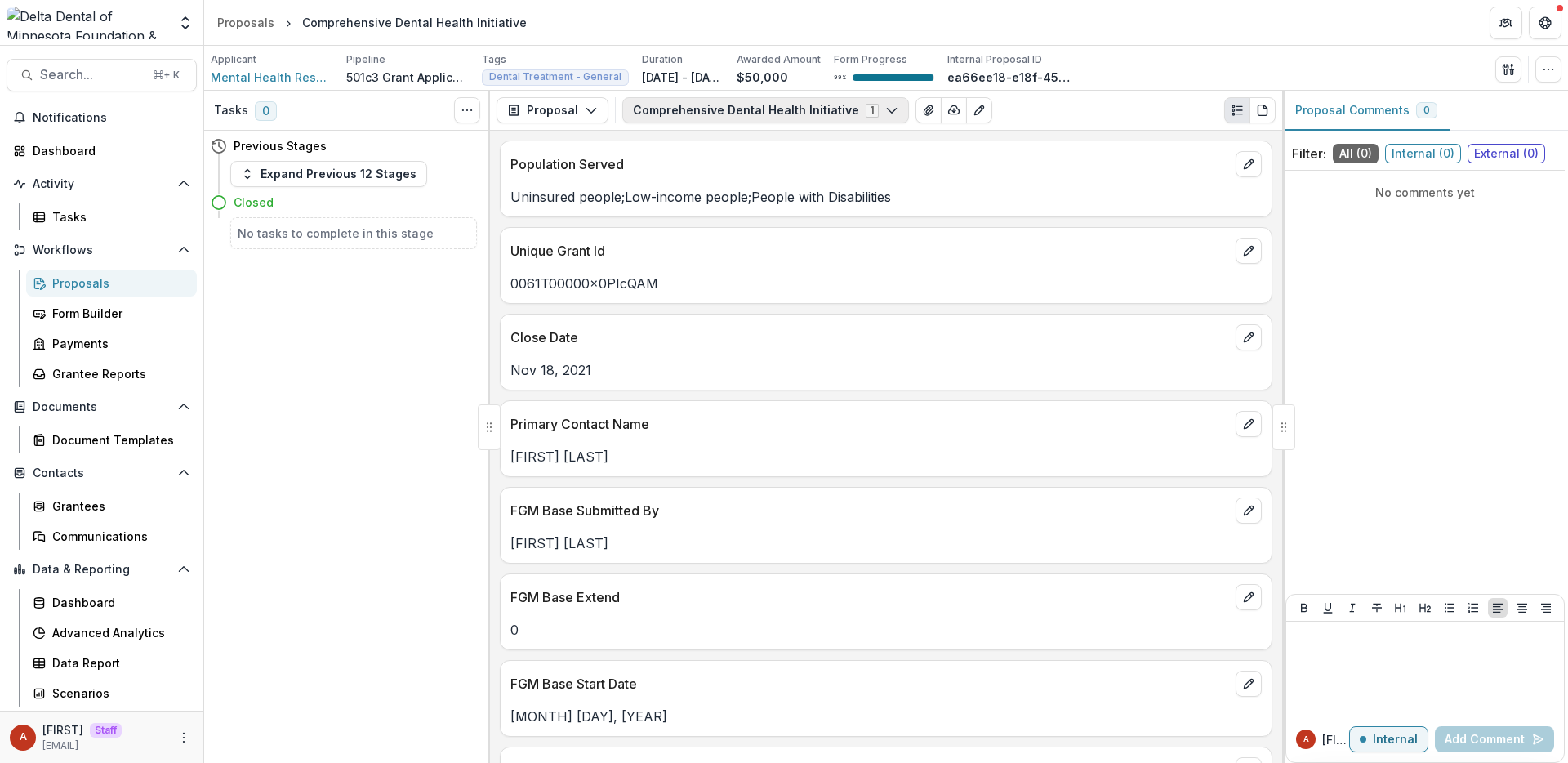click on "Comprehensive Dental Health Initiative 1" at bounding box center (765, 110) 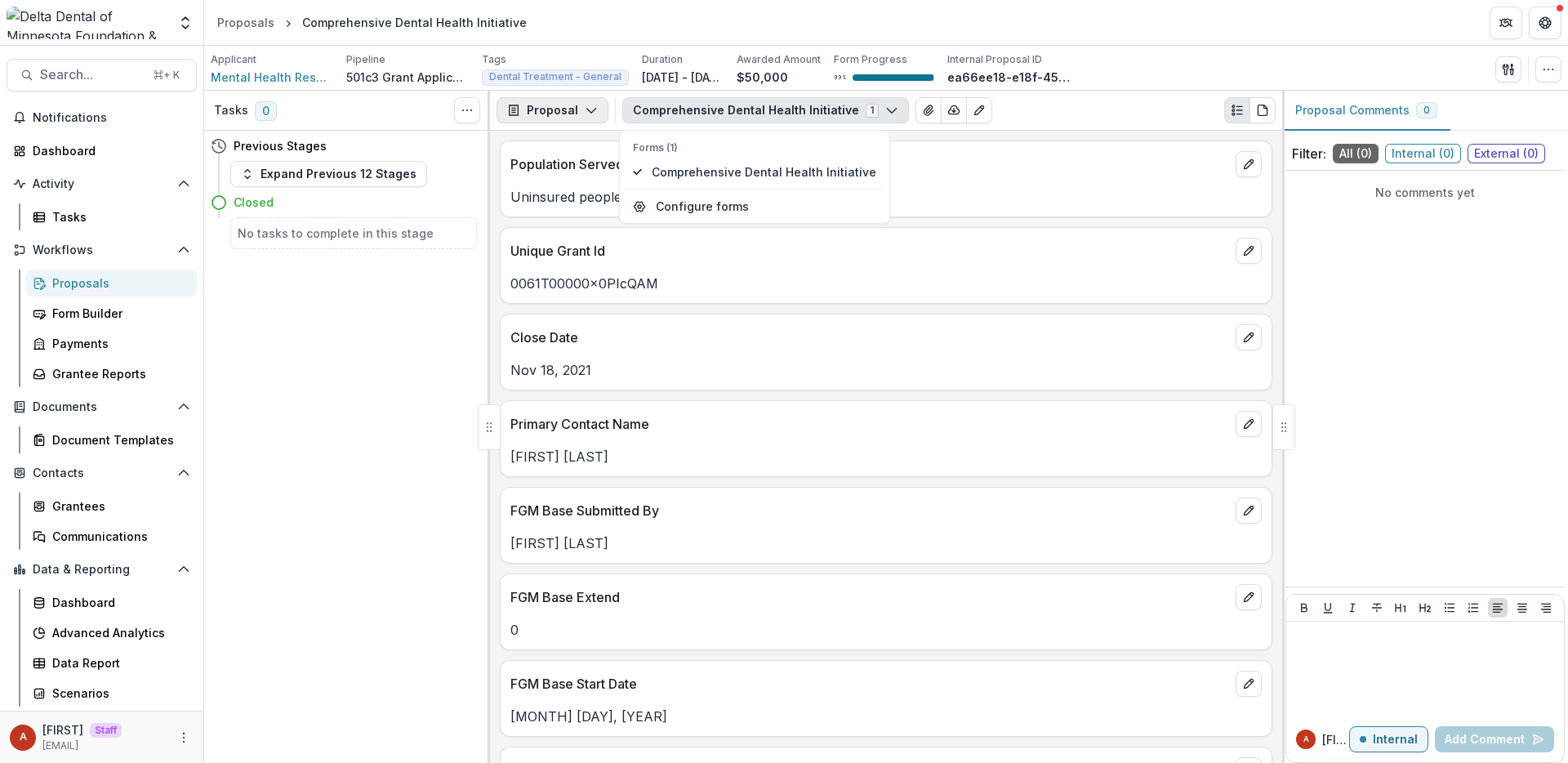 click on "Proposal" at bounding box center (552, 110) 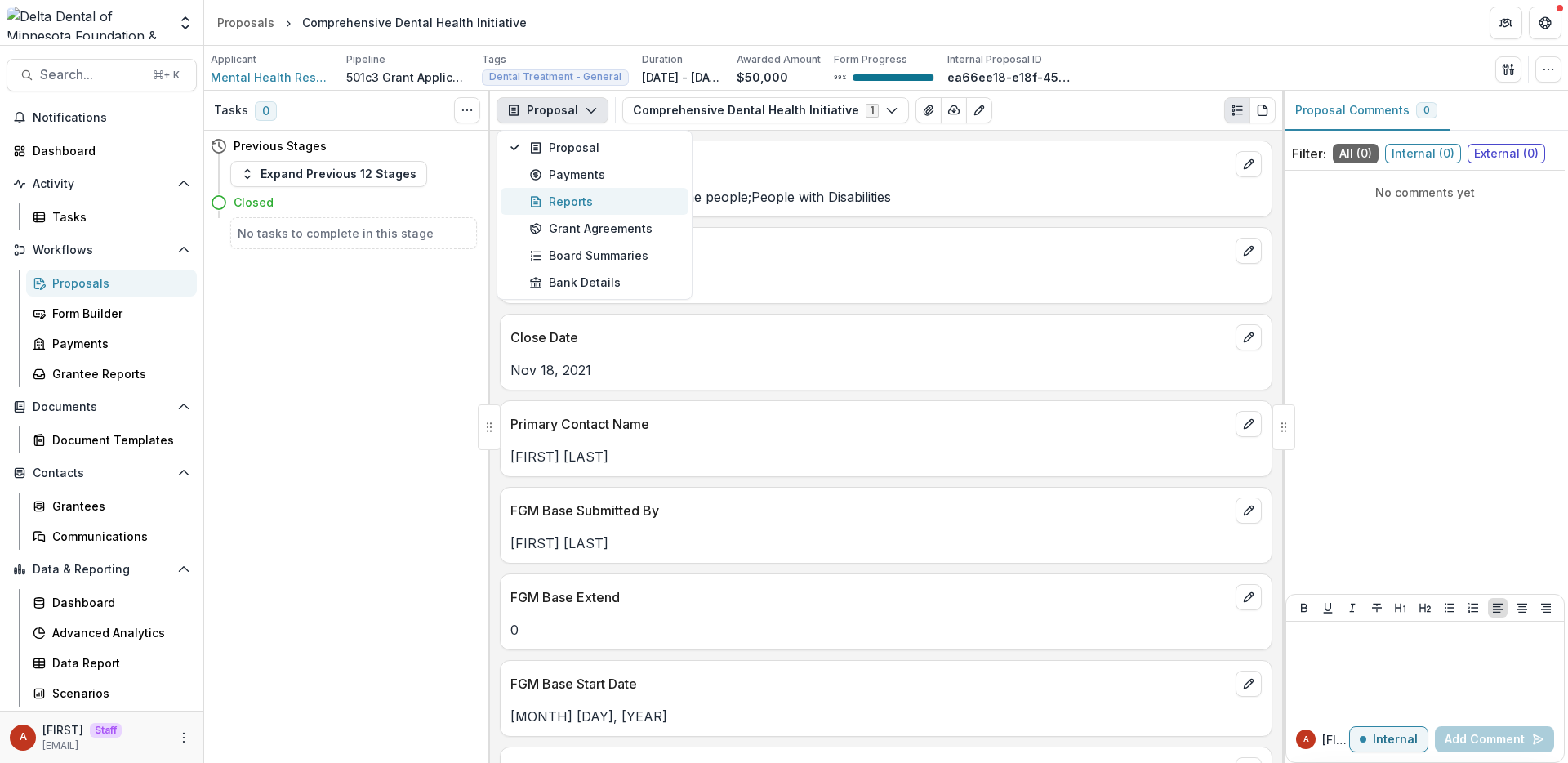 click on "Reports" at bounding box center [604, 201] 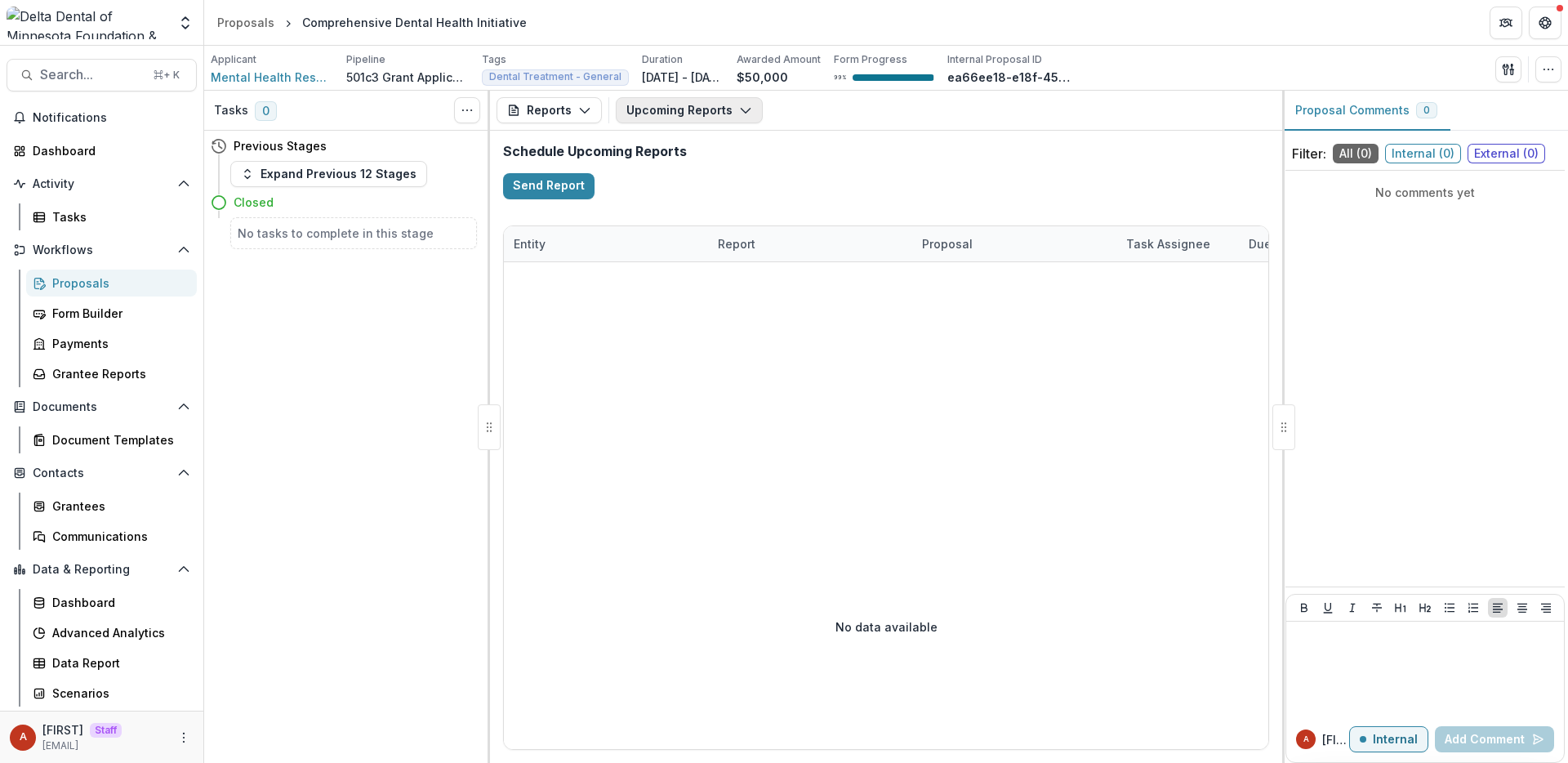 click on "Upcoming Reports" at bounding box center (689, 110) 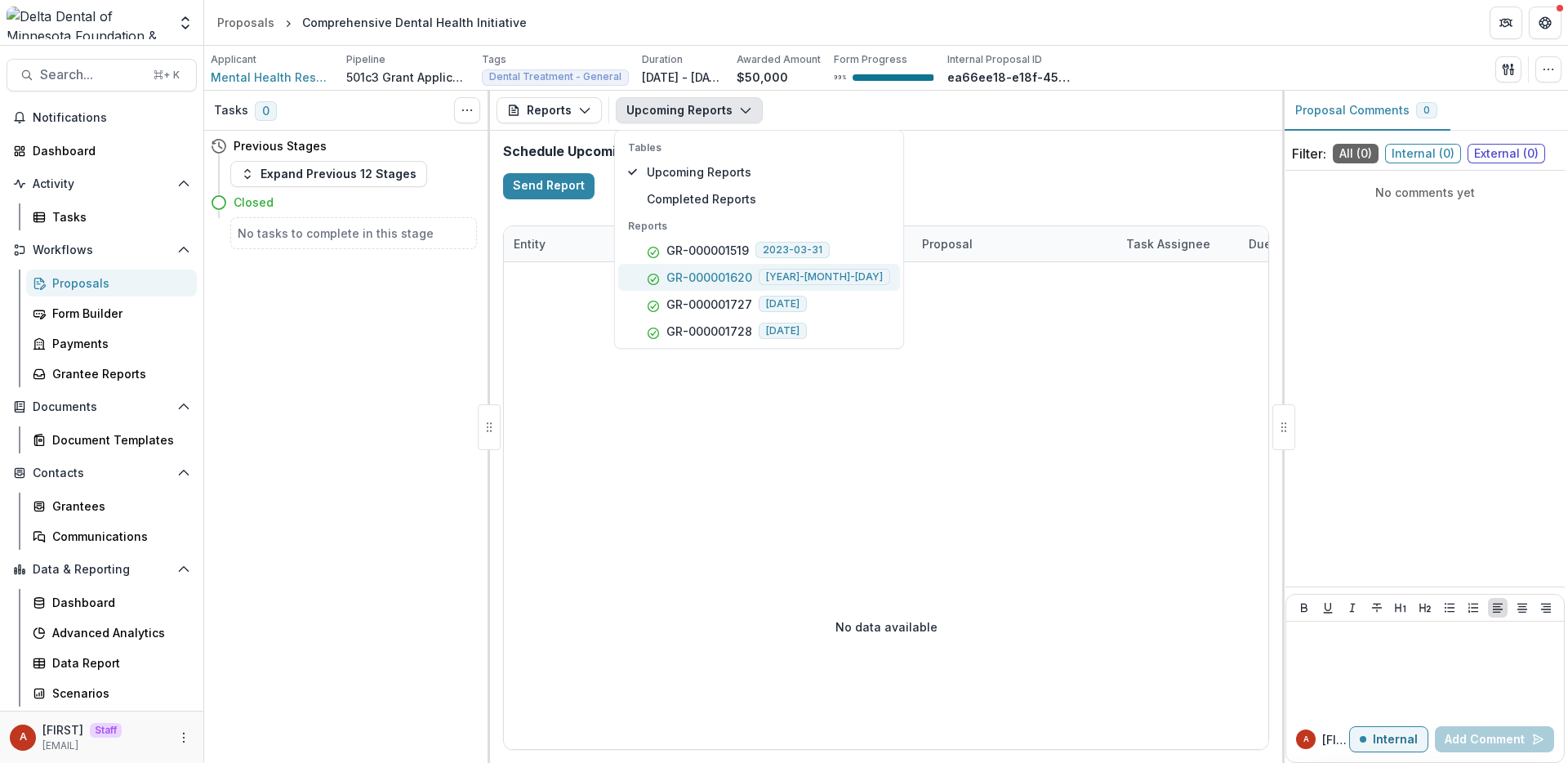 click on "GR-000001620" at bounding box center [709, 277] 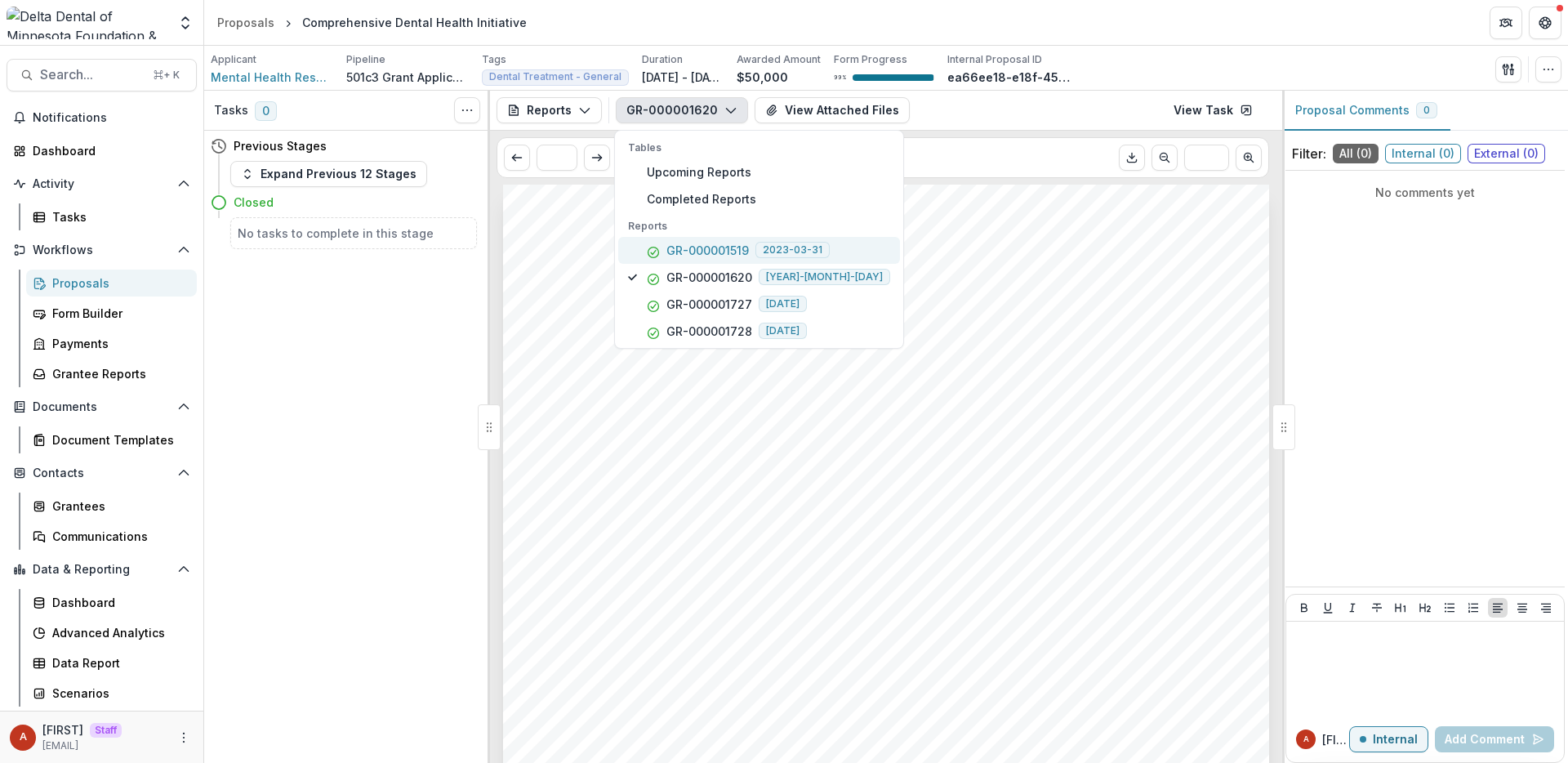click on "GR-000001519" at bounding box center (707, 250) 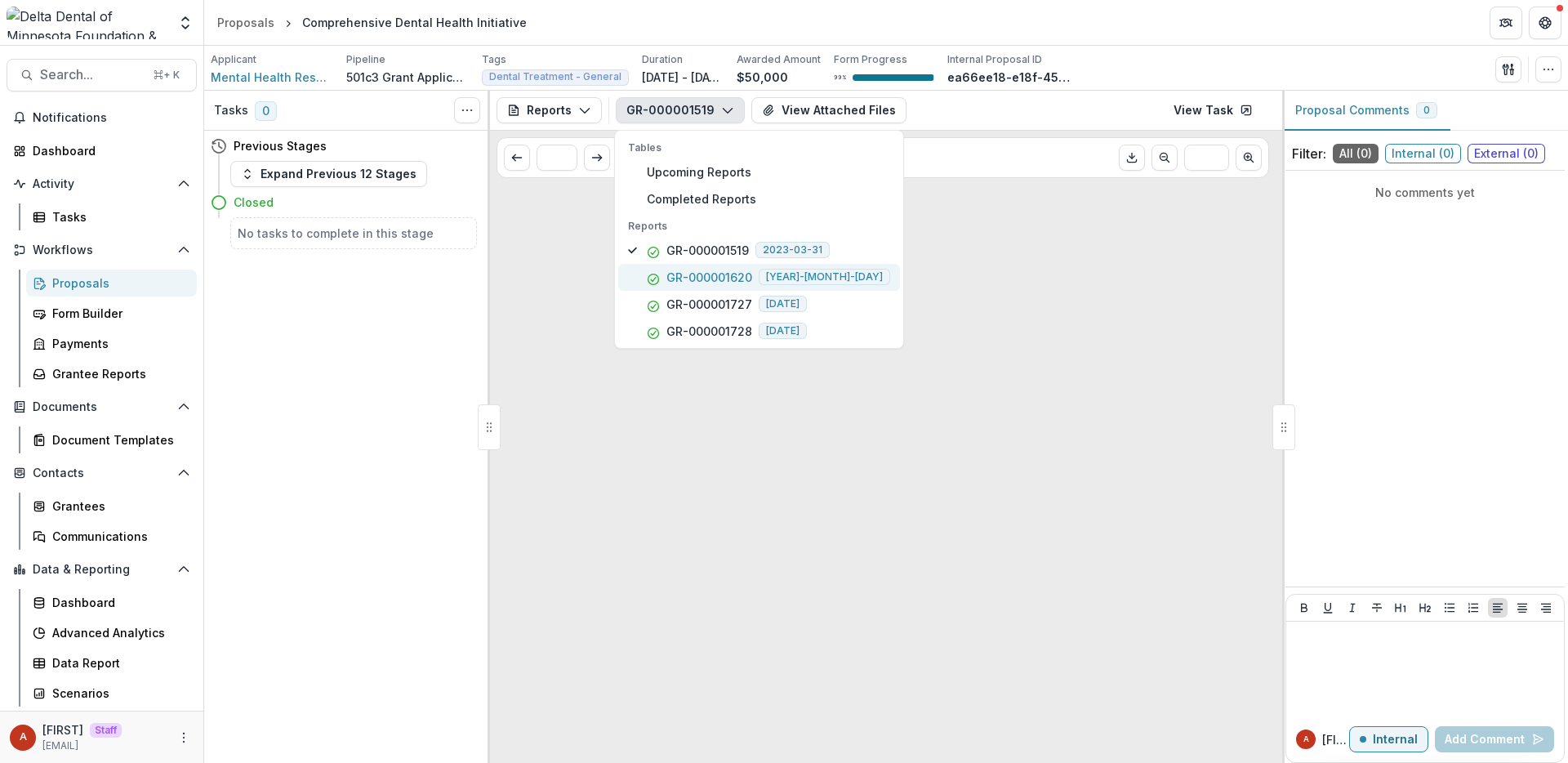 click on "GR-000001620" at bounding box center [709, 277] 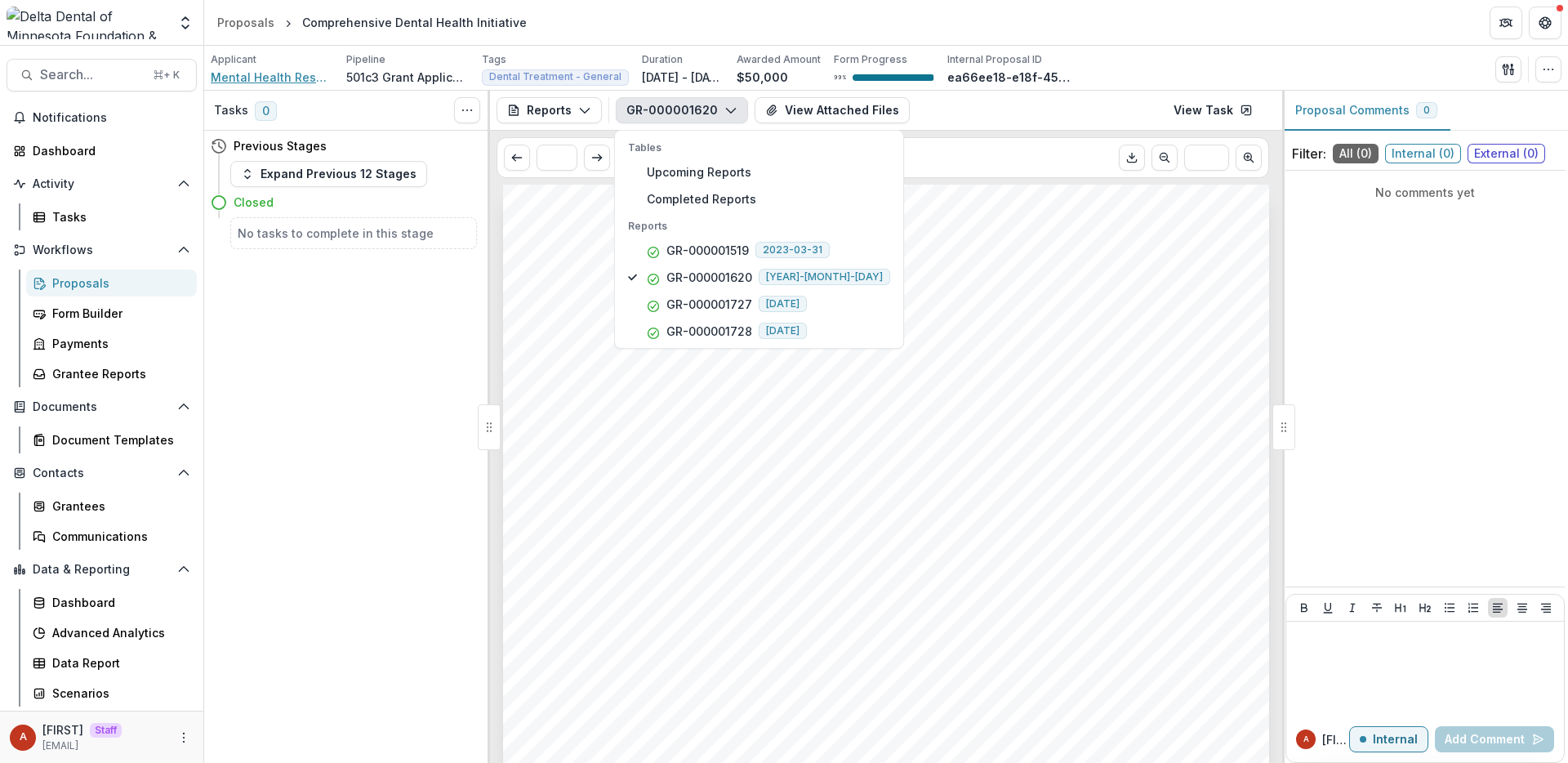 click on "Mental Health Resources, Inc." at bounding box center [272, 77] 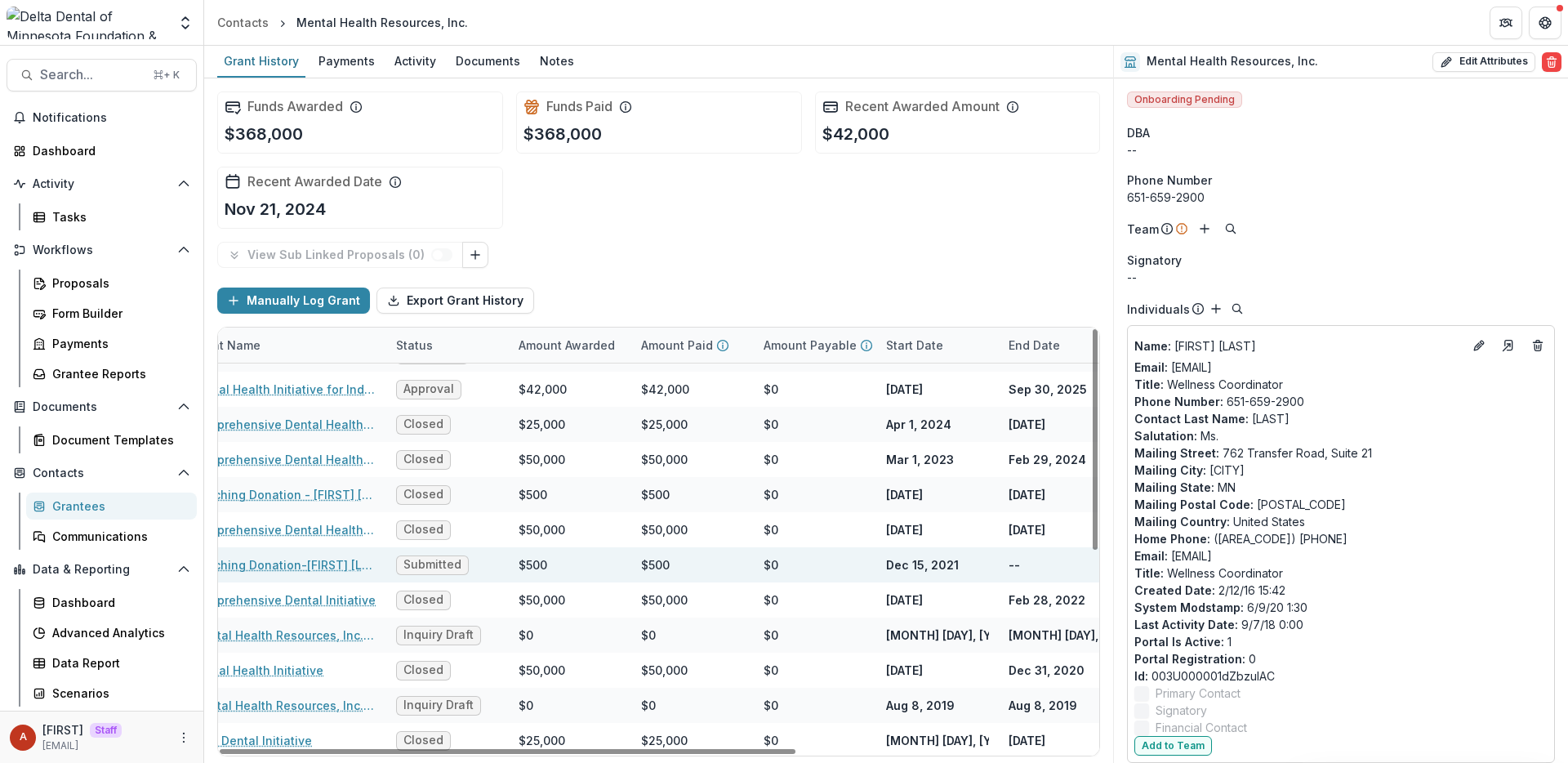 scroll, scrollTop: 62, scrollLeft: 0, axis: vertical 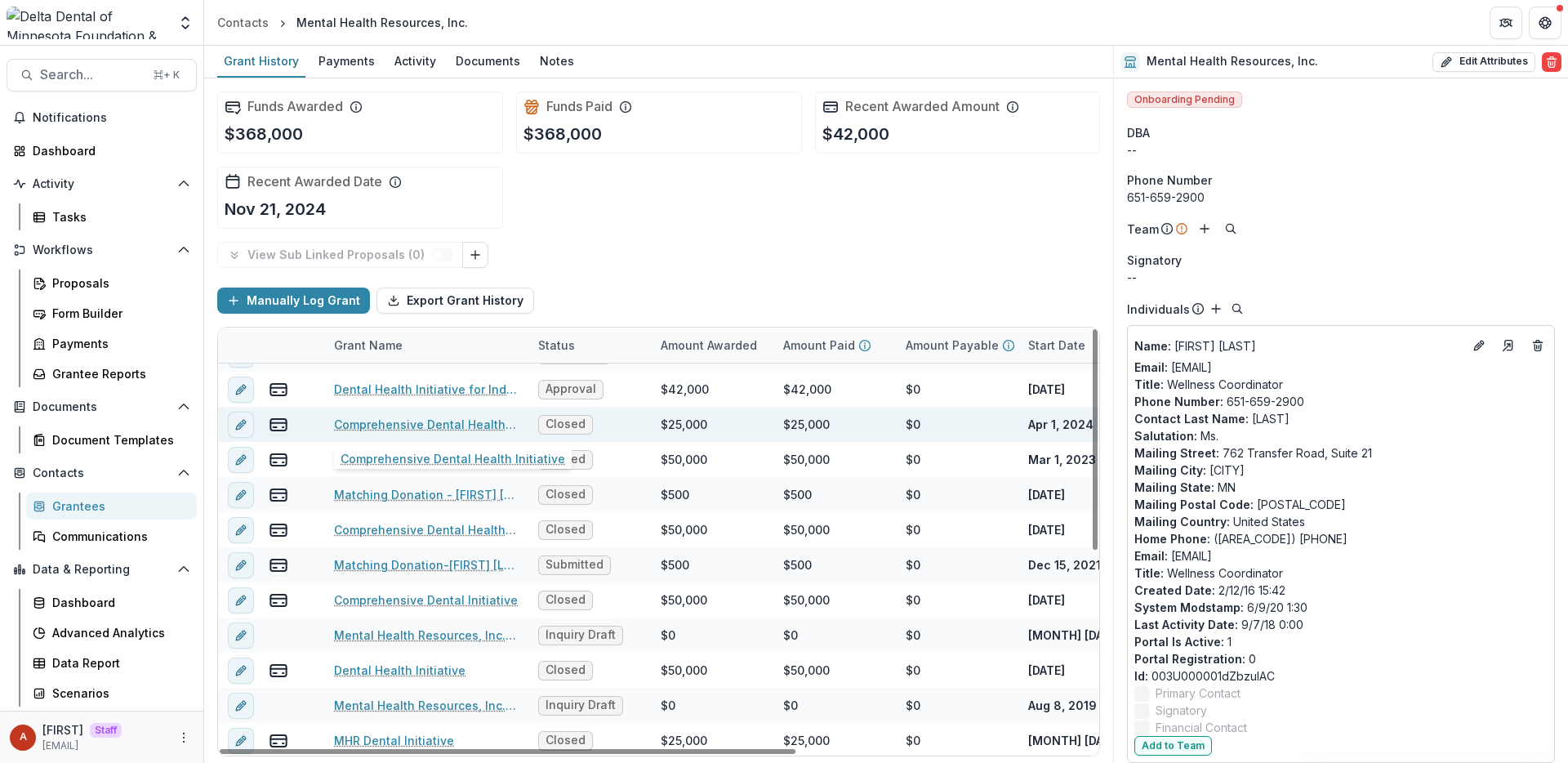 click on "Comprehensive Dental Health Initiative" at bounding box center (426, 424) 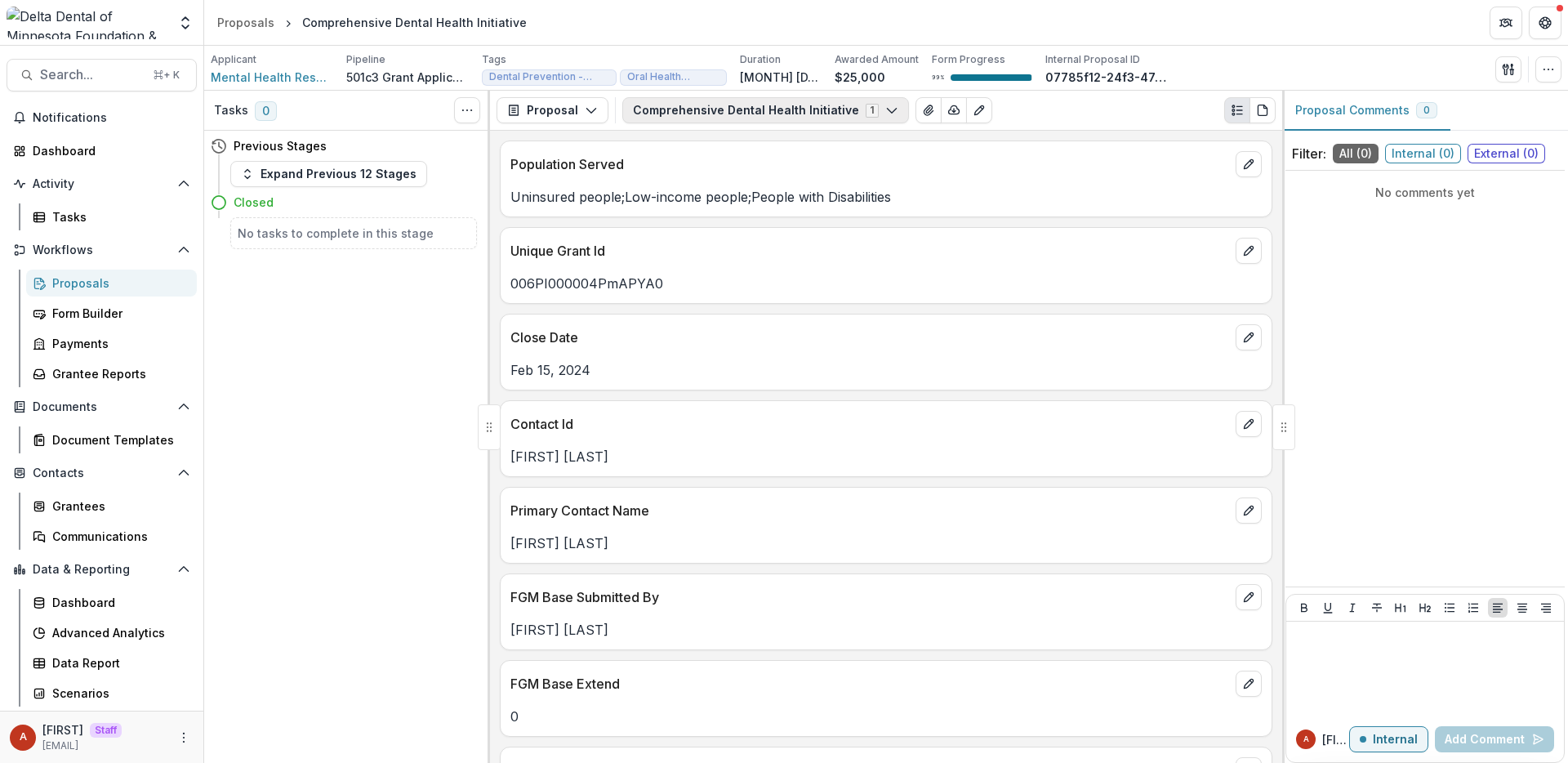 click on "Comprehensive Dental Health Initiative 1" at bounding box center (765, 110) 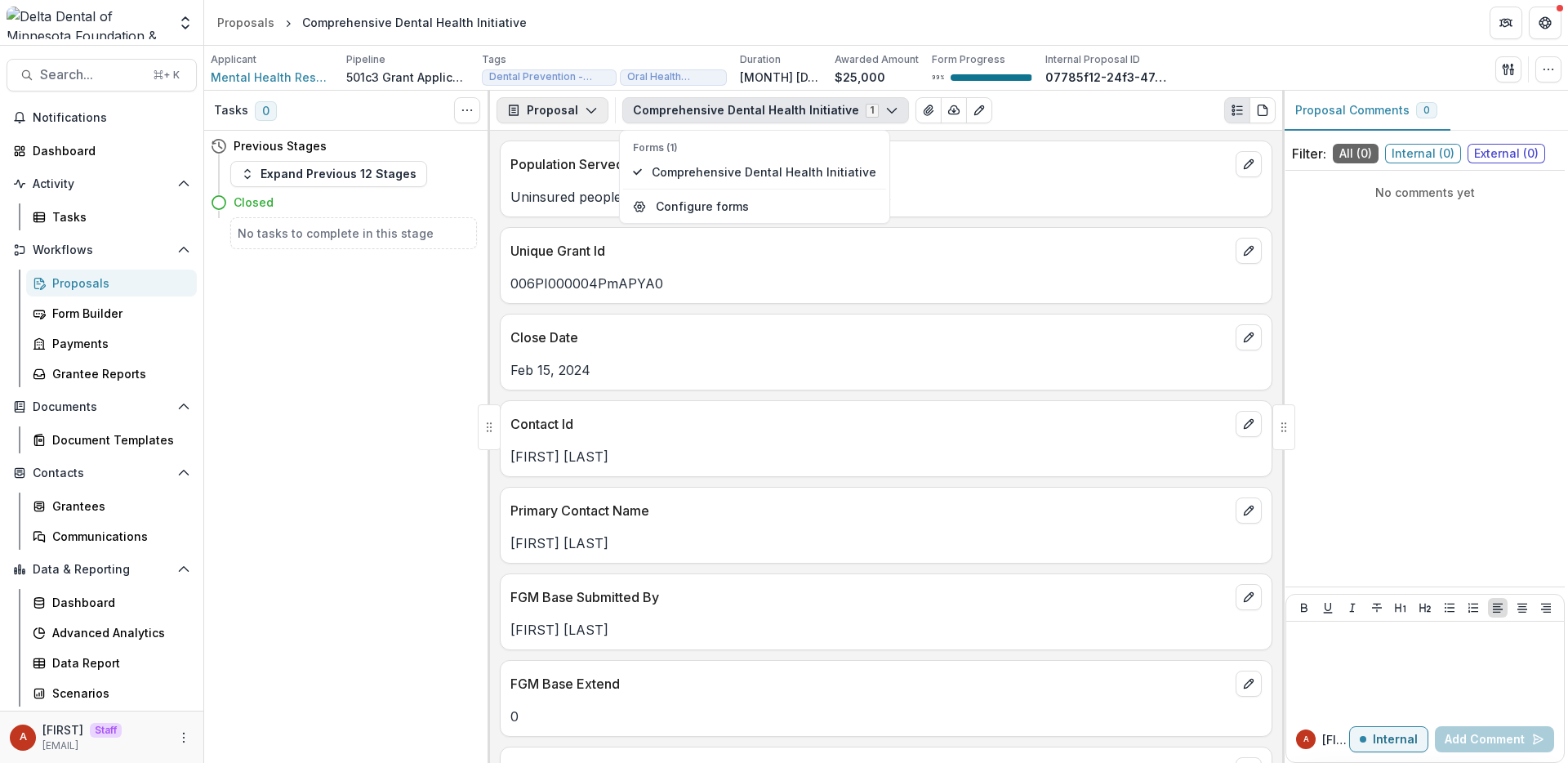 click on "Proposal" at bounding box center (552, 110) 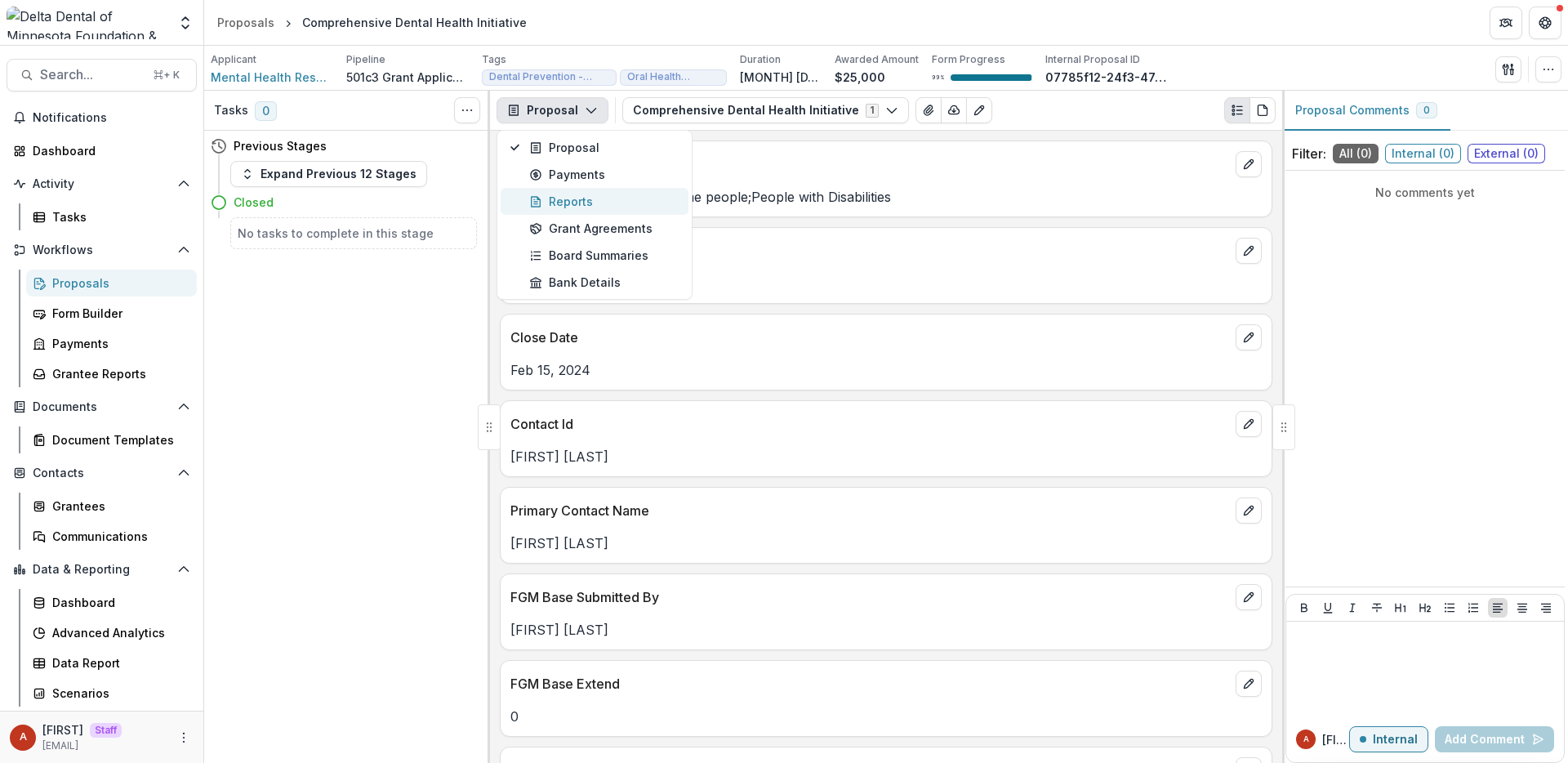 click on "Reports" at bounding box center (604, 201) 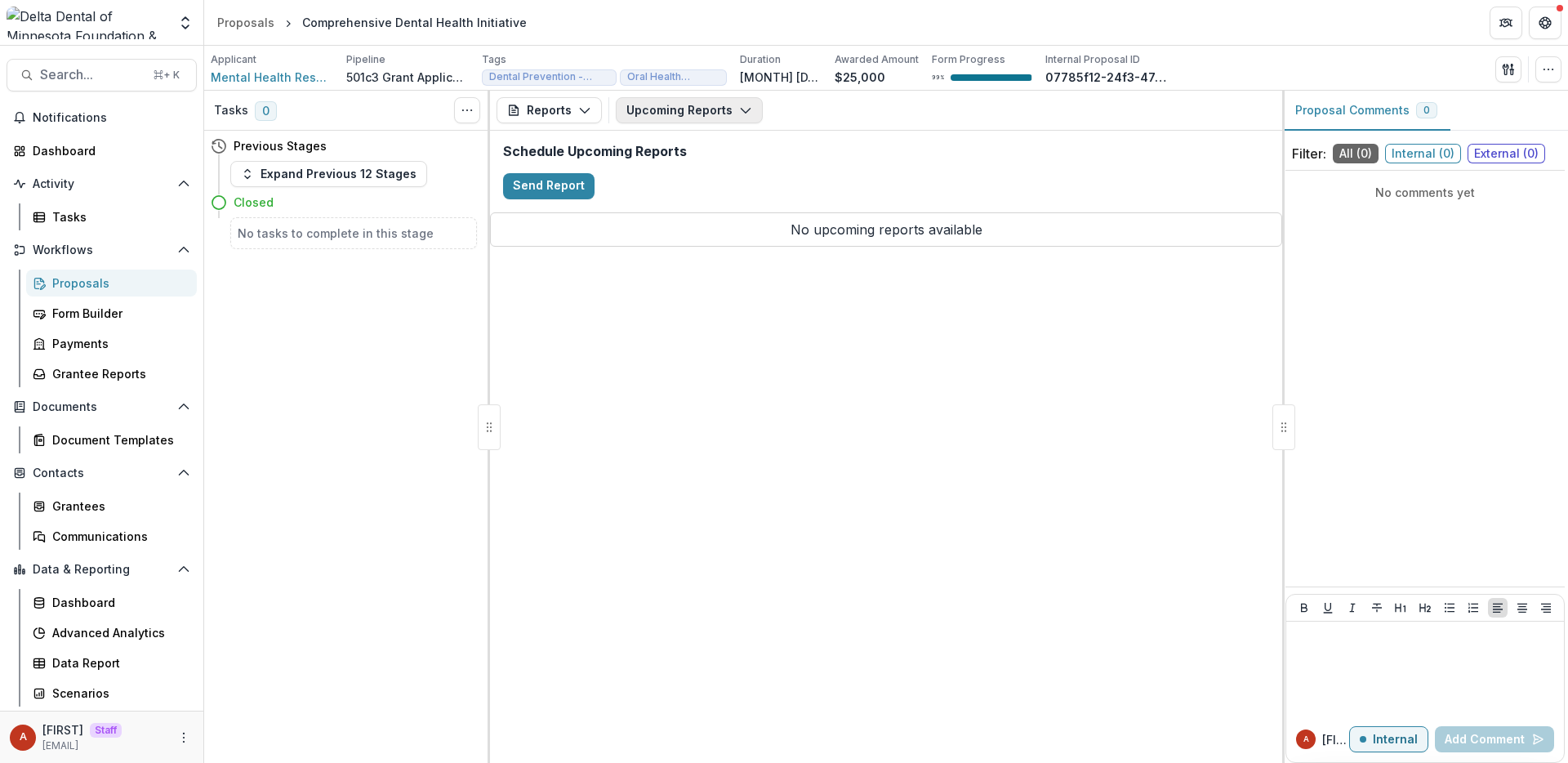 click on "Upcoming Reports" at bounding box center [689, 110] 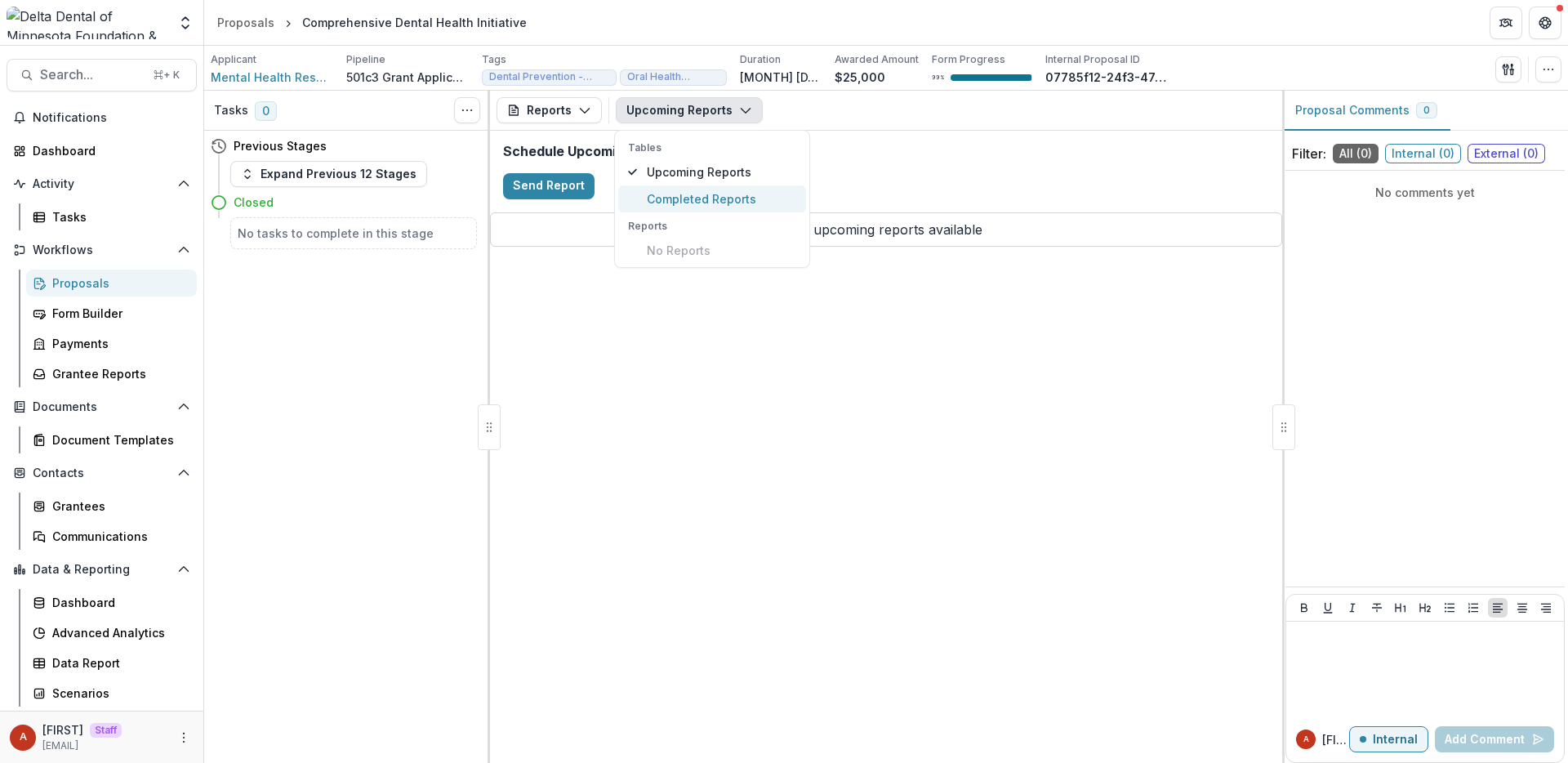 click on "Completed Reports" at bounding box center (721, 199) 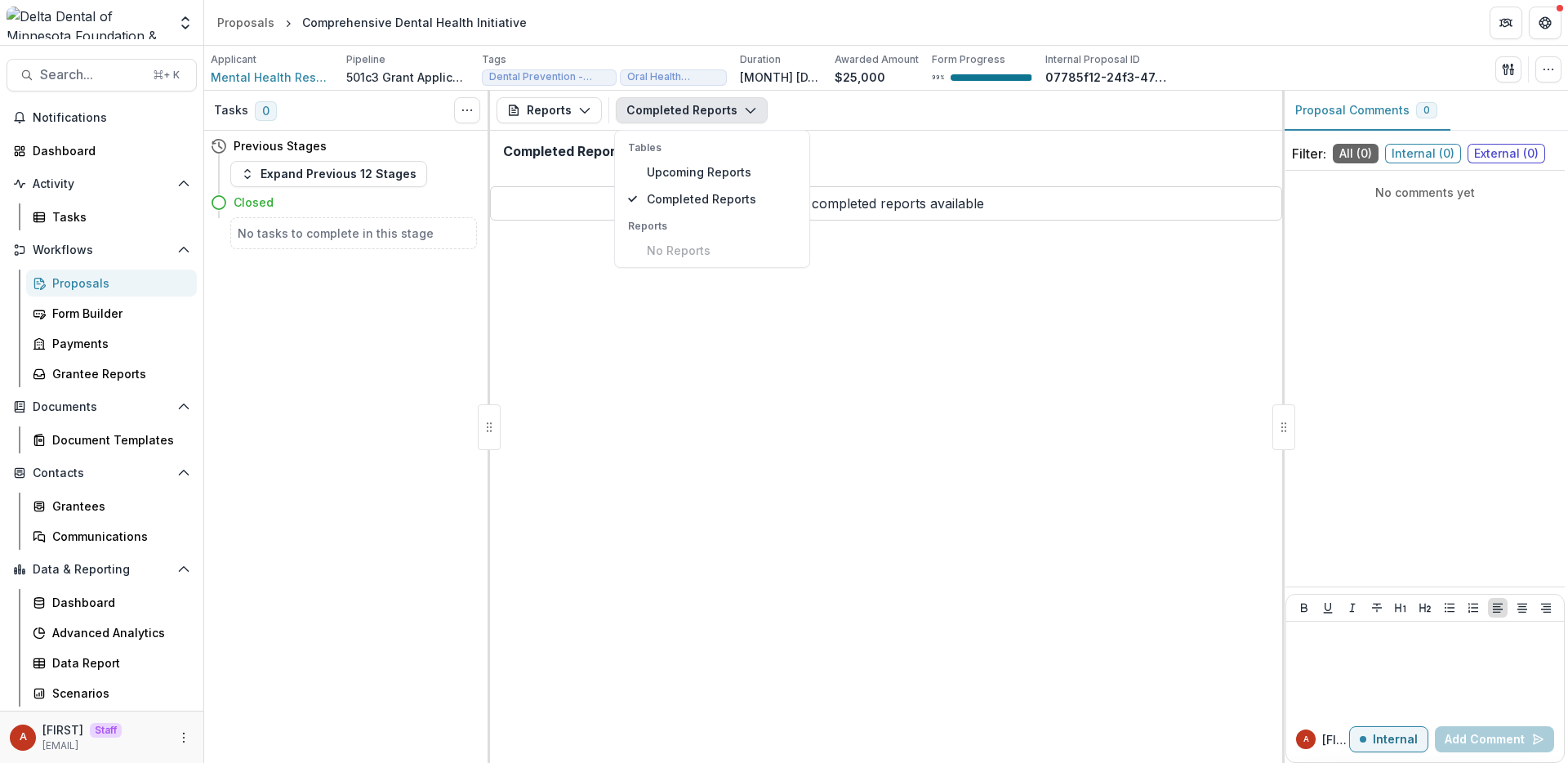 click on "Reports Proposal Payments Reports Grant Agreements Board Summaries Bank Details Completed Reports Tables Upcoming Reports Completed Reports Reports No Reports Completed Reports No completed reports available" at bounding box center [886, 426] 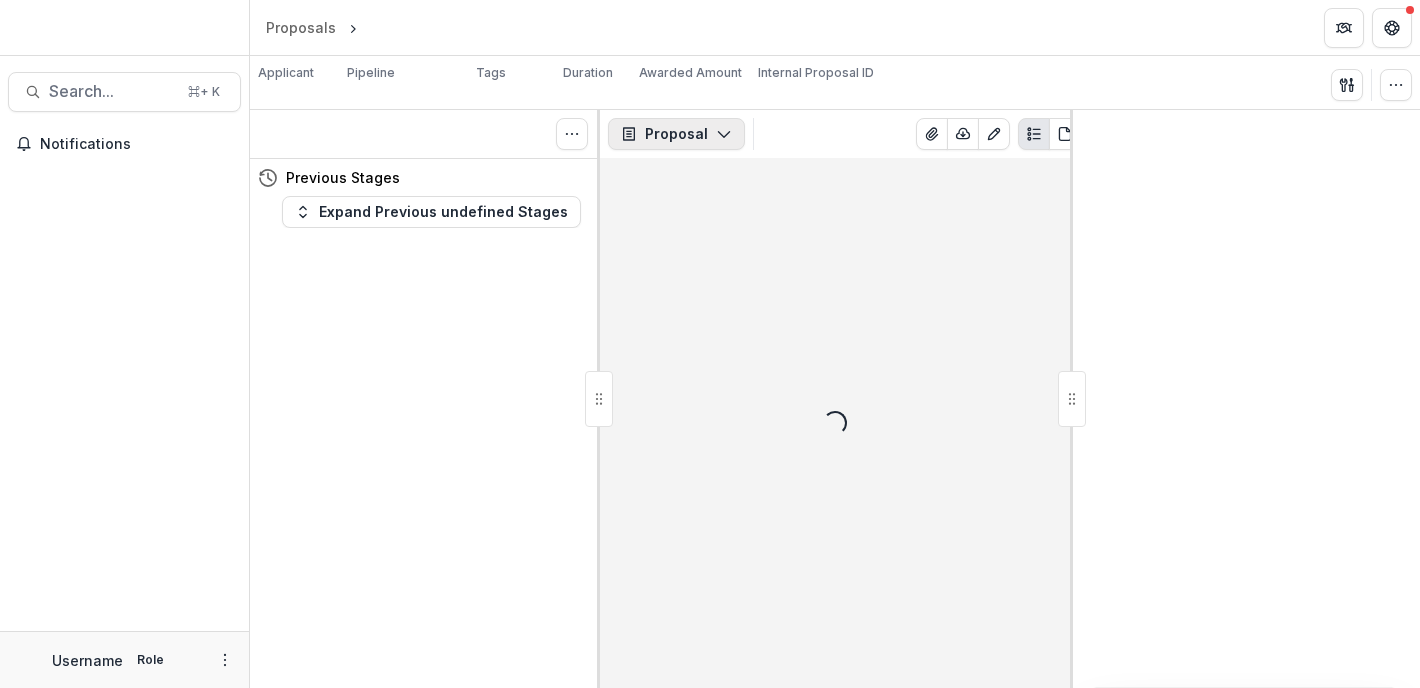scroll, scrollTop: 0, scrollLeft: 0, axis: both 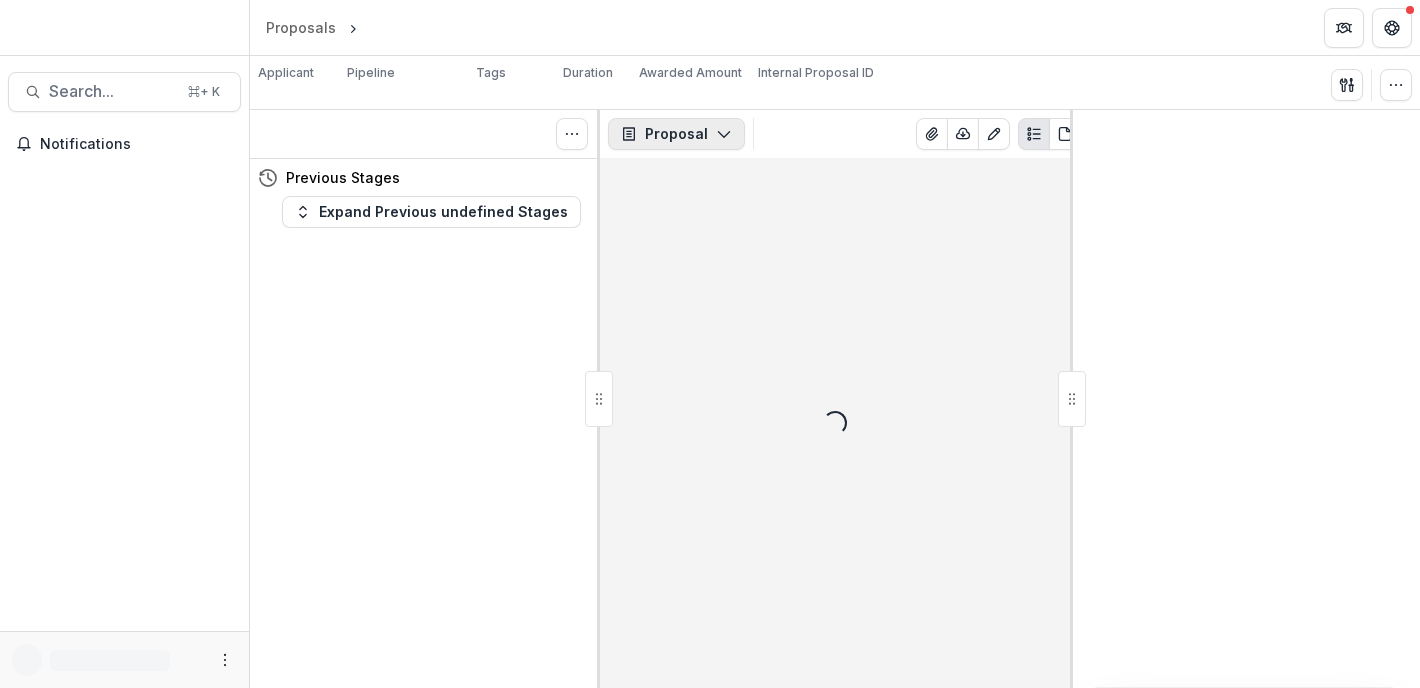 click on "Proposal" at bounding box center (676, 134) 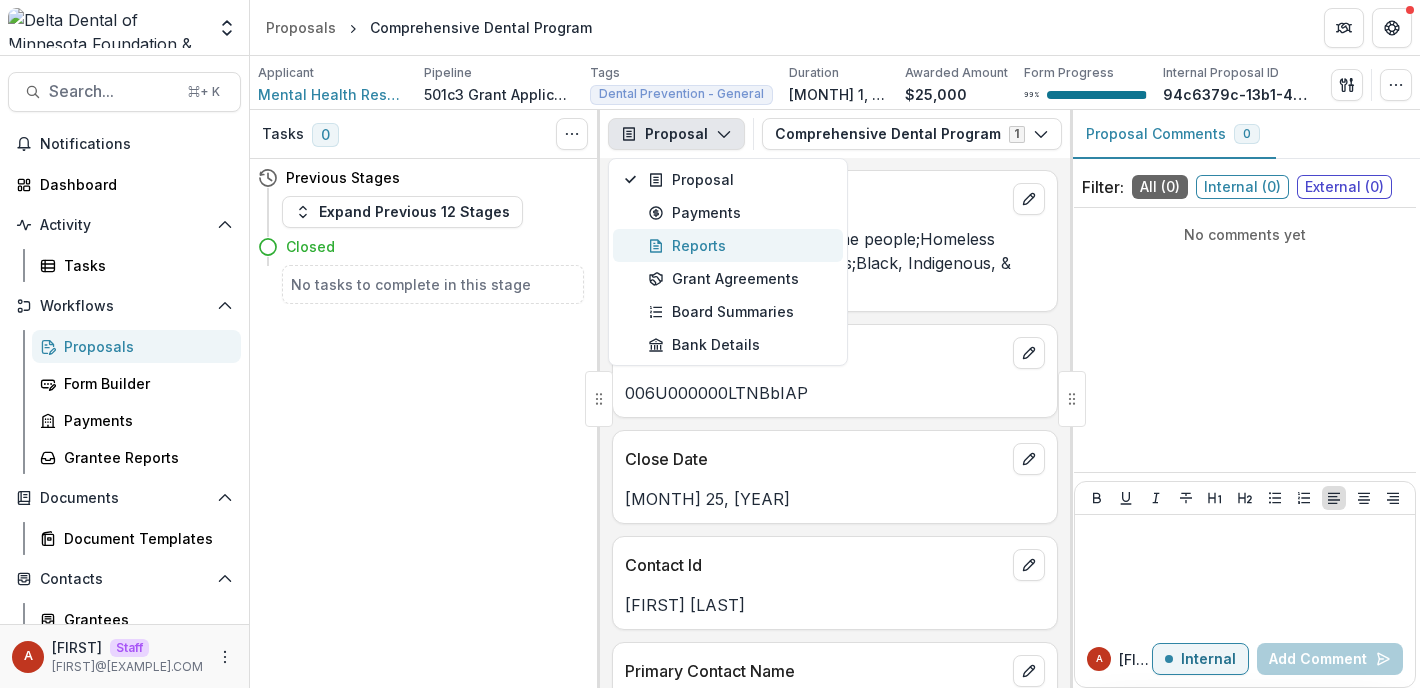 click on "Reports" at bounding box center [739, 245] 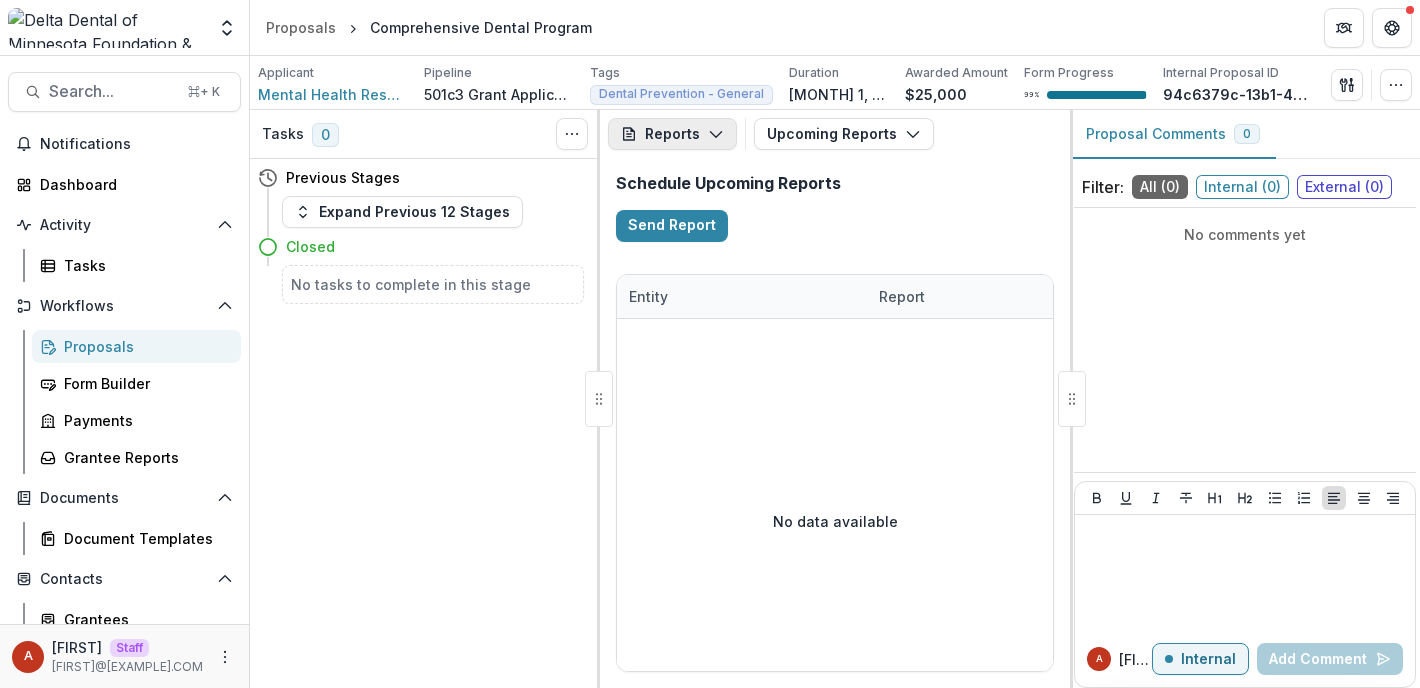 click on "Reports" at bounding box center (672, 134) 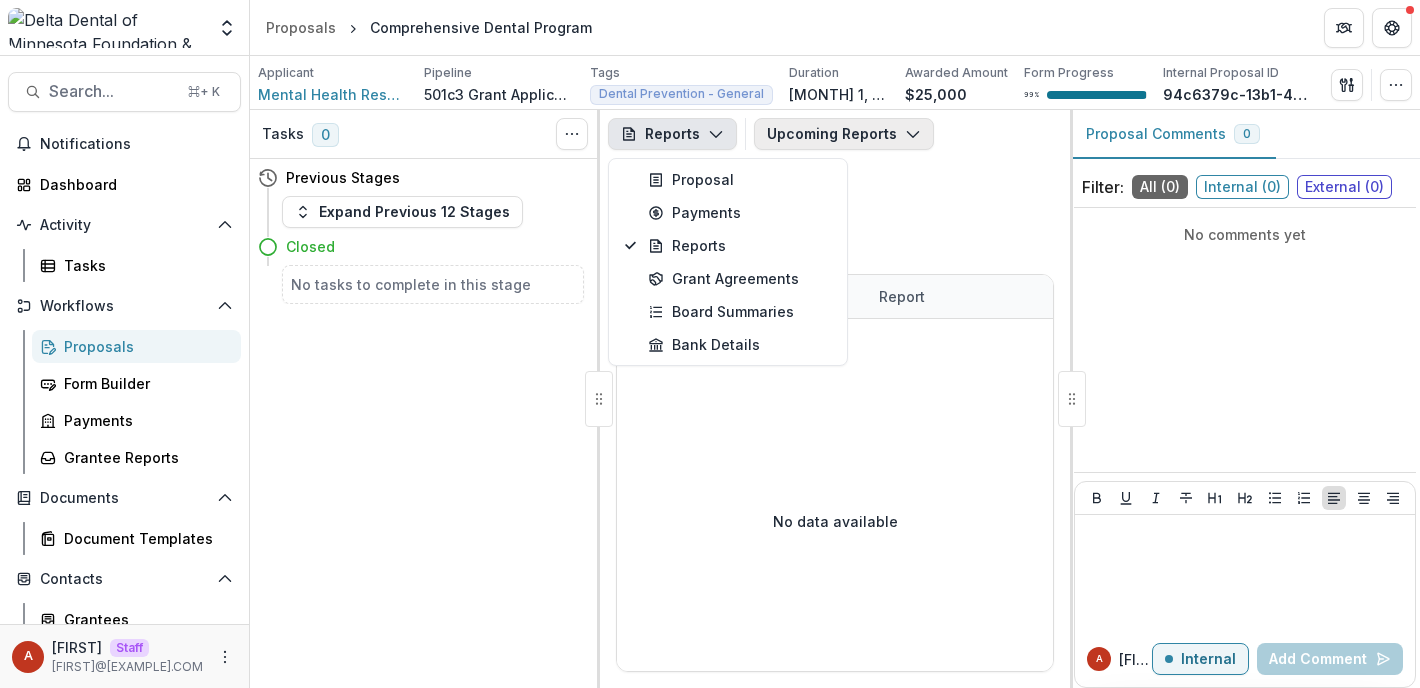 click on "Upcoming Reports" at bounding box center [844, 134] 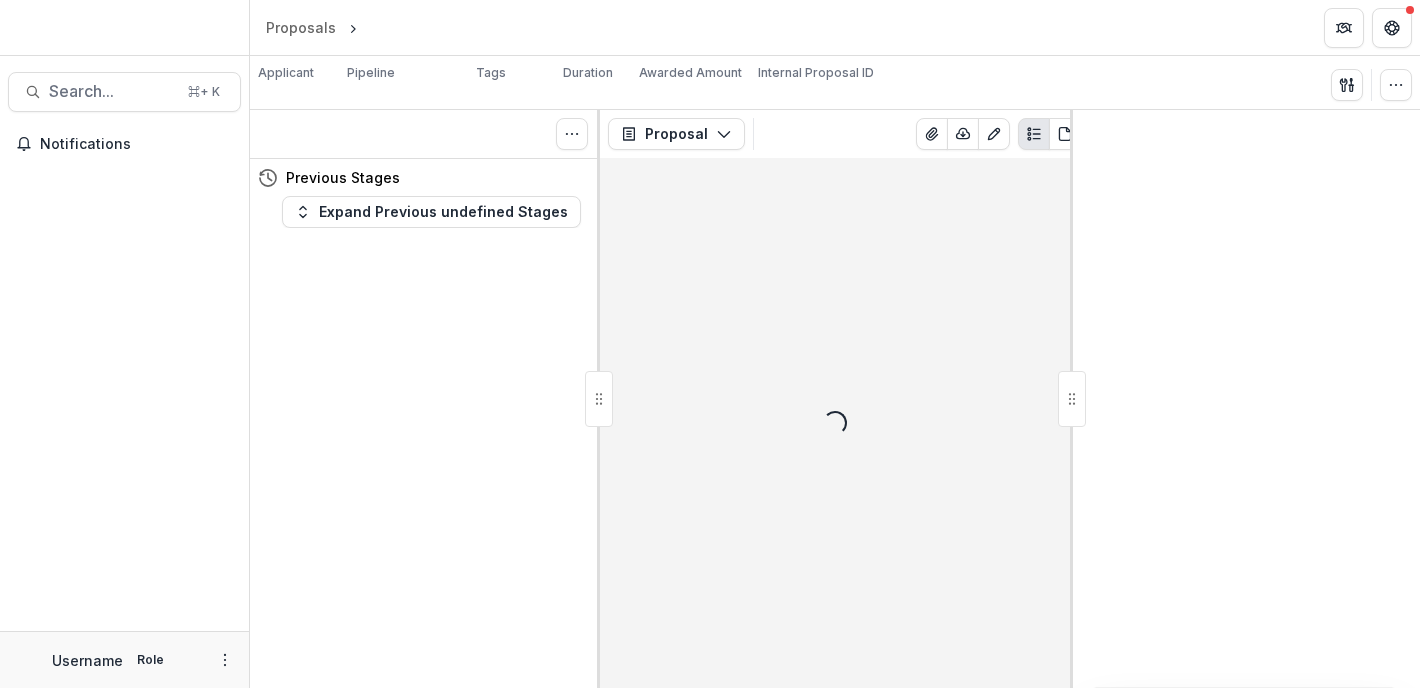 scroll, scrollTop: 0, scrollLeft: 0, axis: both 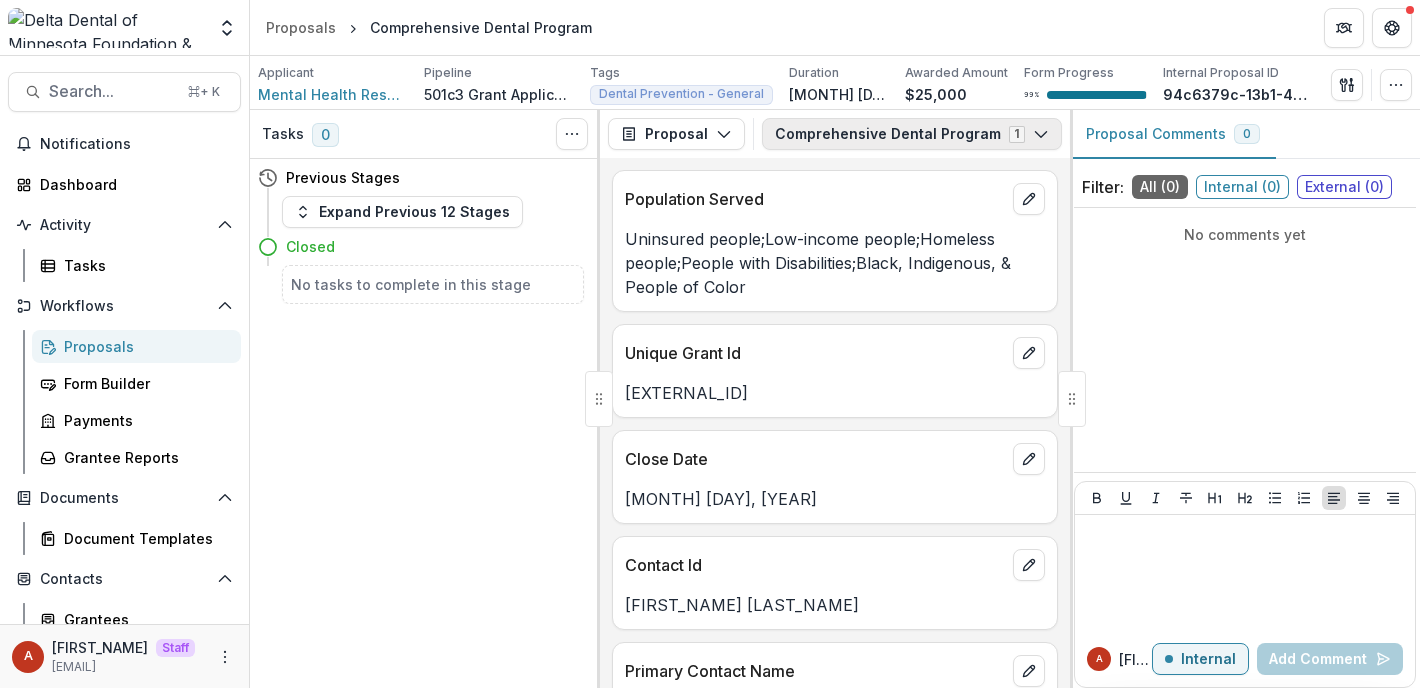 click on "Comprehensive Dental Program 1" at bounding box center (912, 134) 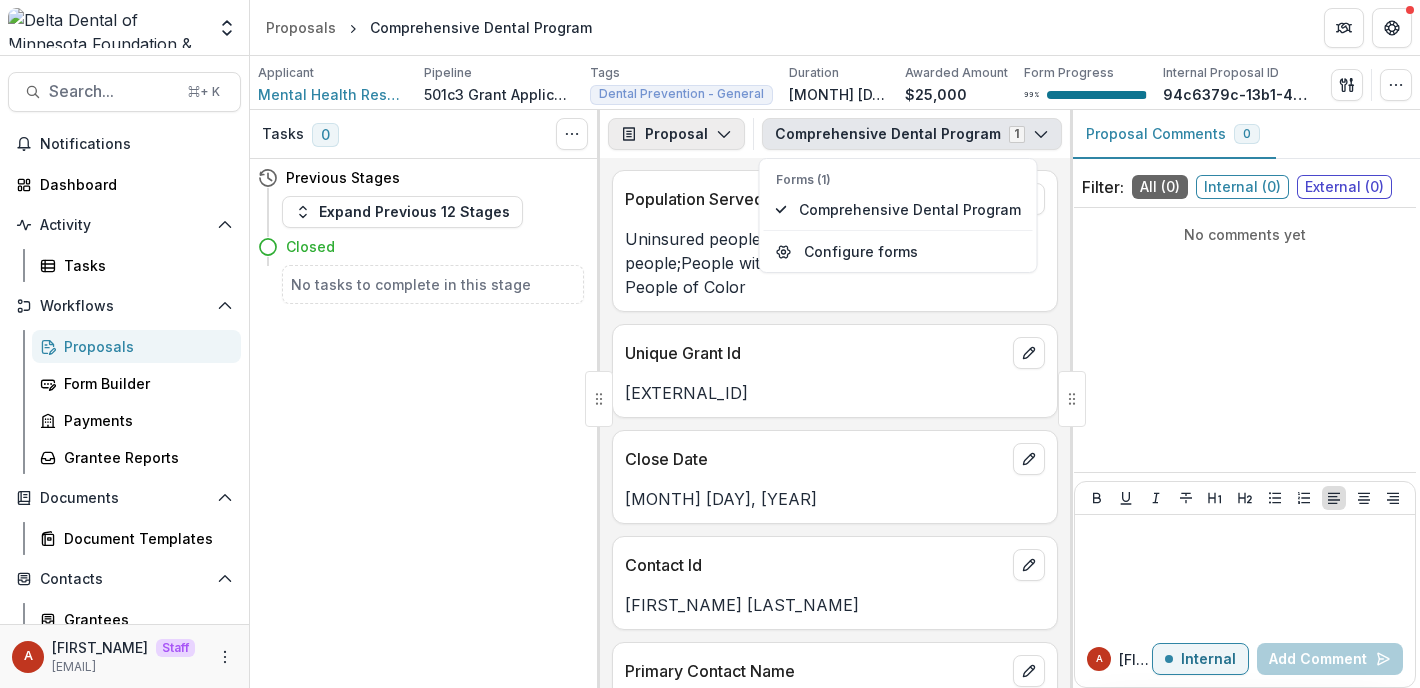 click on "Proposal" at bounding box center [676, 134] 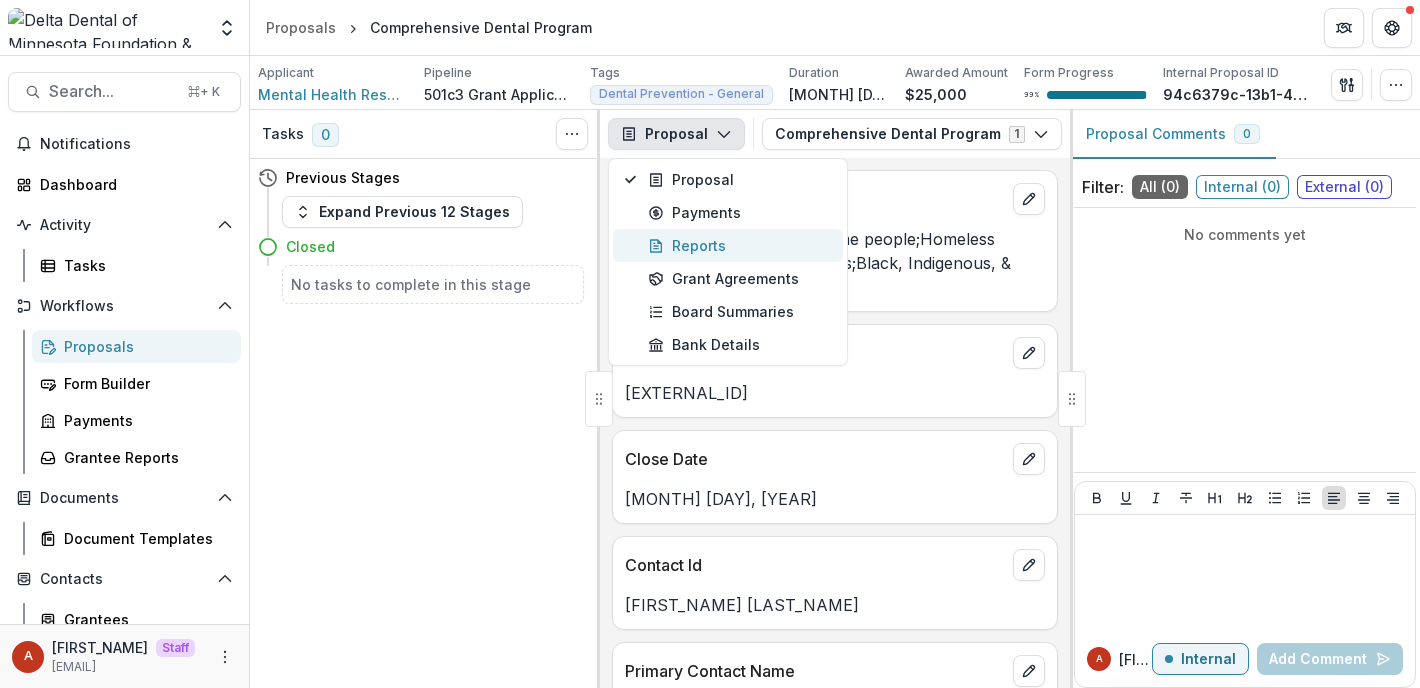 click on "Reports" at bounding box center [728, 245] 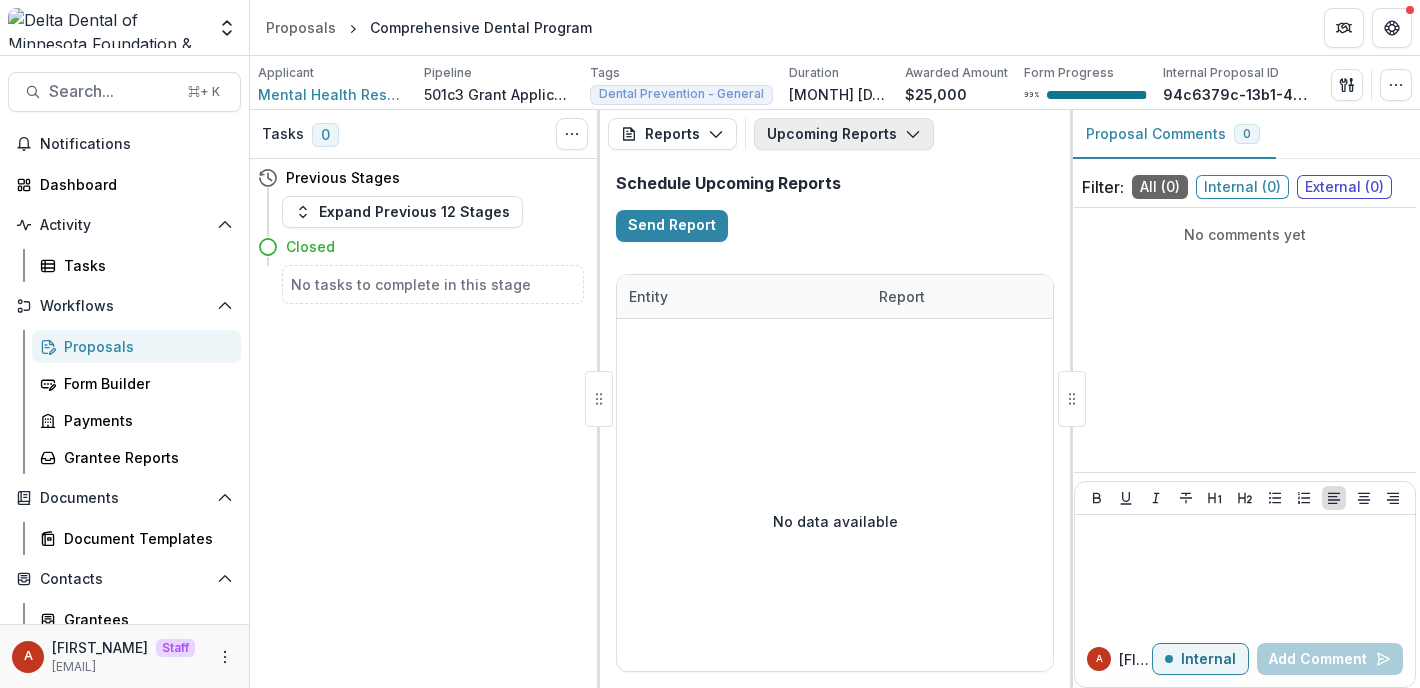 click on "Upcoming Reports" at bounding box center [844, 134] 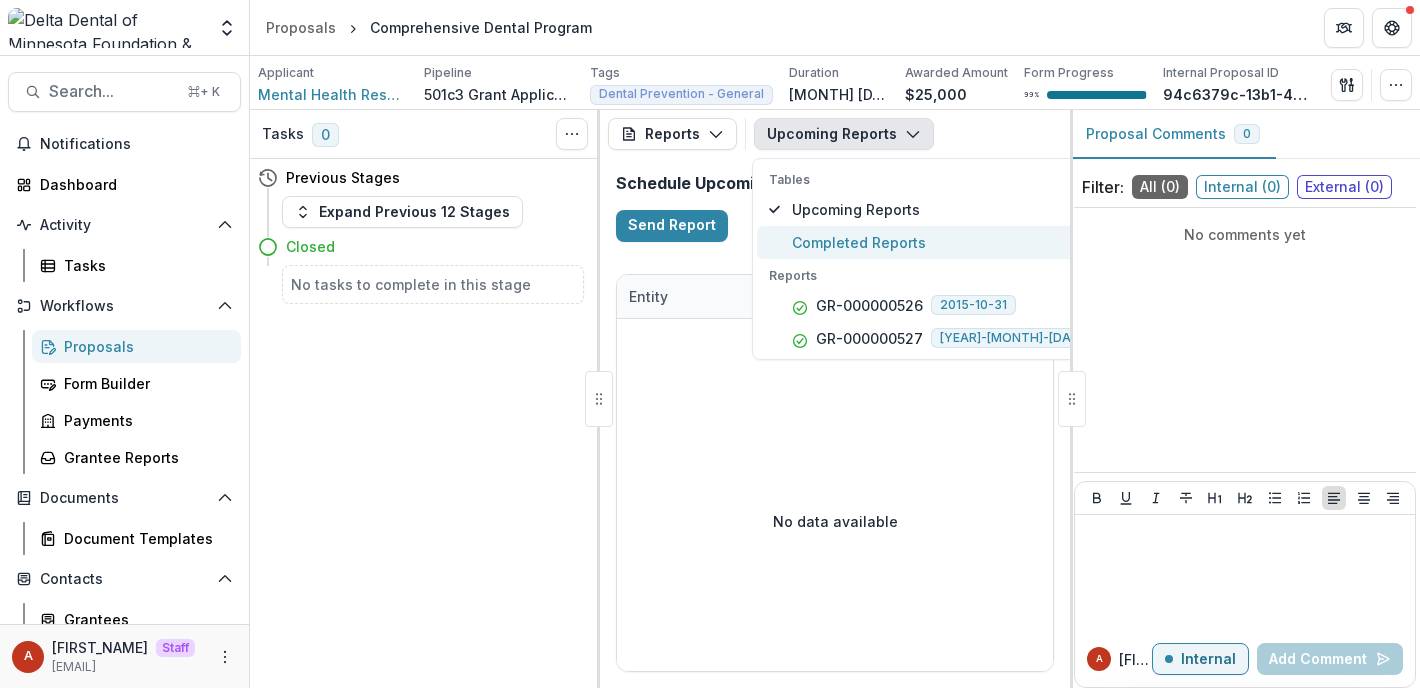 click on "Completed Reports" at bounding box center (930, 242) 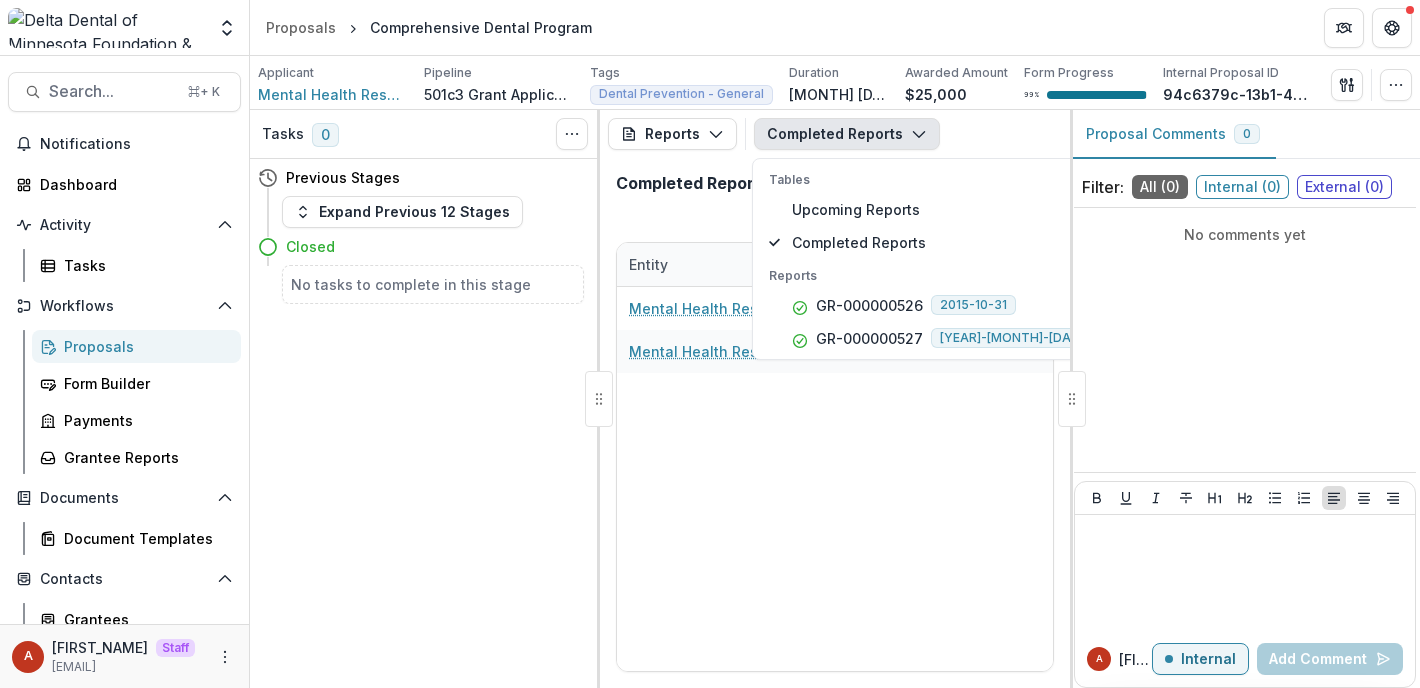 click on "Completed Reports" at bounding box center (835, 191) 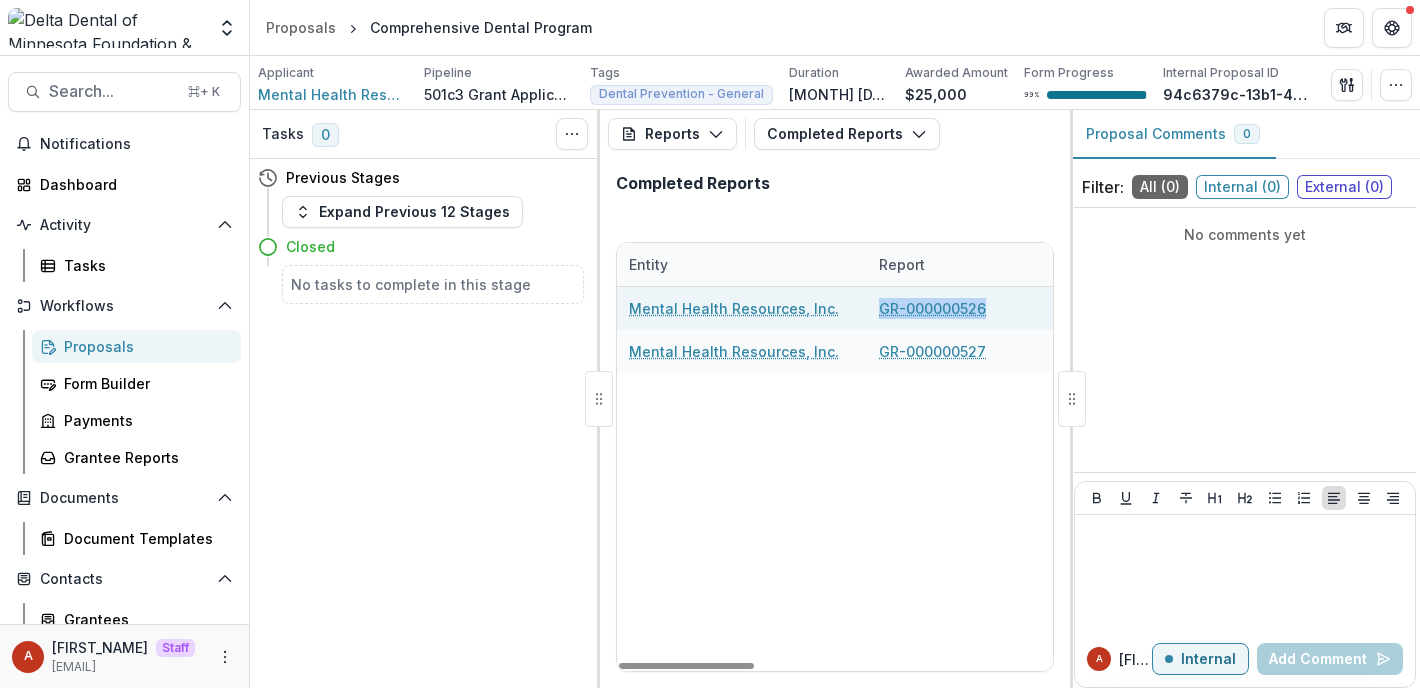 drag, startPoint x: 1006, startPoint y: 309, endPoint x: 876, endPoint y: 307, distance: 130.01538 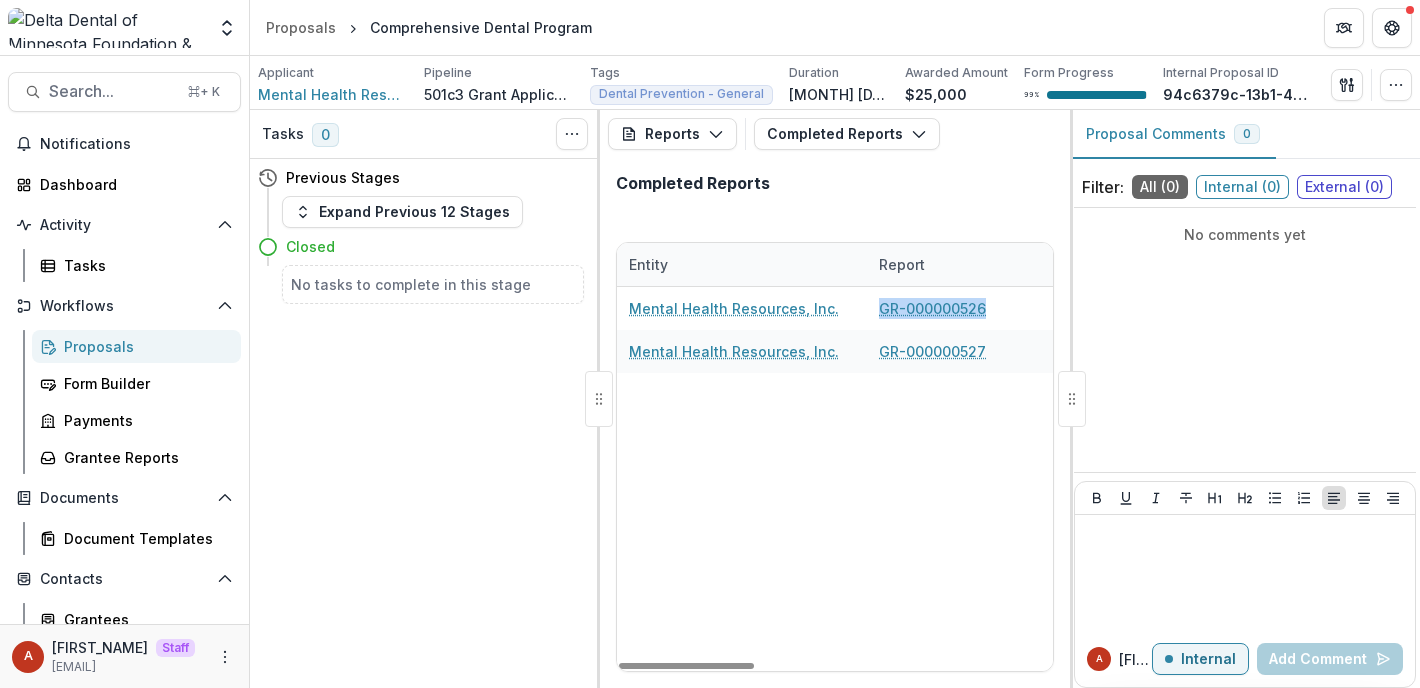 copy on "GR-000000526" 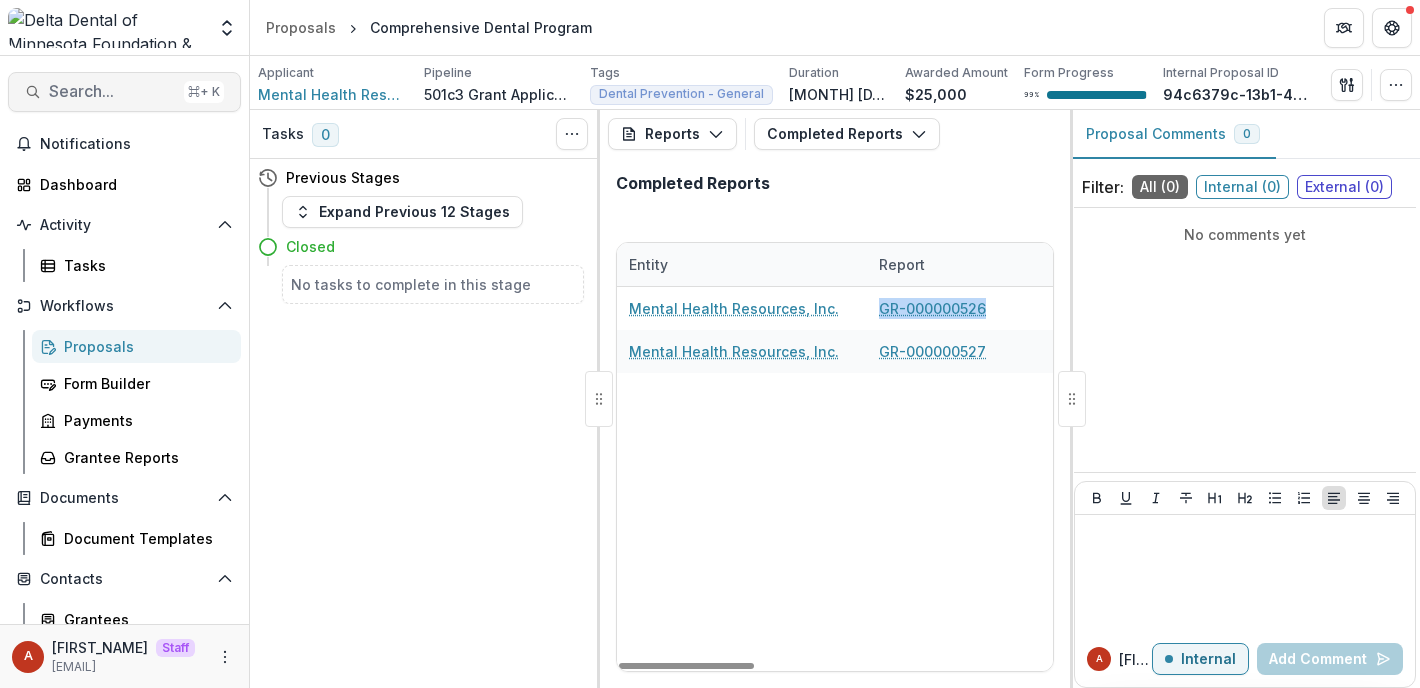 click on "Search..." at bounding box center (112, 91) 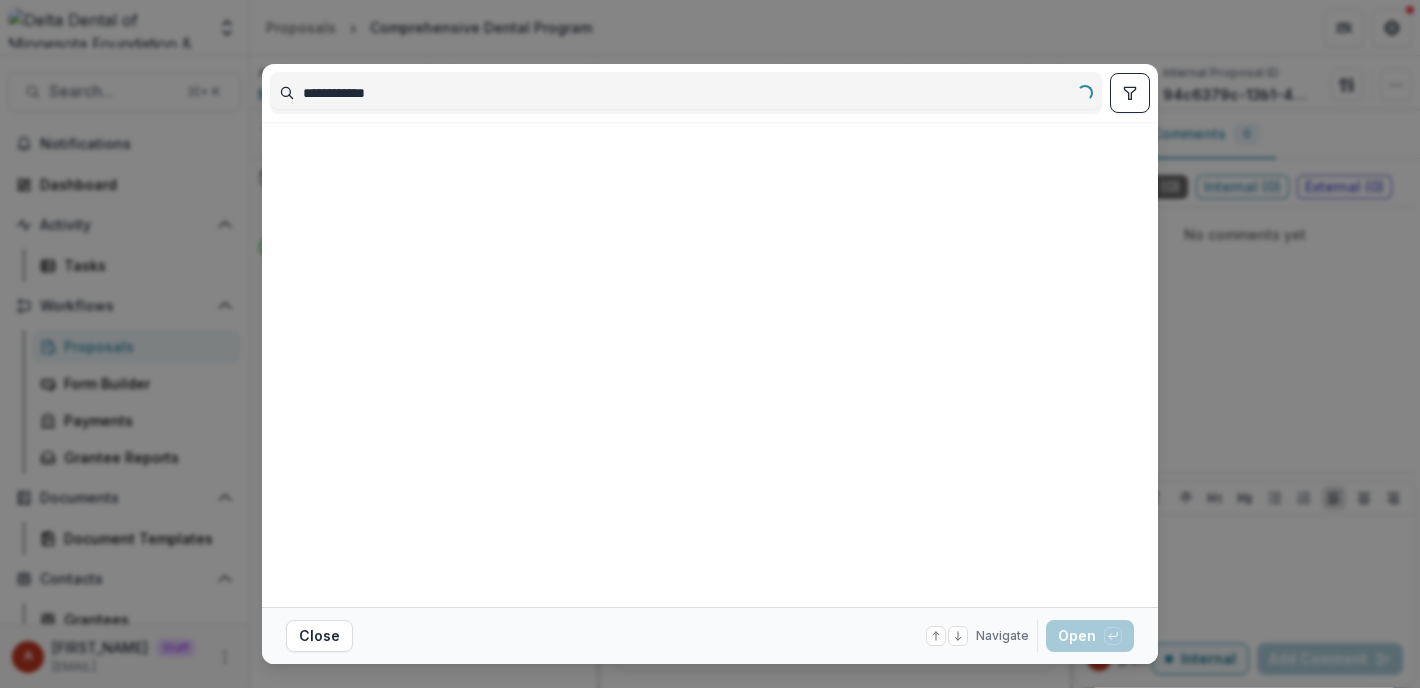 scroll, scrollTop: 0, scrollLeft: 0, axis: both 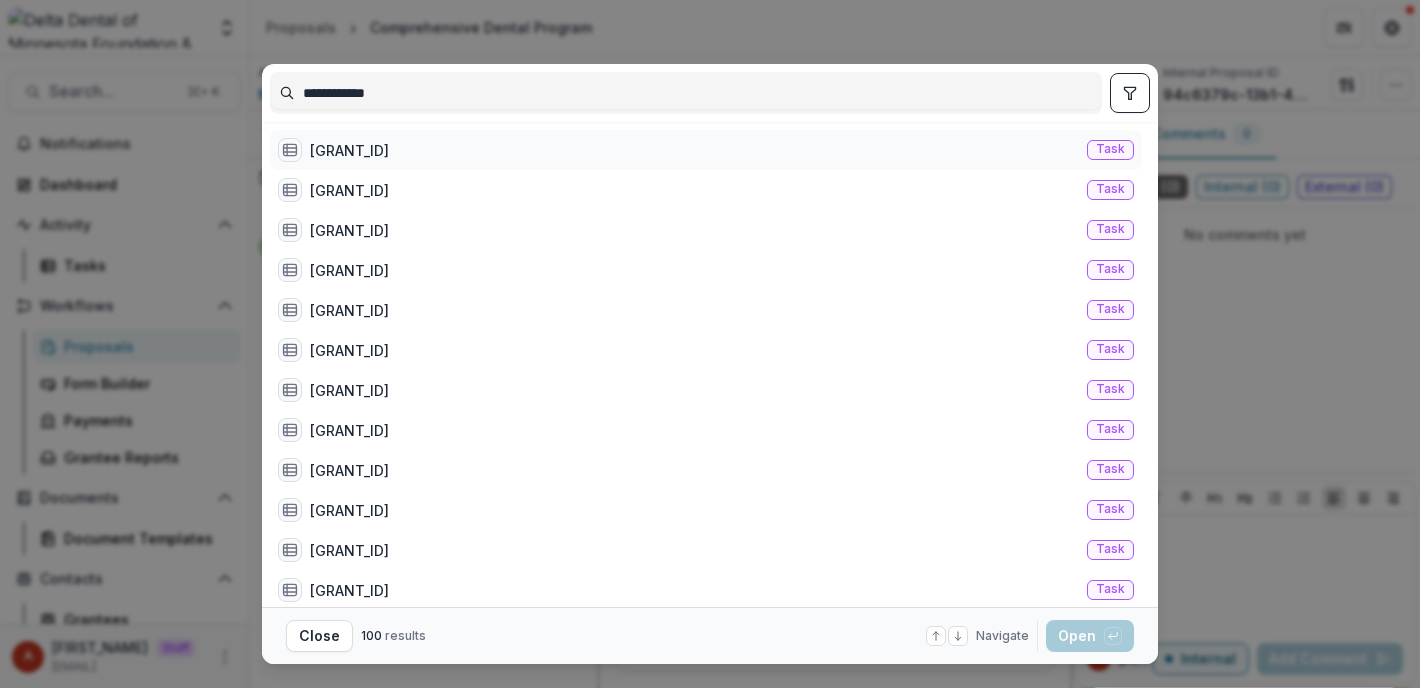 type on "**********" 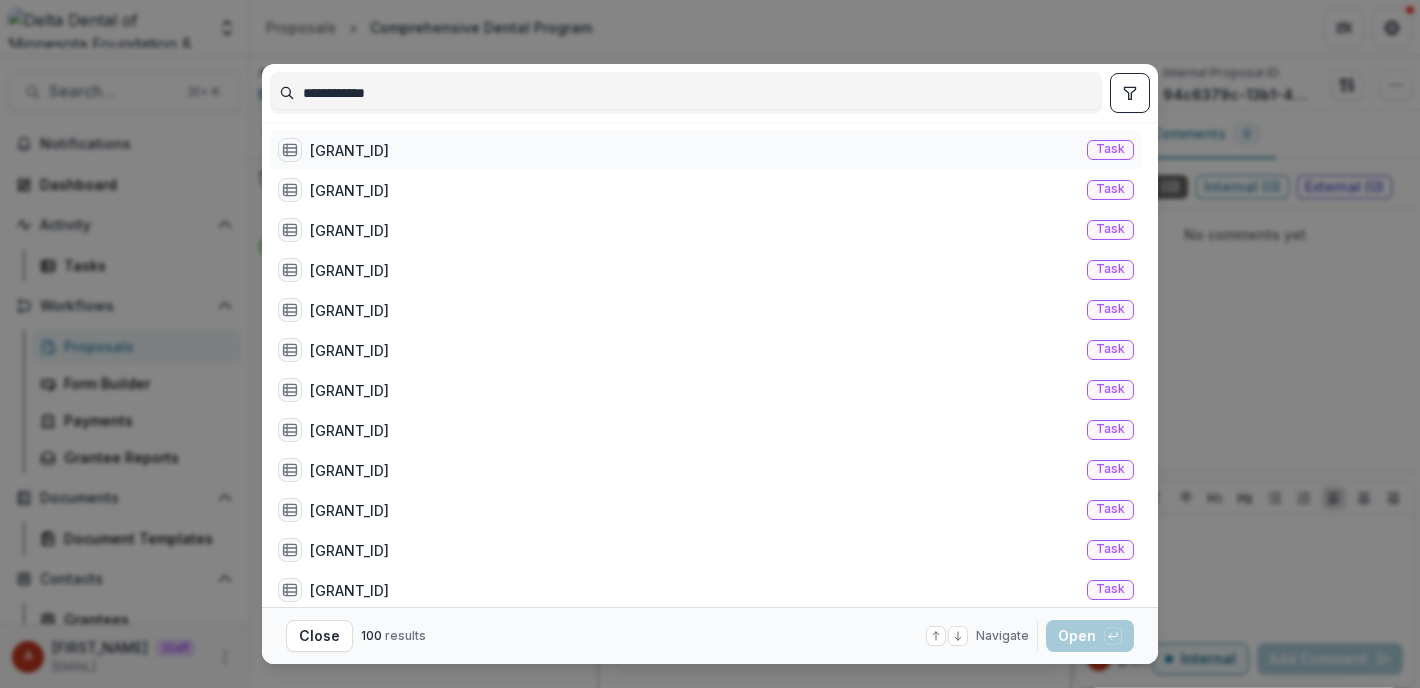 click on "[ID]" at bounding box center [349, 150] 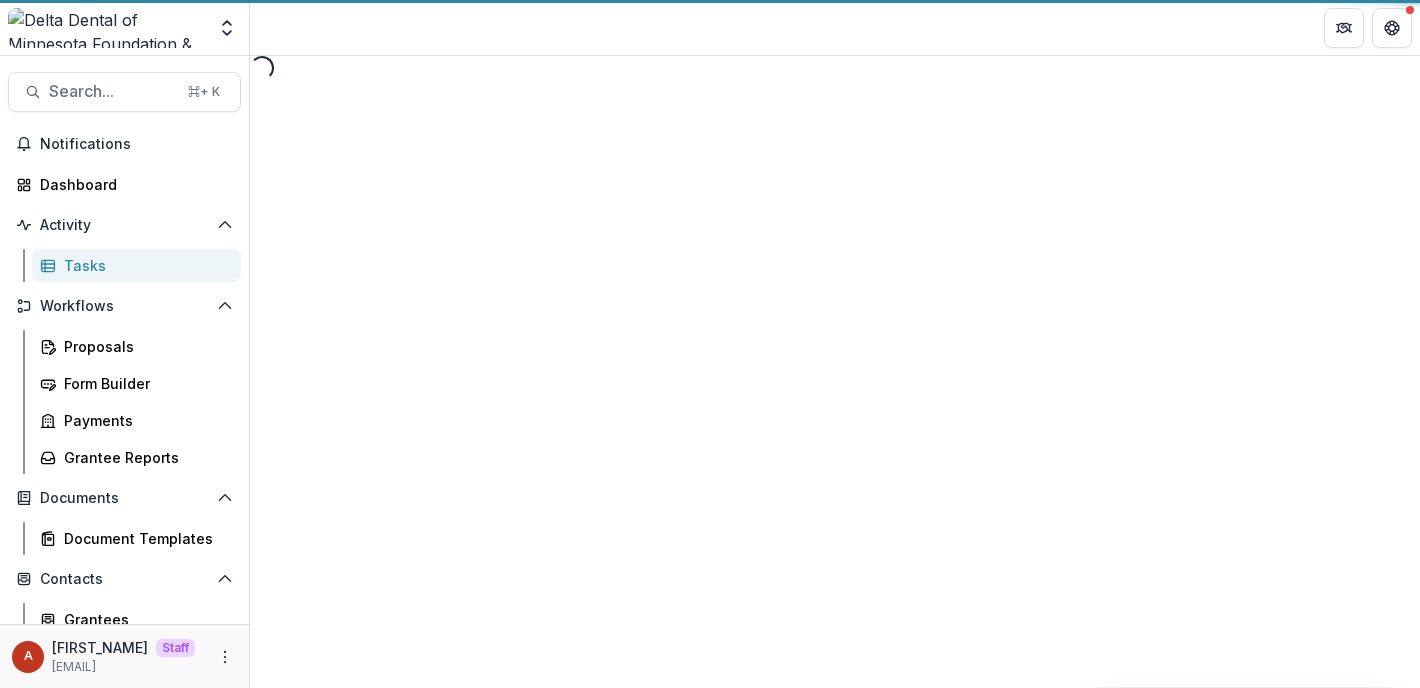select on "********" 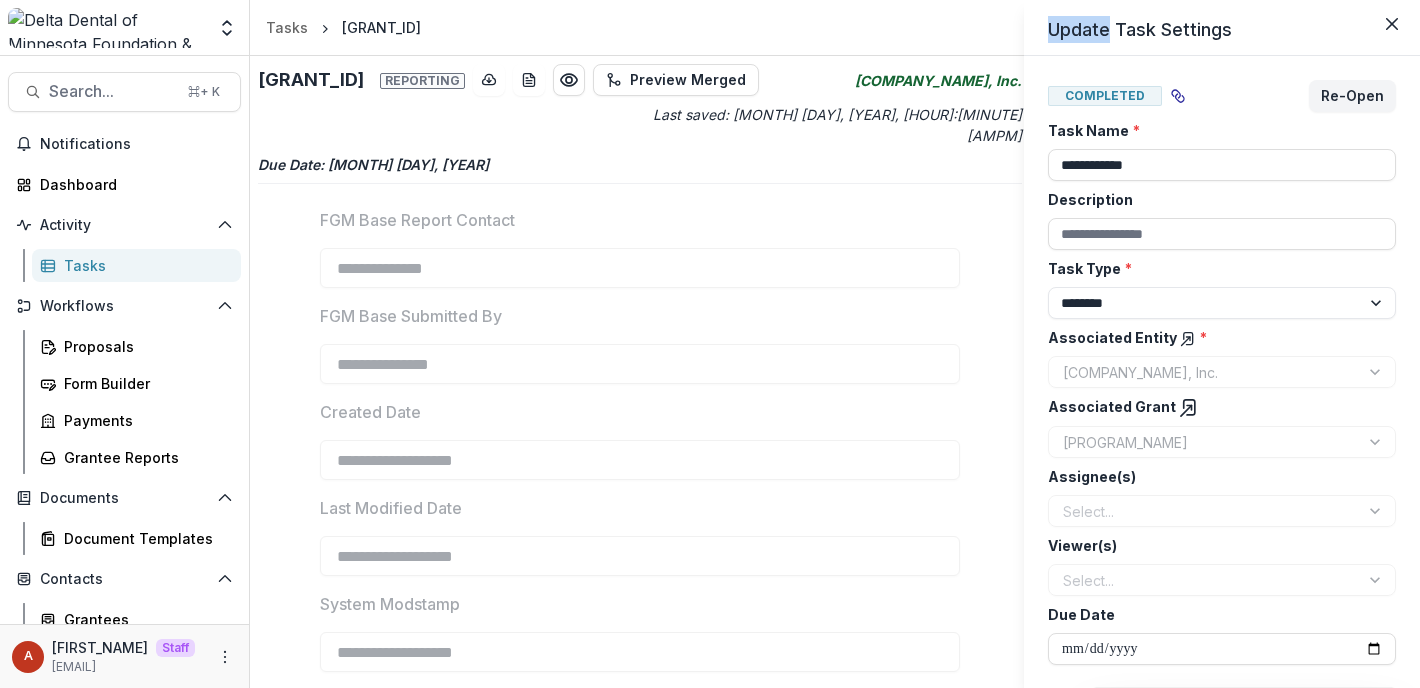 click on "**********" at bounding box center [710, 344] 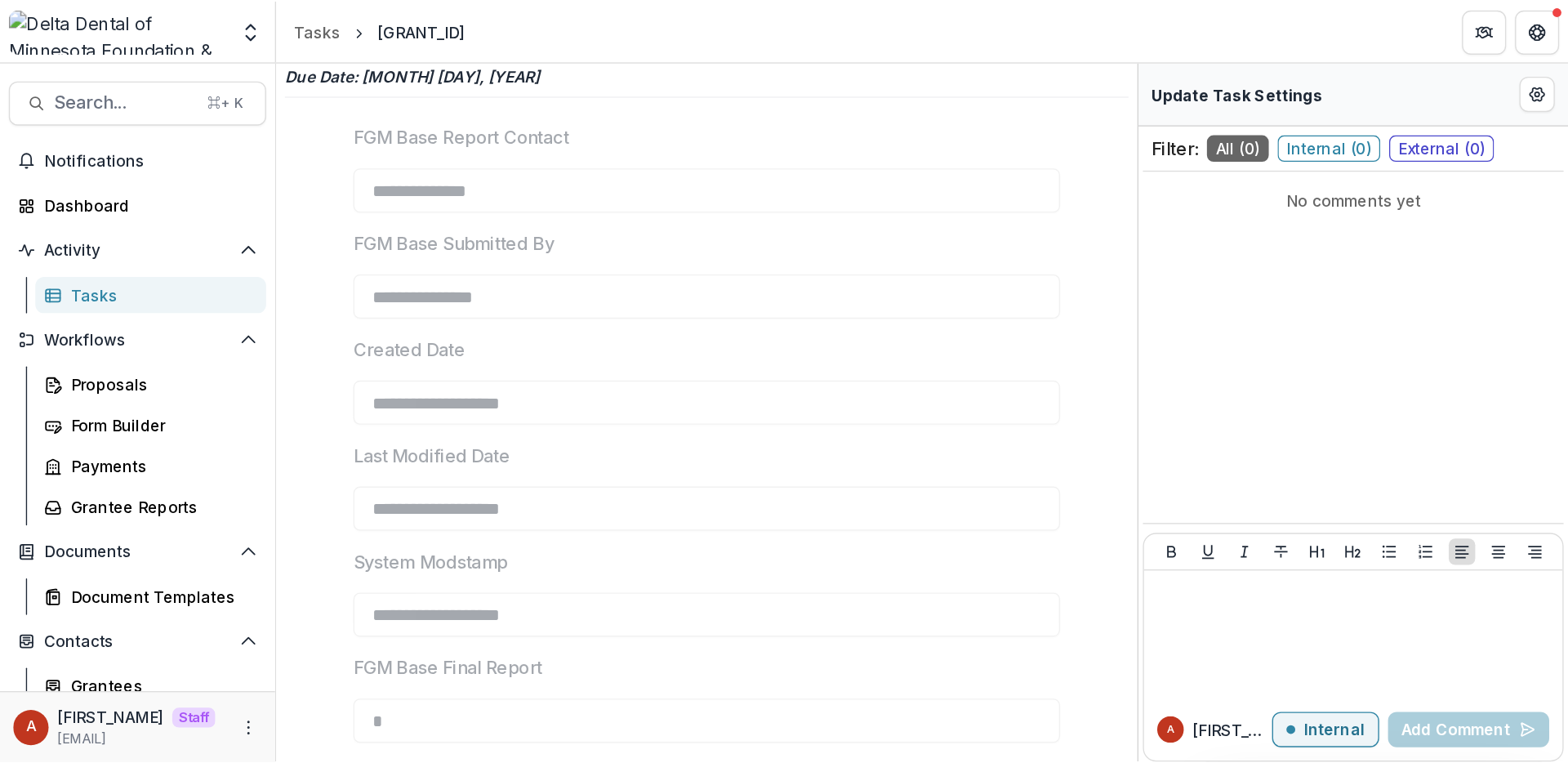 scroll, scrollTop: 0, scrollLeft: 0, axis: both 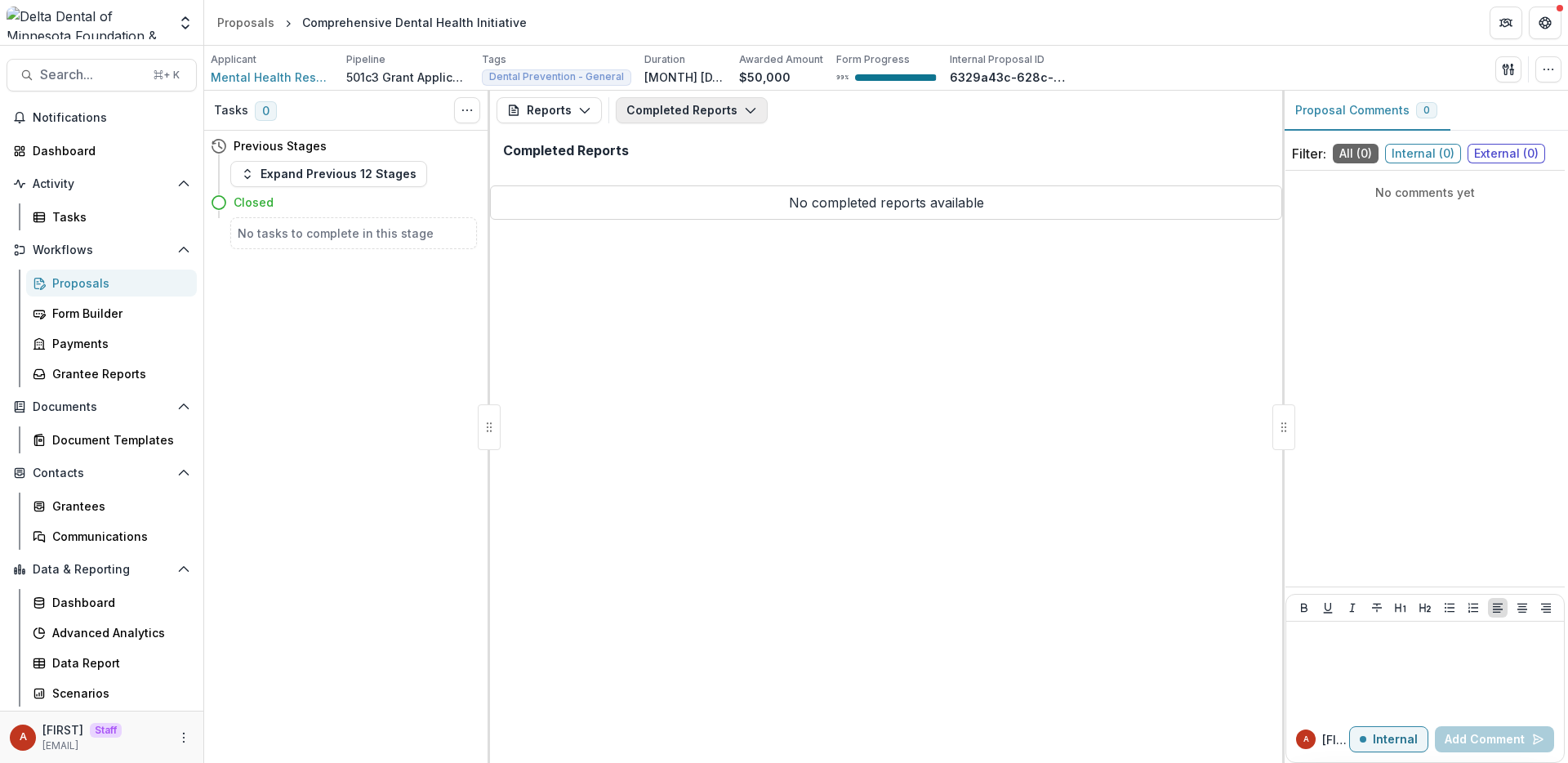 click on "Completed Reports" at bounding box center (692, 110) 